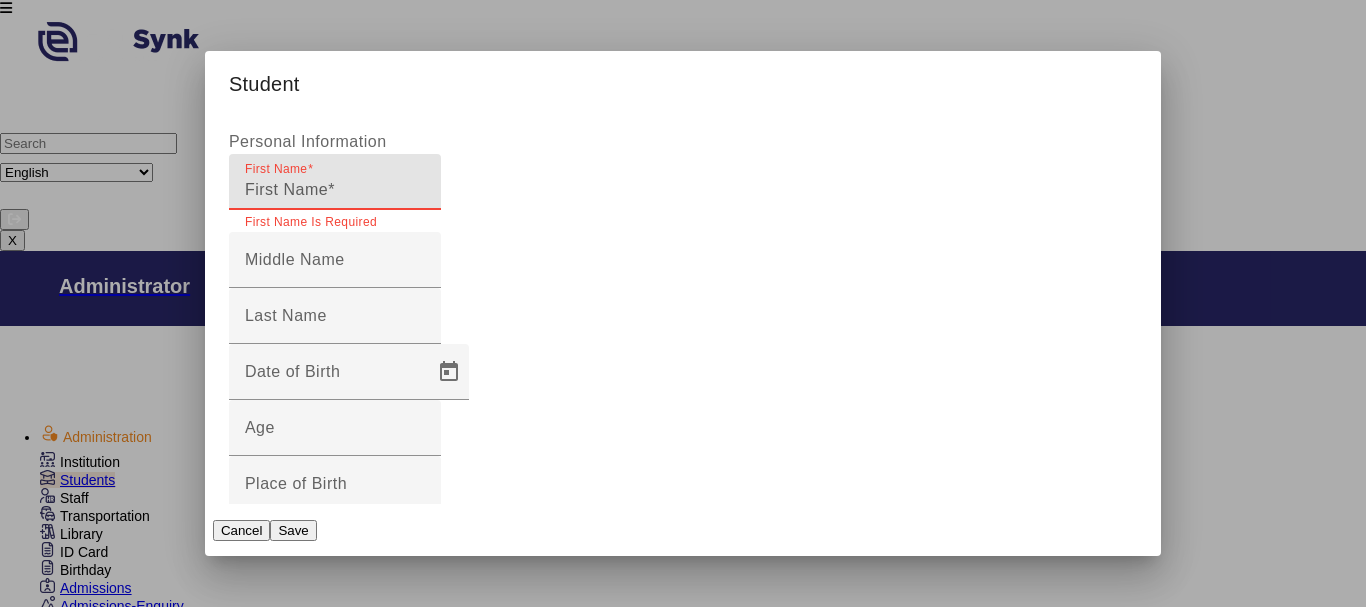 scroll, scrollTop: 0, scrollLeft: 0, axis: both 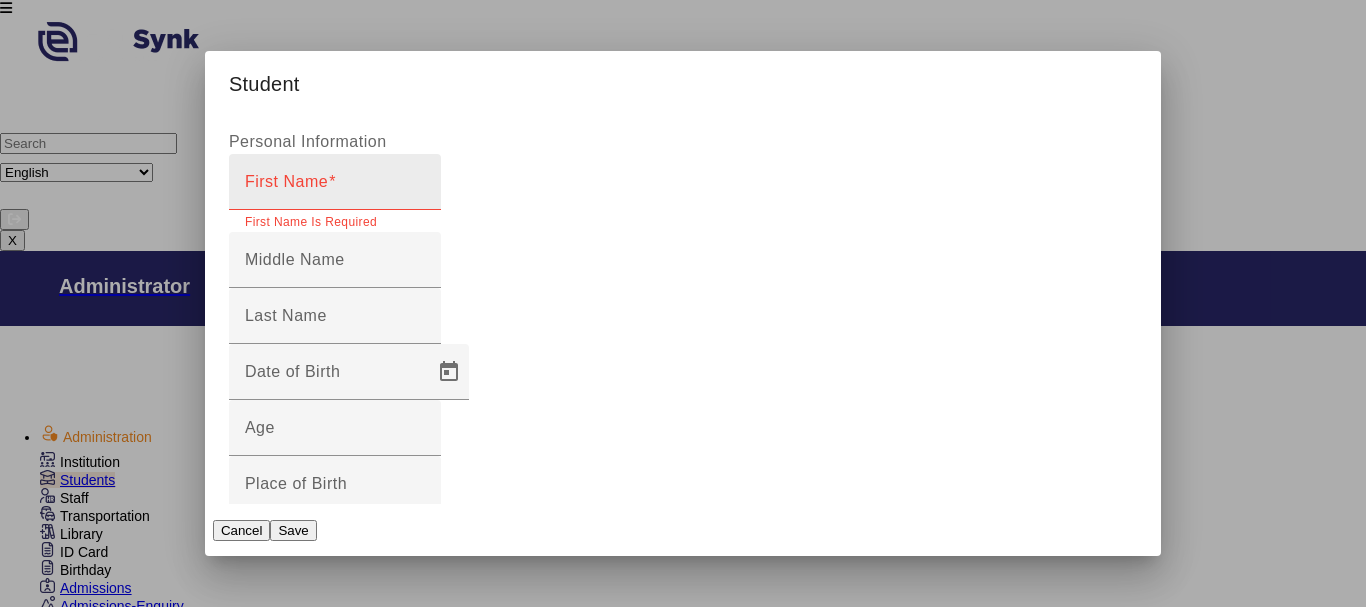 click on "First Name" at bounding box center [335, 190] 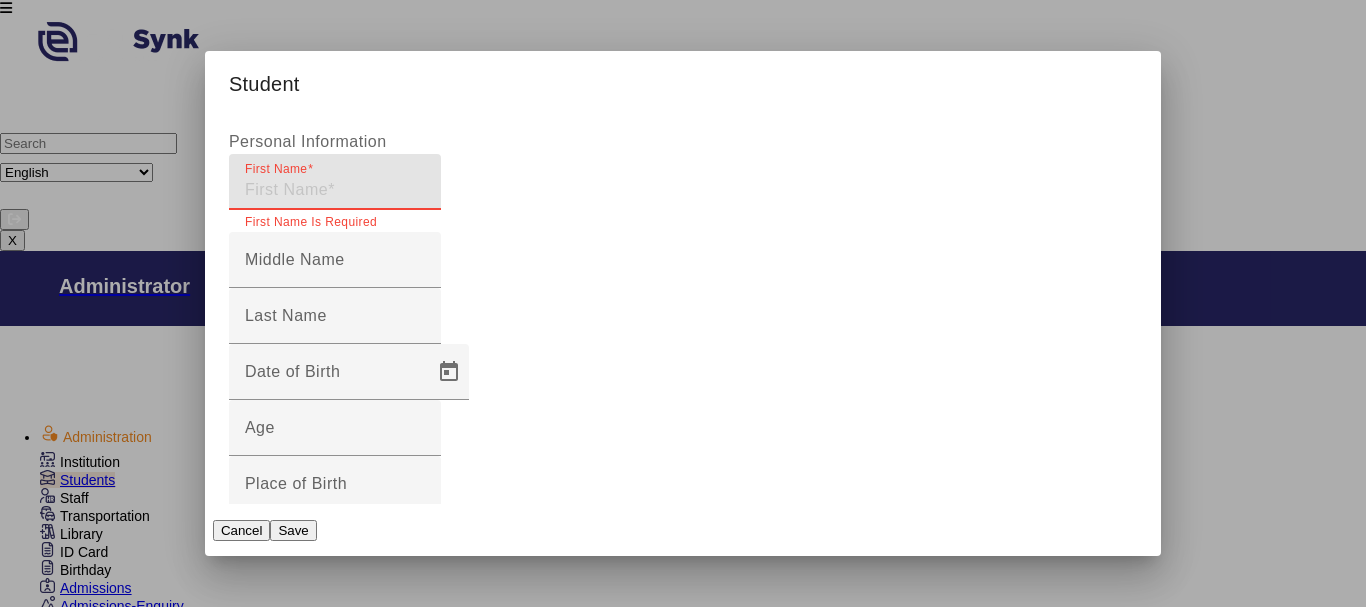 type on "T" 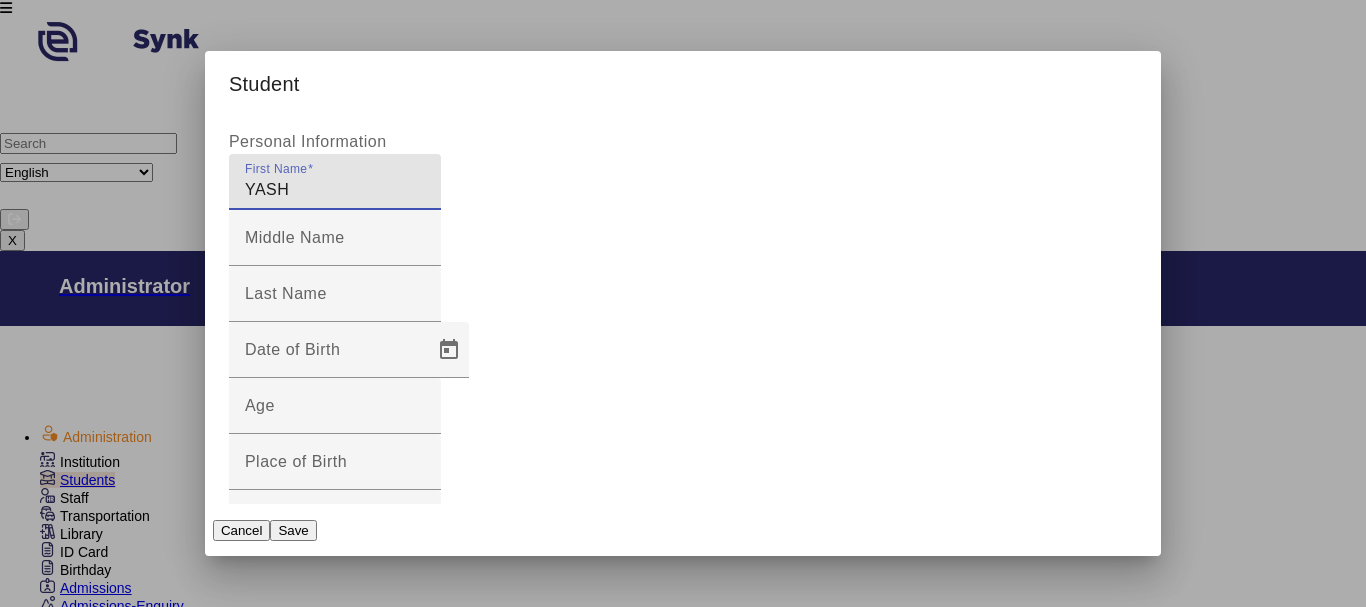 type on "YASH" 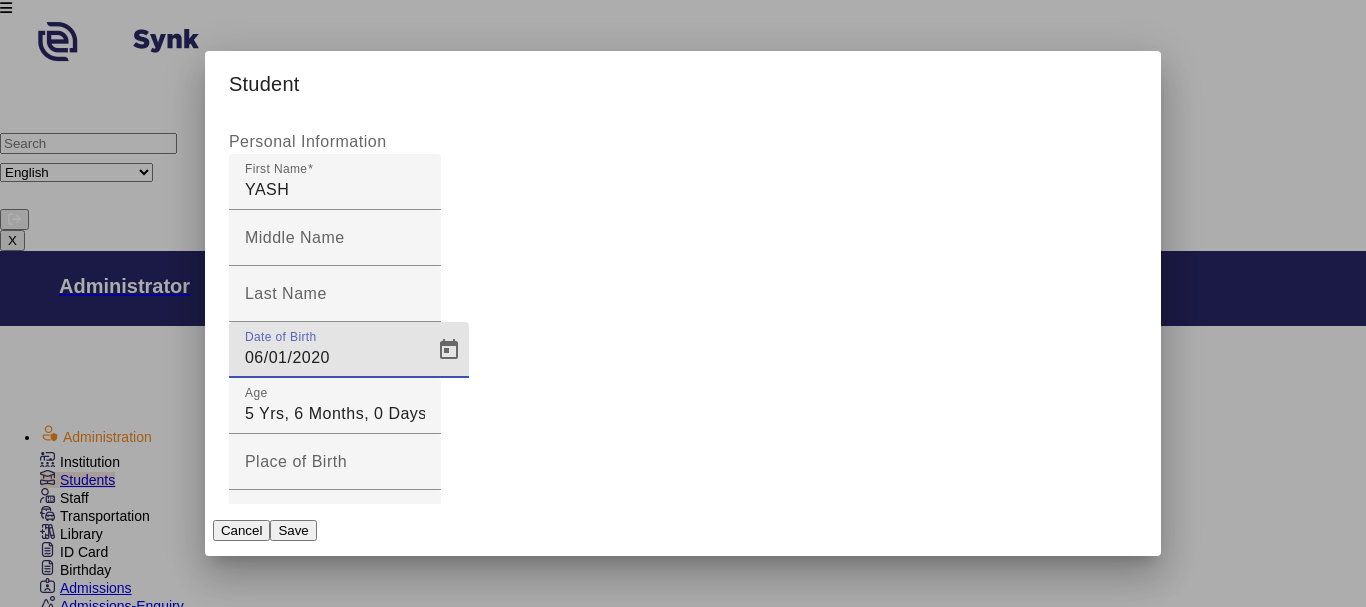 click on "06/01/2020" at bounding box center [335, 358] 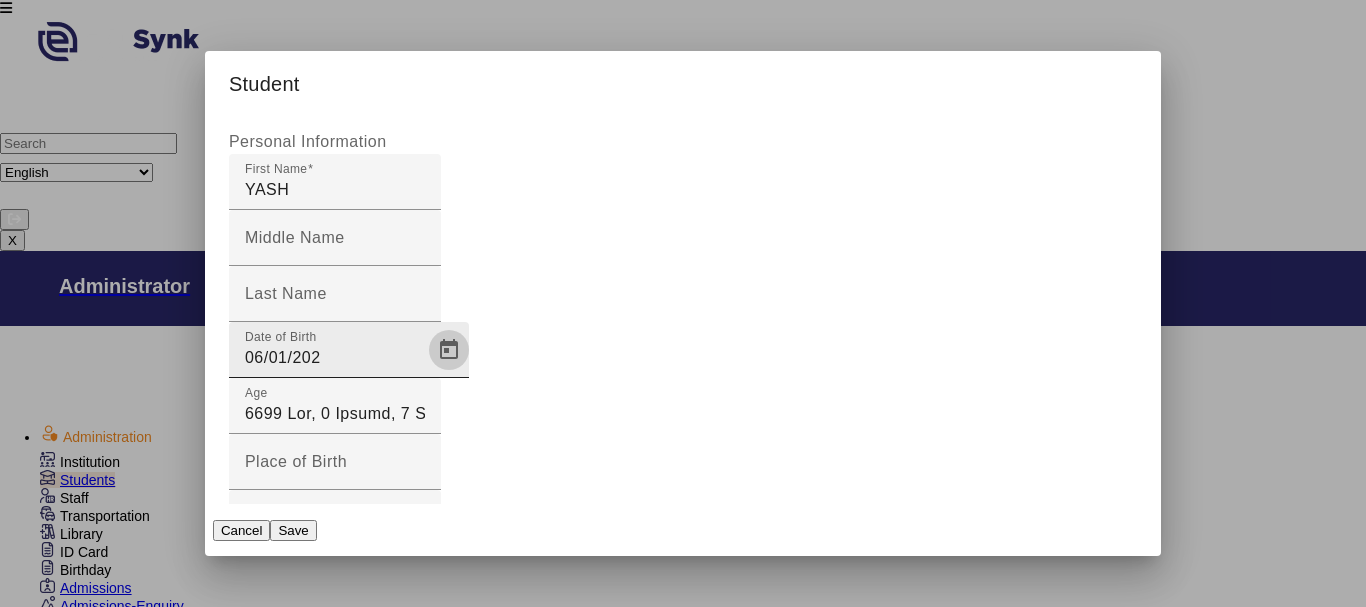 click at bounding box center (449, 350) 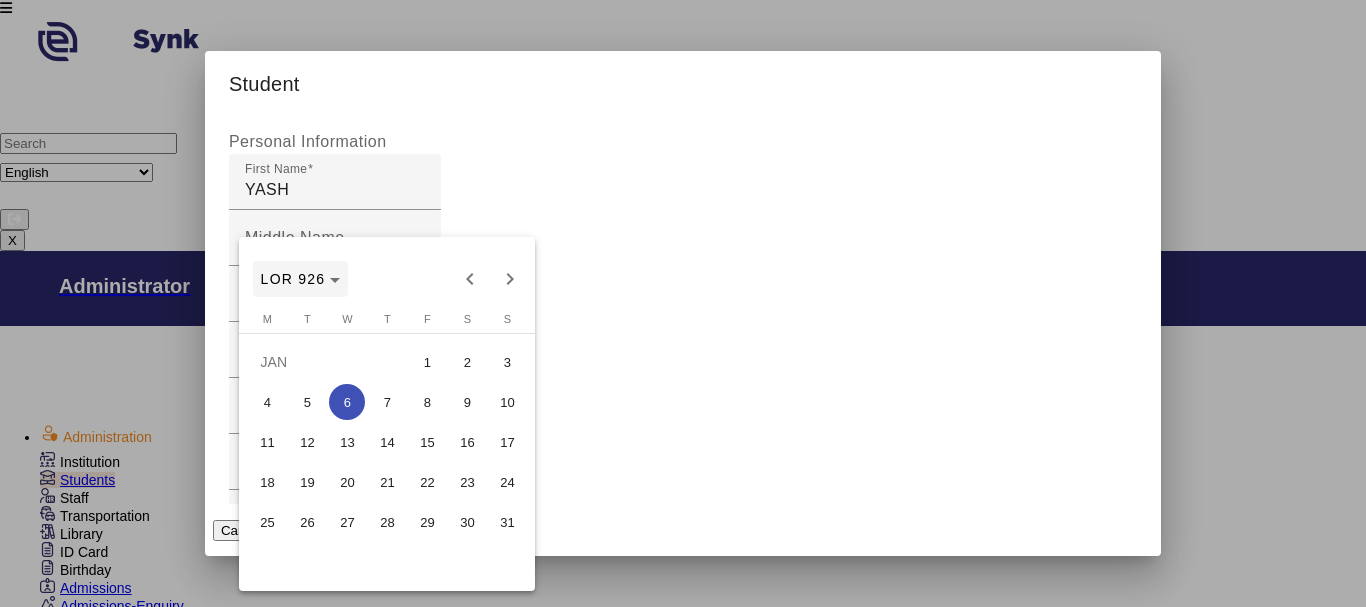 click on "LOR 926" at bounding box center (301, 279) 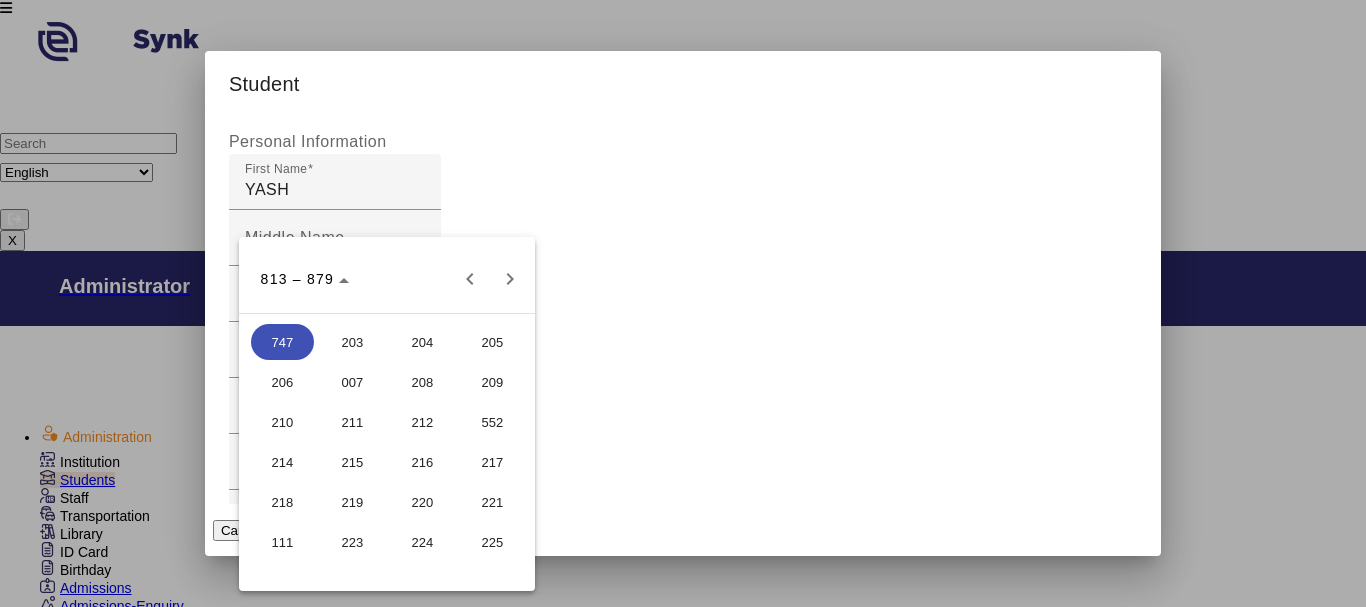 click on "747" at bounding box center (282, 342) 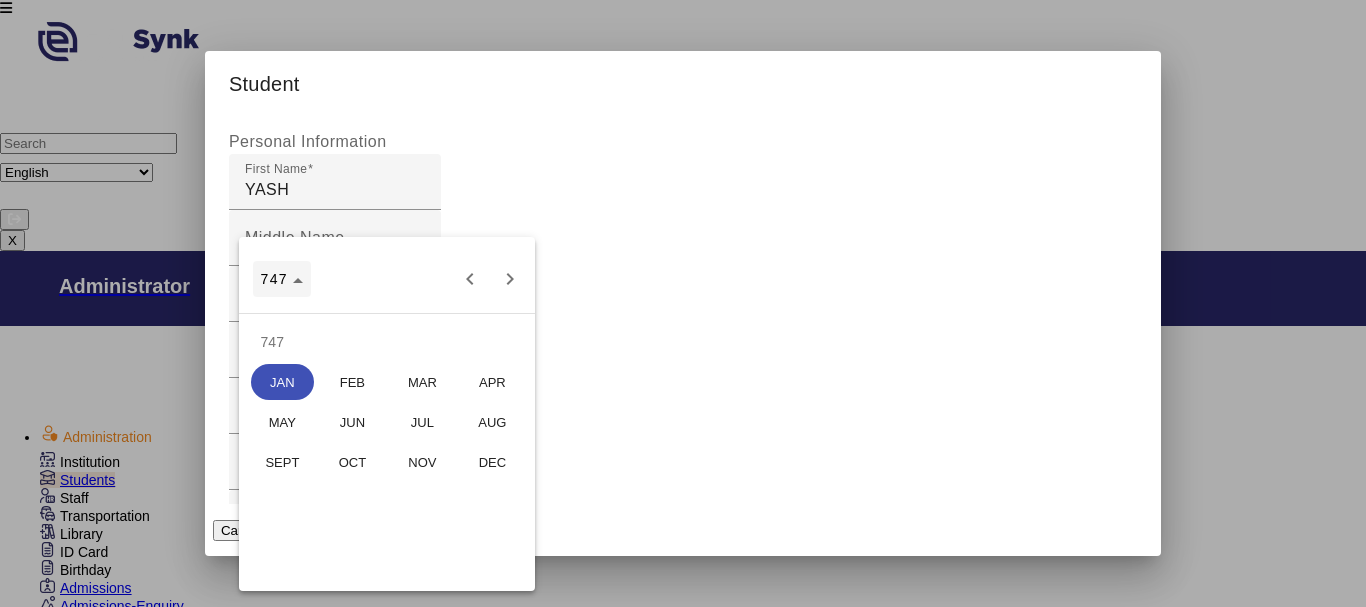 click on "747" at bounding box center (282, 279) 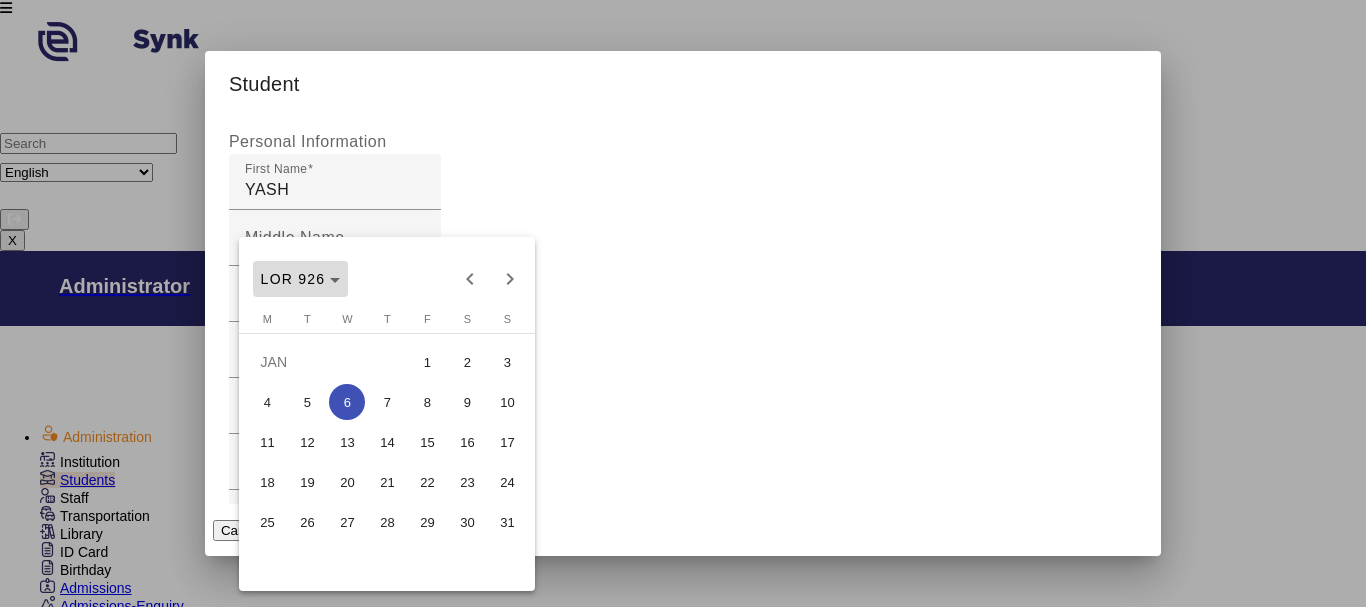 click at bounding box center [301, 279] 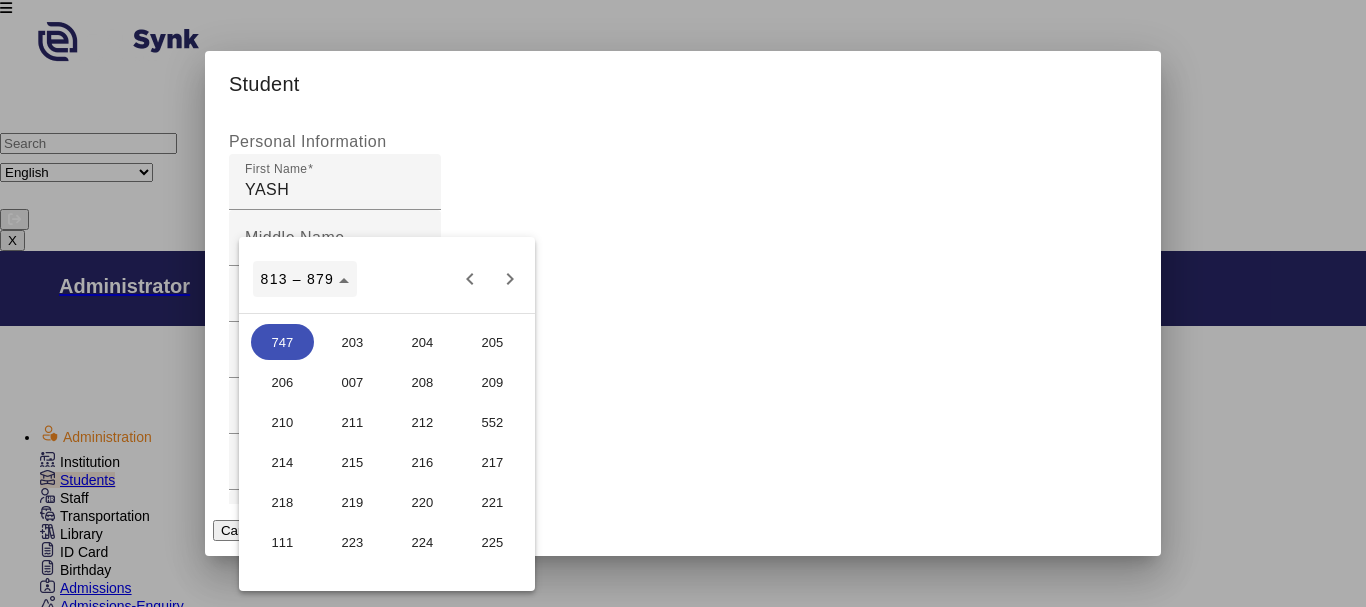 click on "813 – 879" at bounding box center (305, 279) 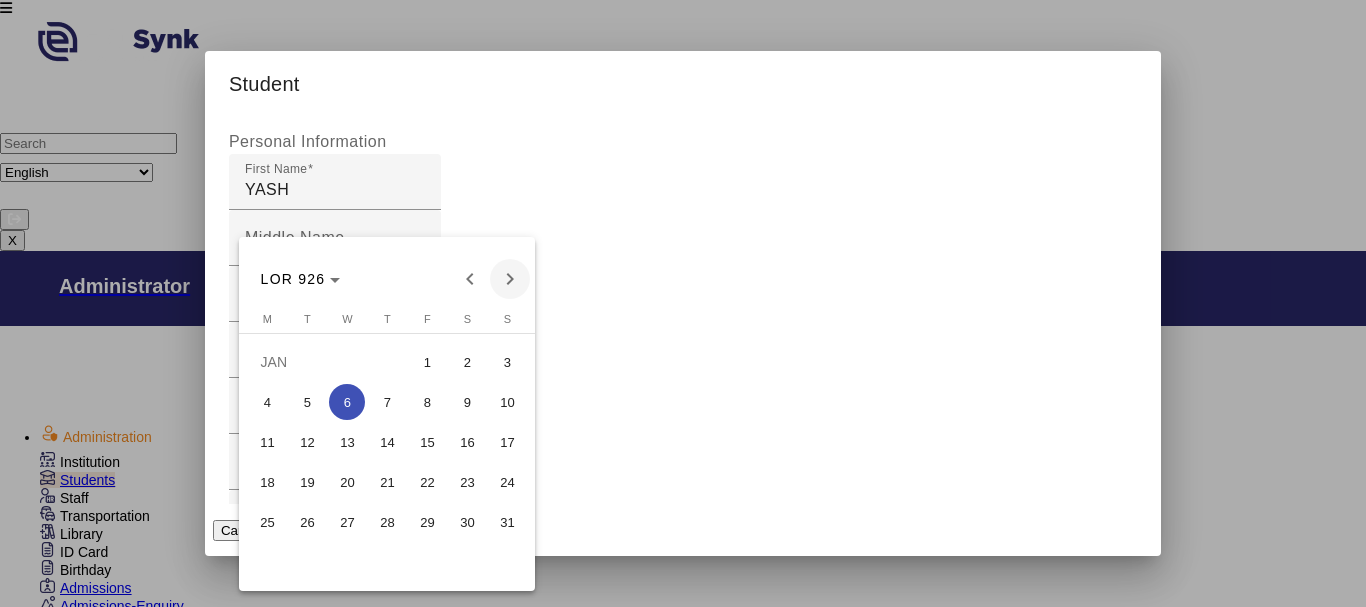 click at bounding box center [510, 279] 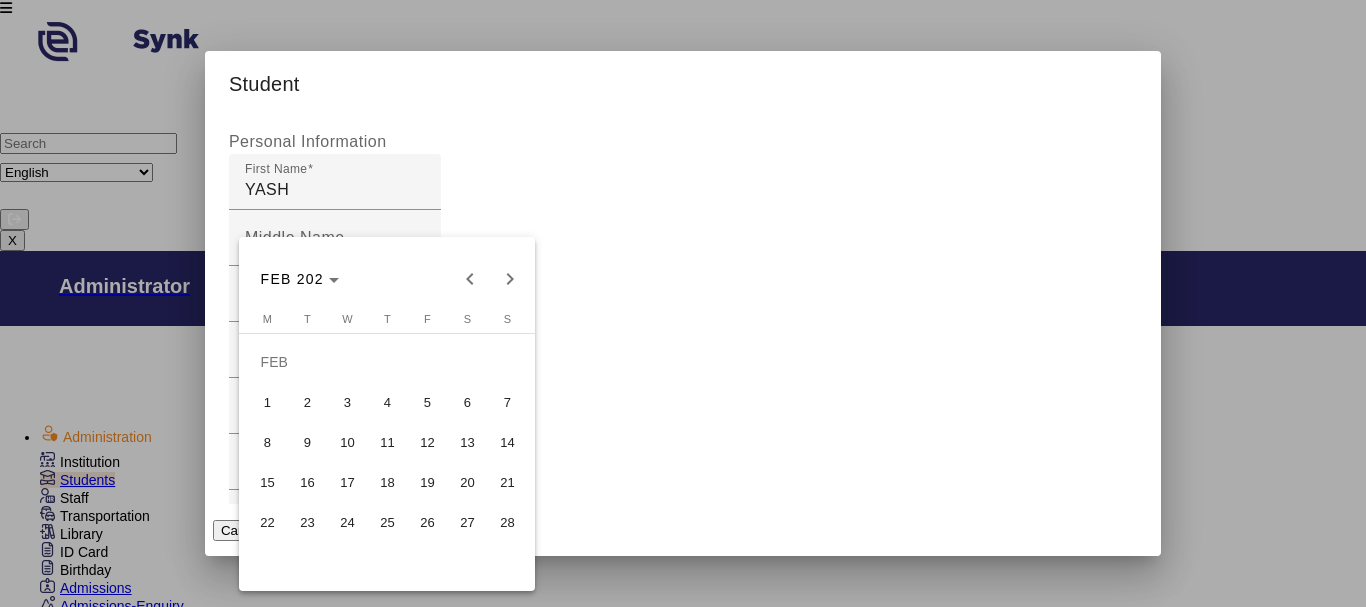 click on "7" at bounding box center [507, 402] 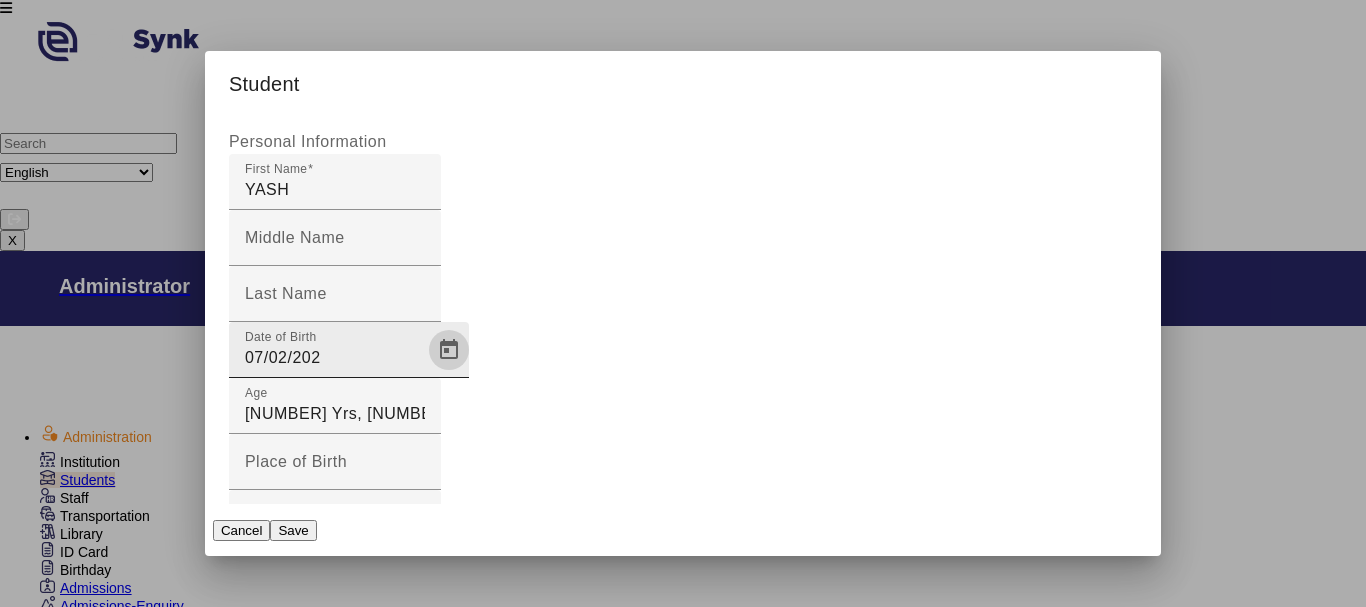 click on "07/02/202" at bounding box center [335, 358] 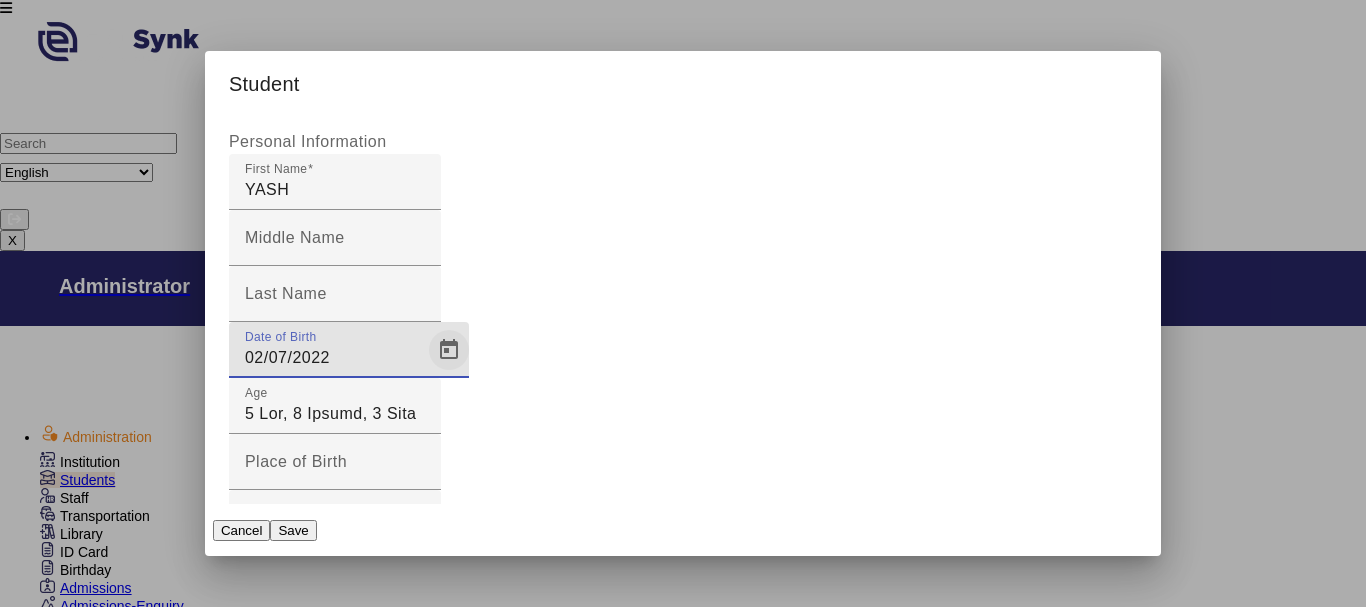 type on "02/07/2022" 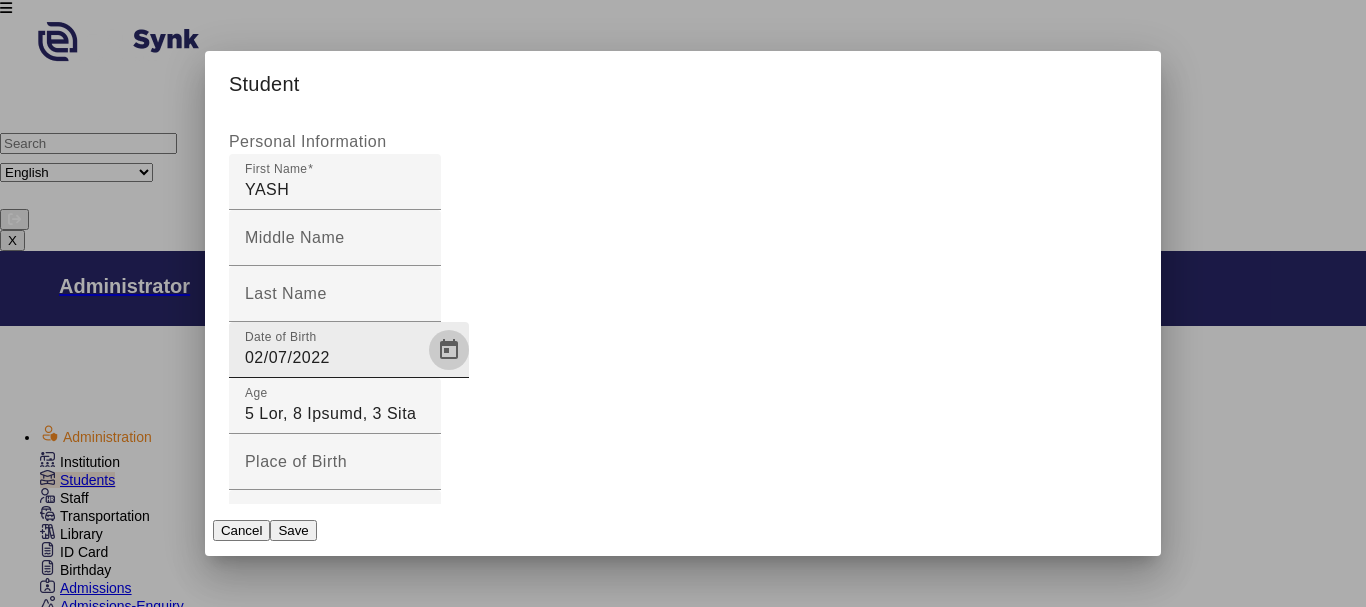 click at bounding box center (449, 350) 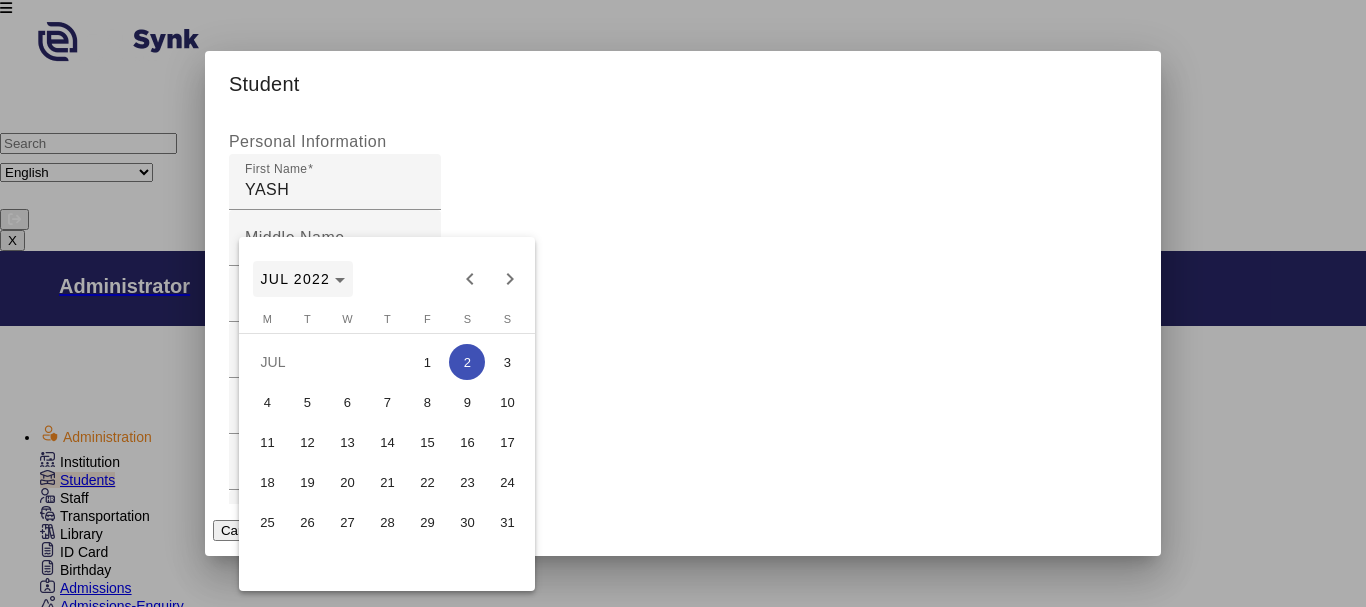 click at bounding box center (340, 280) 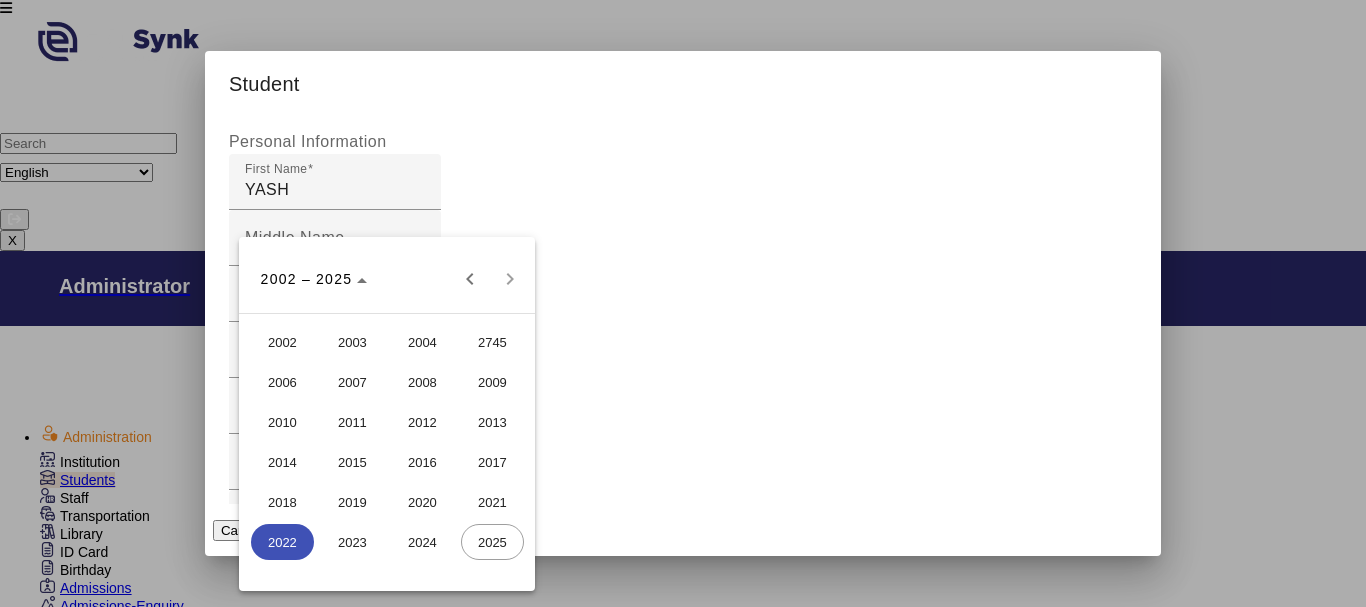 click on "2020" at bounding box center (422, 502) 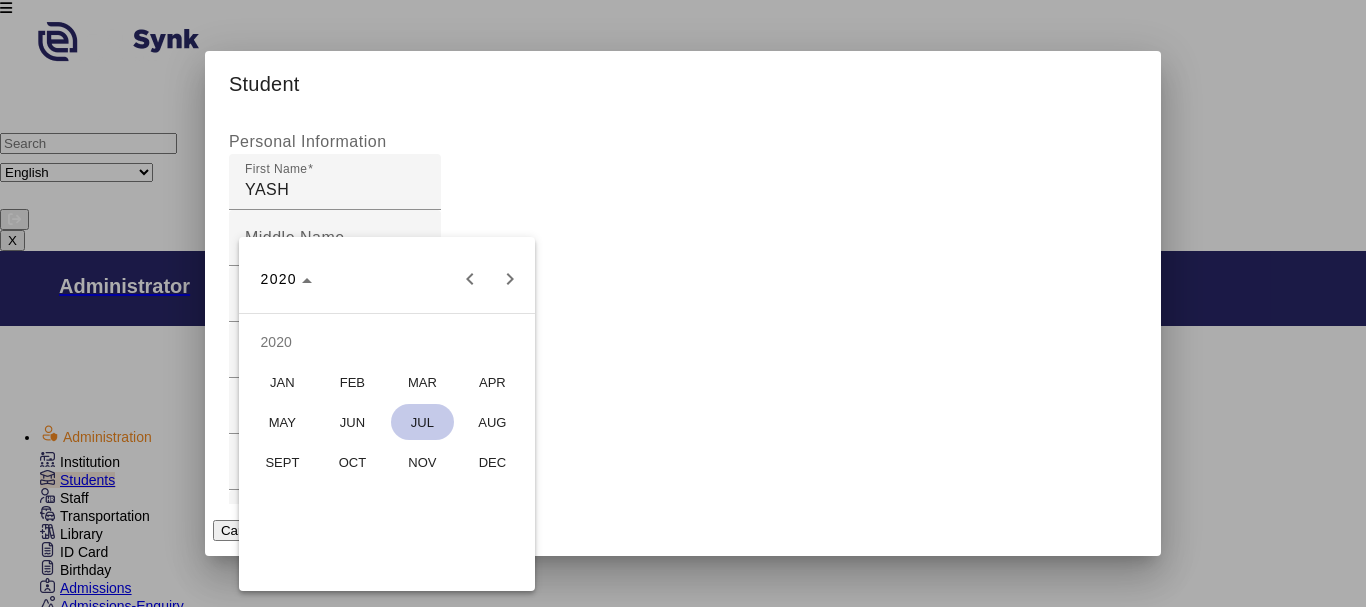 click on "JUL" at bounding box center [422, 422] 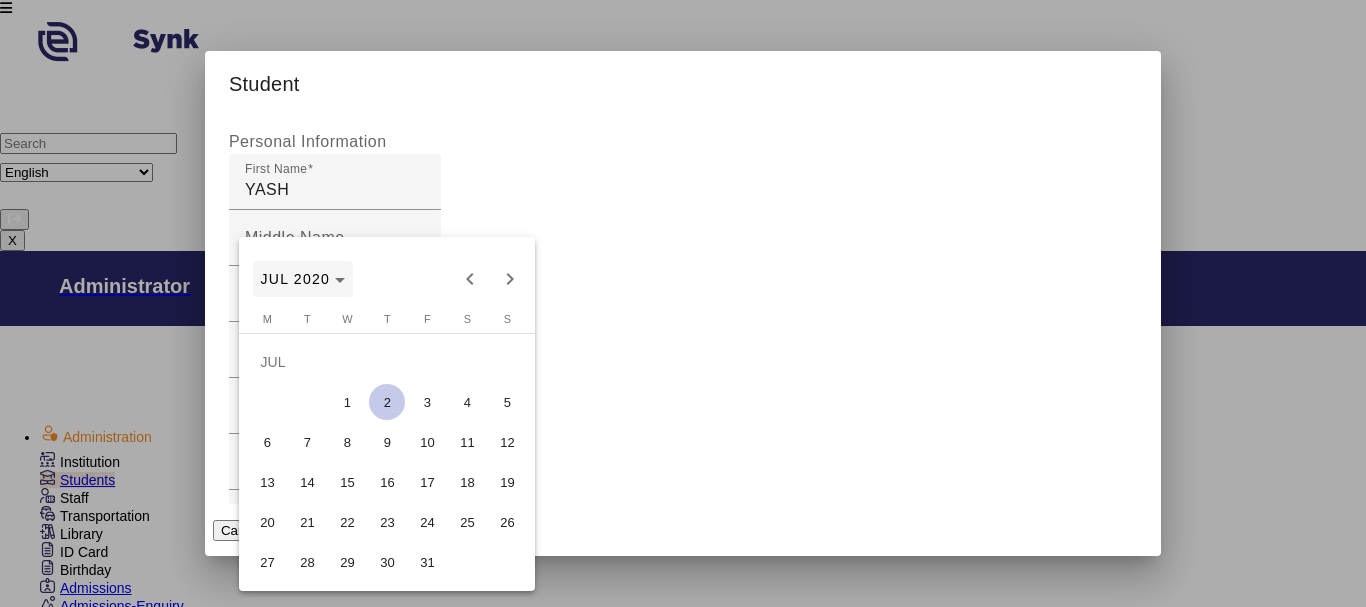 click on "JUL 2020" at bounding box center [303, 279] 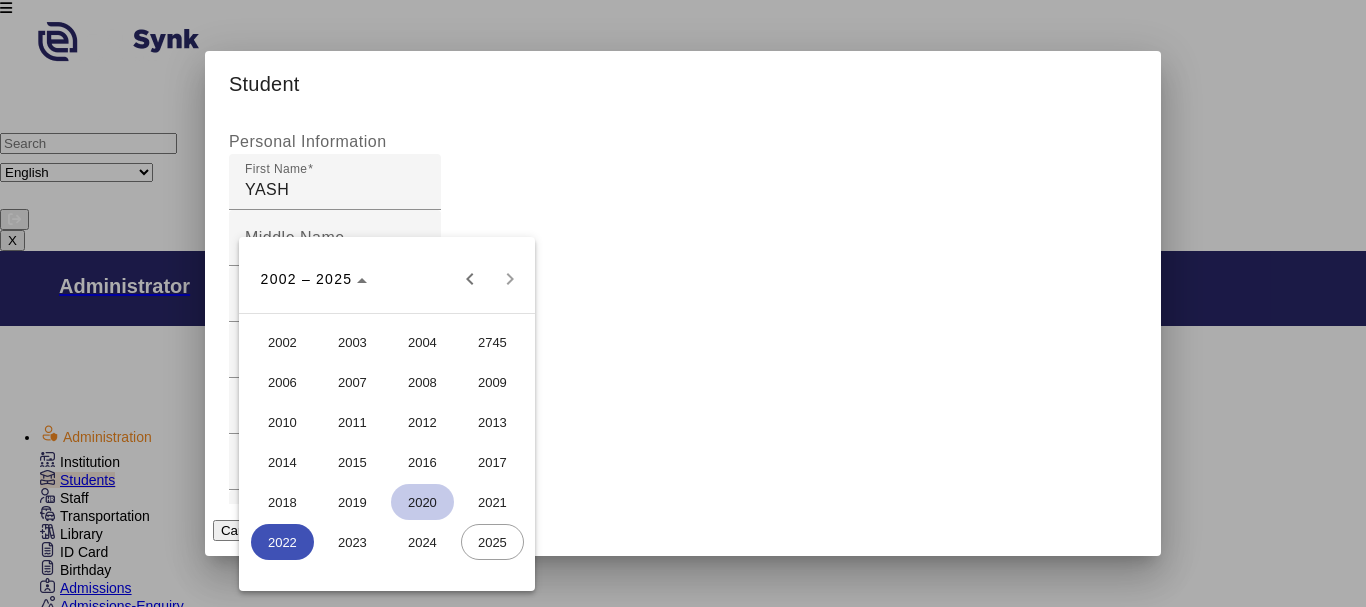 click on "2020" at bounding box center [422, 502] 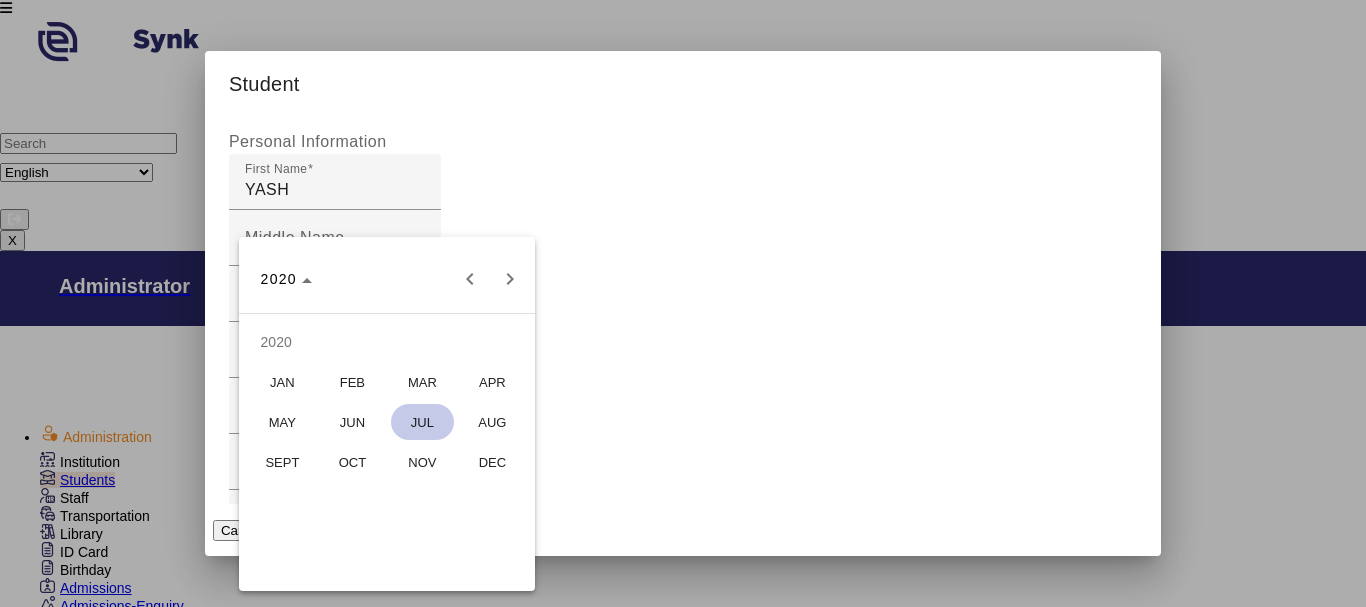 click on "JUN" at bounding box center [352, 422] 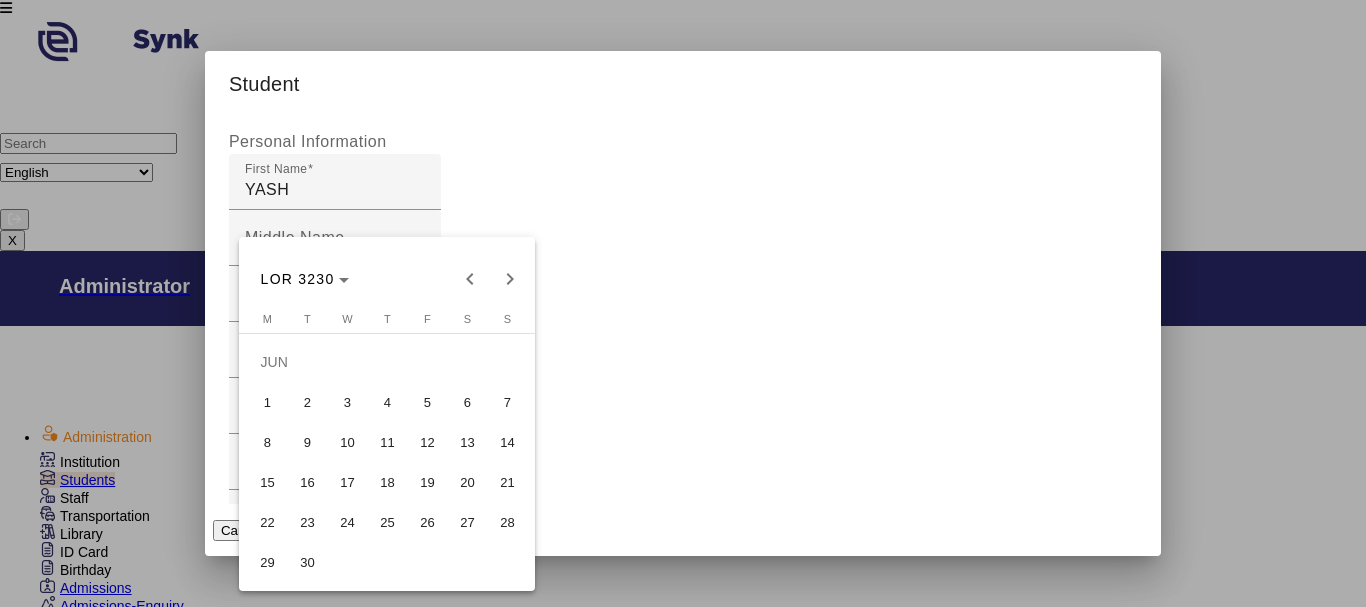 click on "11" at bounding box center [387, 442] 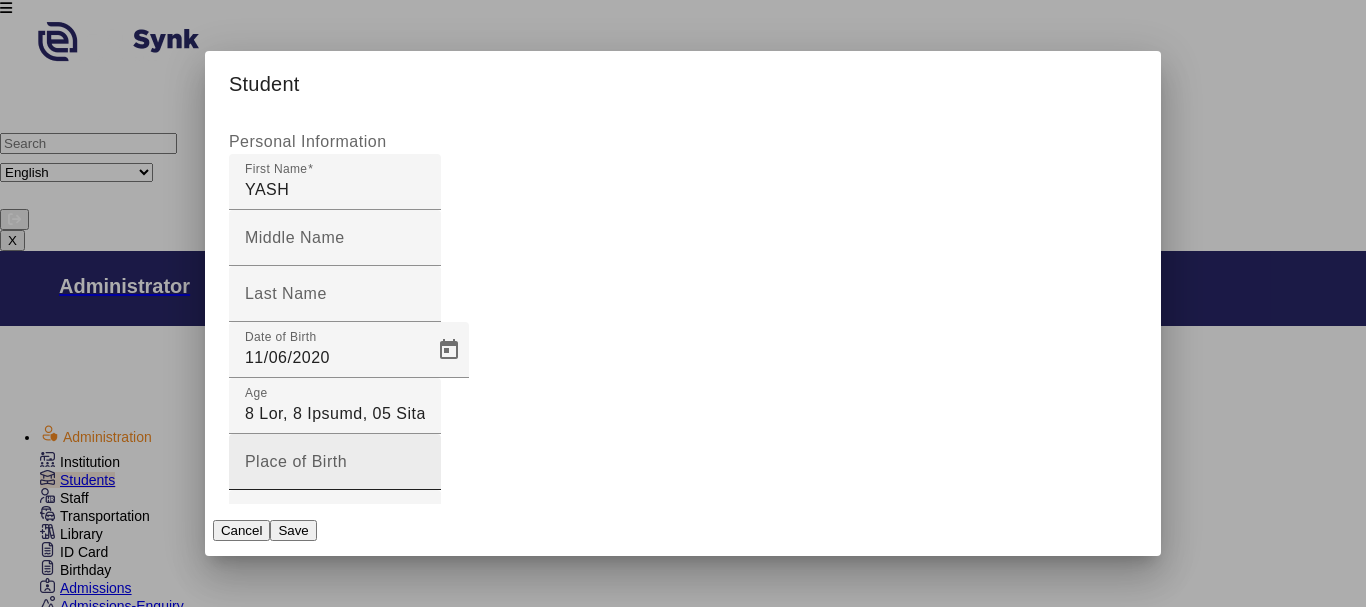 click on "Place of Birth" at bounding box center [296, 461] 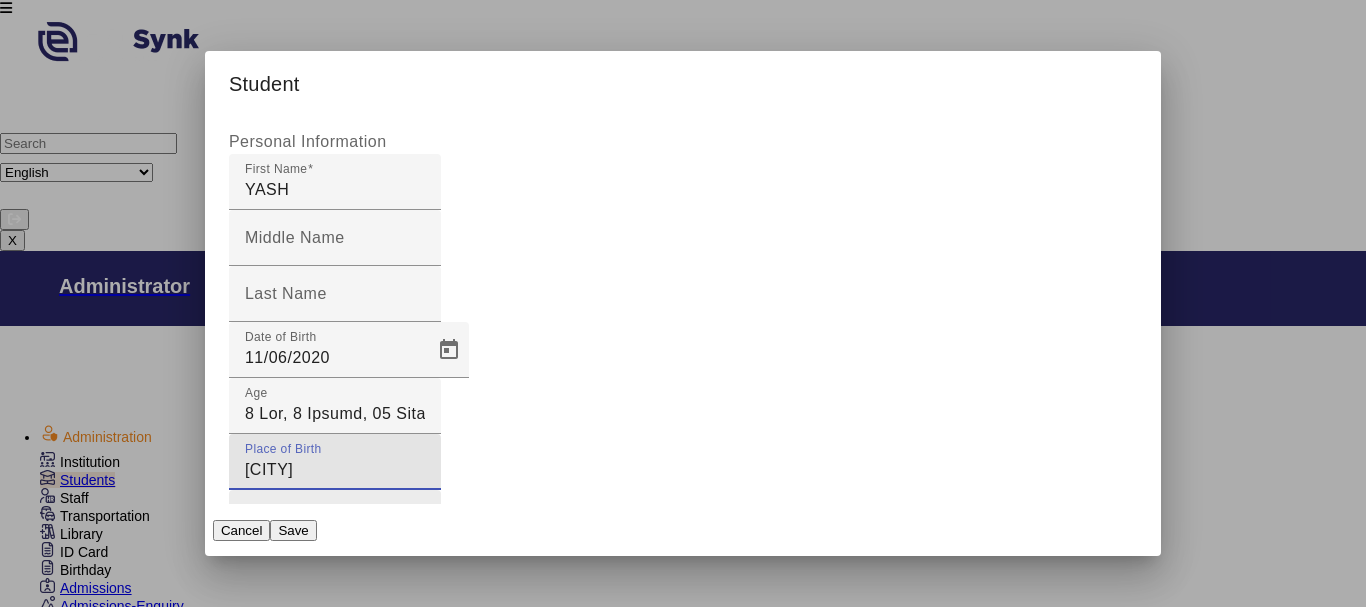 type on "[CITY]" 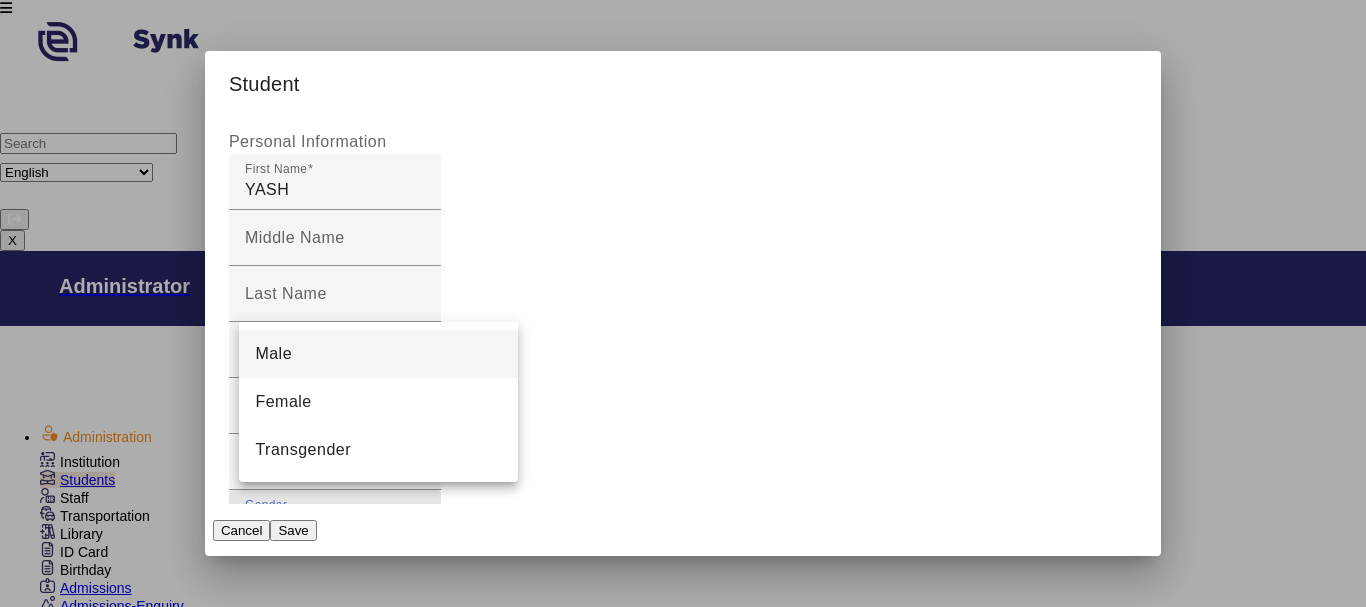 click on "Male" at bounding box center (378, 354) 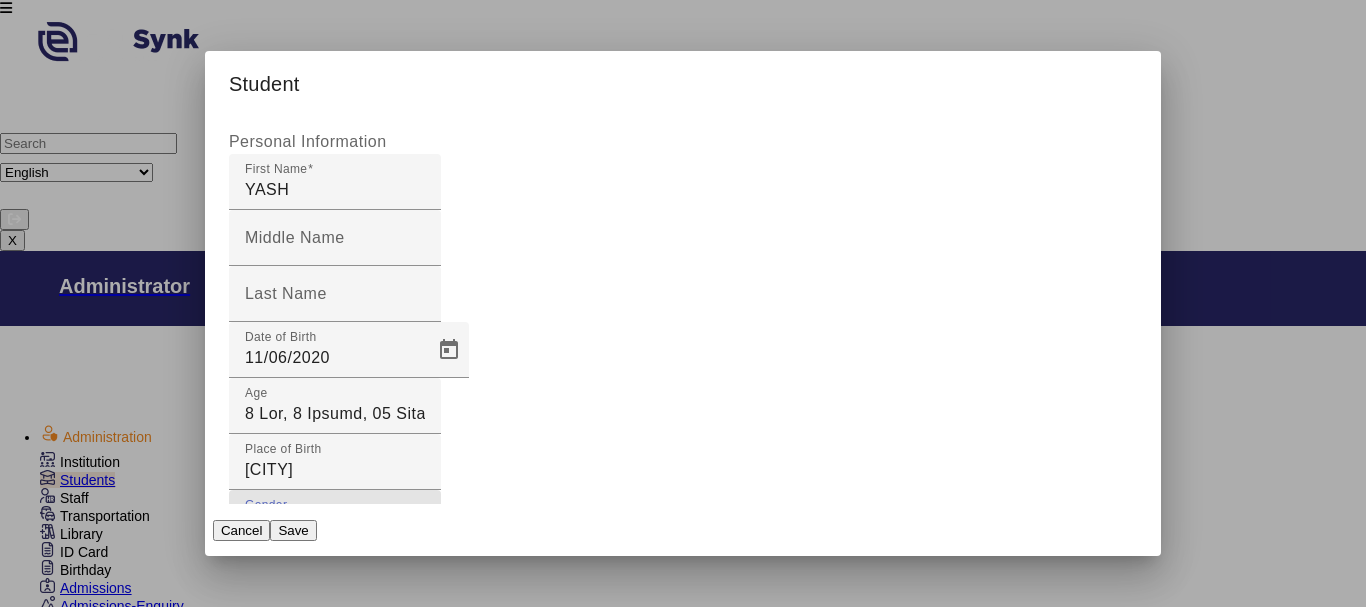 click on "Student Contact" at bounding box center (335, 582) 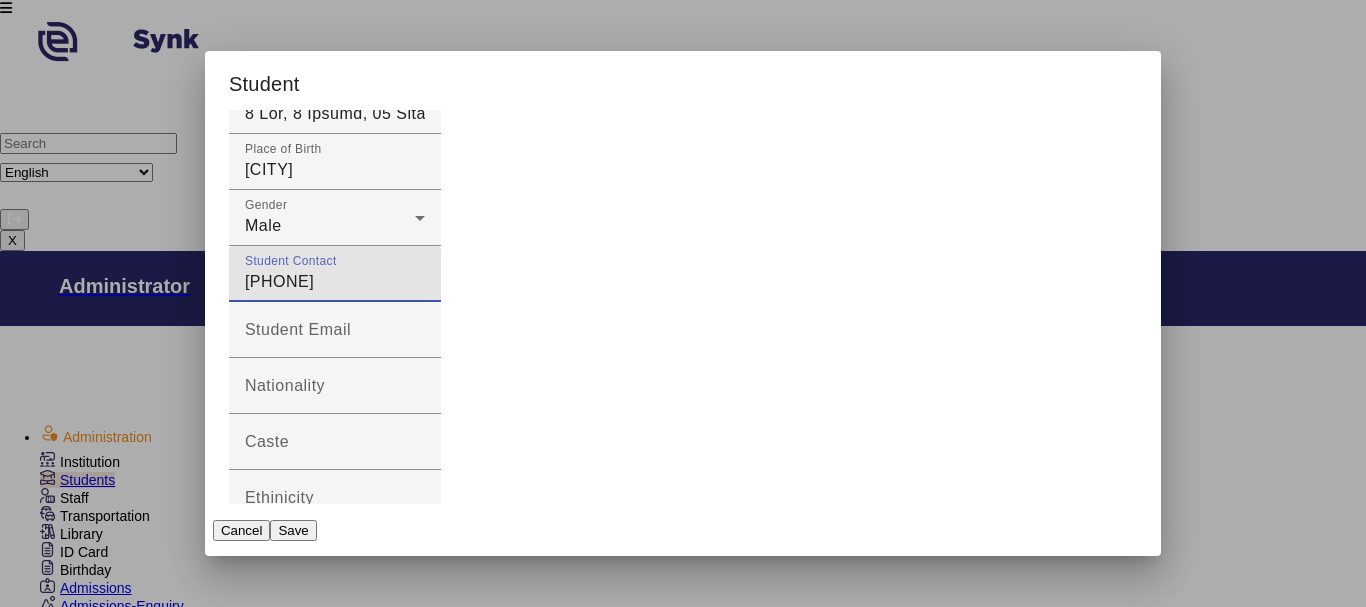 scroll, scrollTop: 400, scrollLeft: 0, axis: vertical 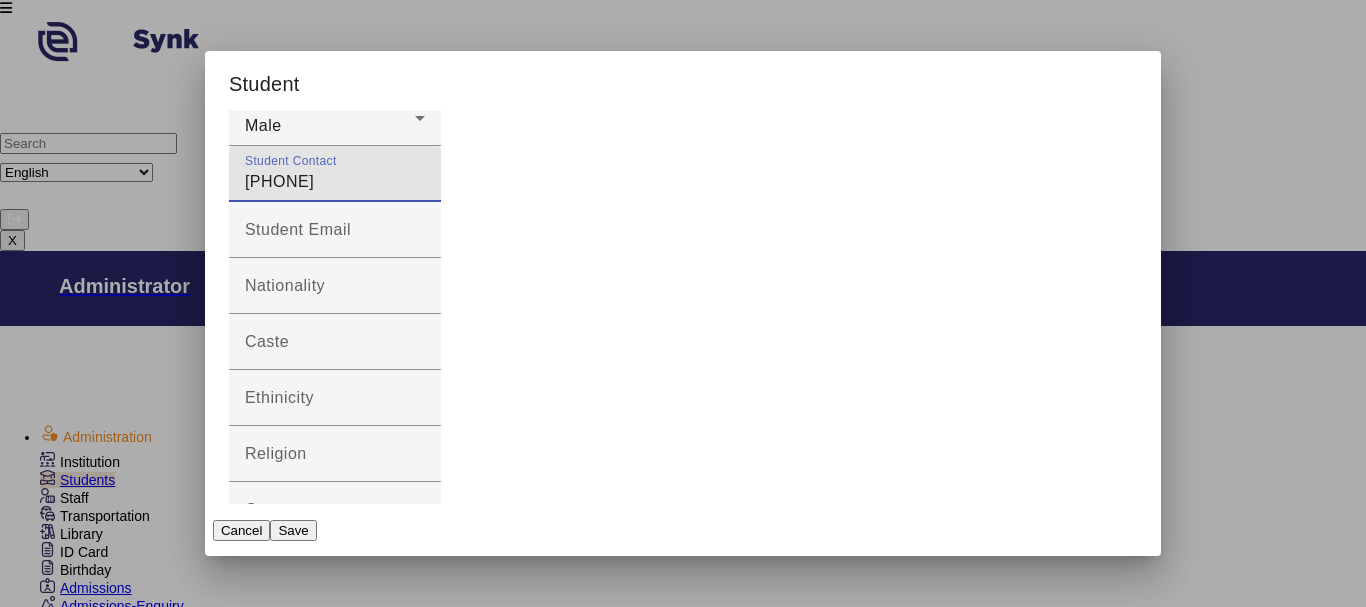 type on "[PHONE]" 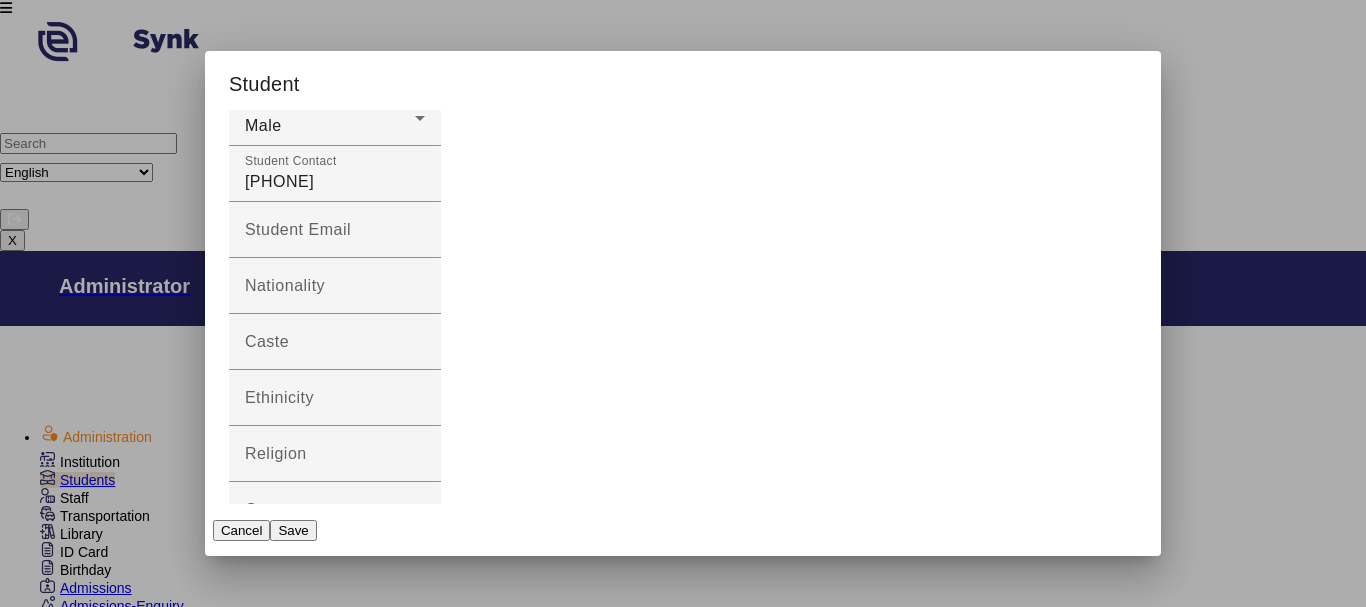 type on "SHASTRI NAGAR" 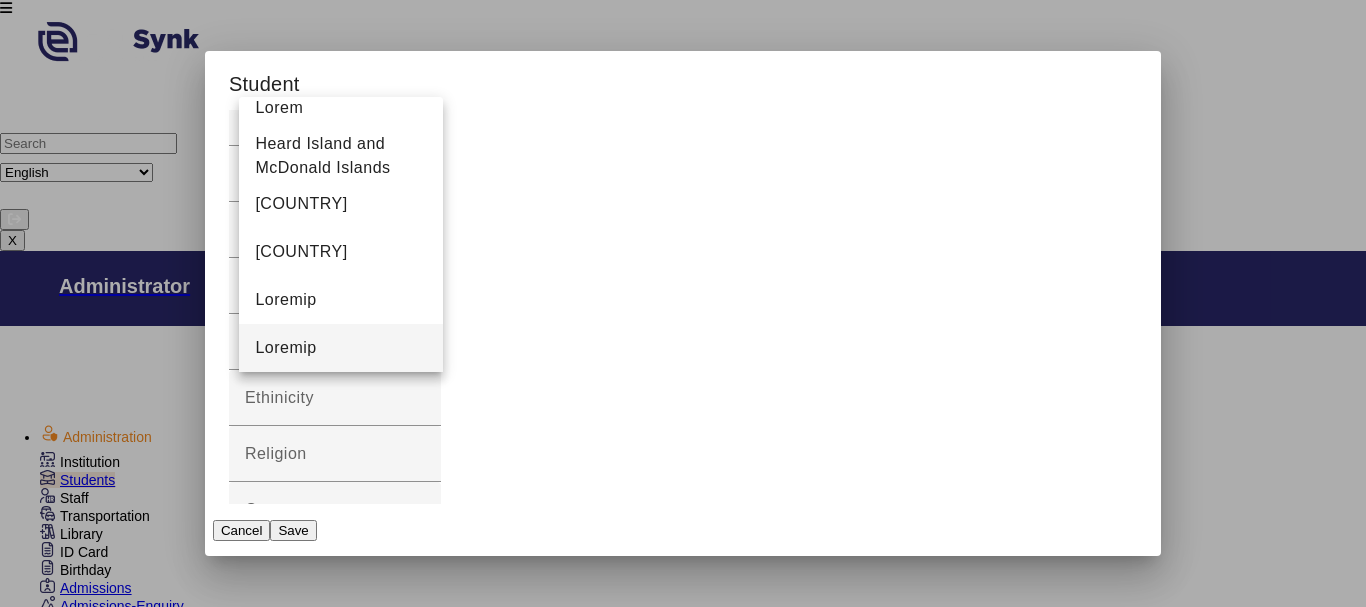 scroll, scrollTop: 4581, scrollLeft: 0, axis: vertical 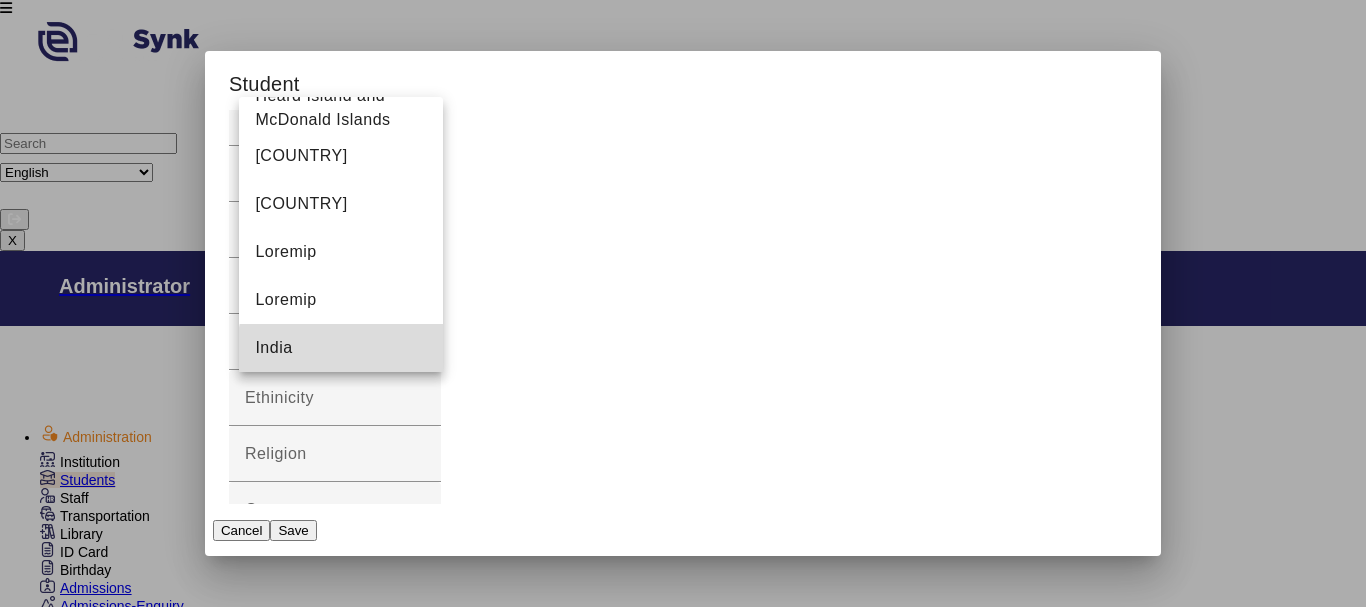 click on "India" at bounding box center (341, 348) 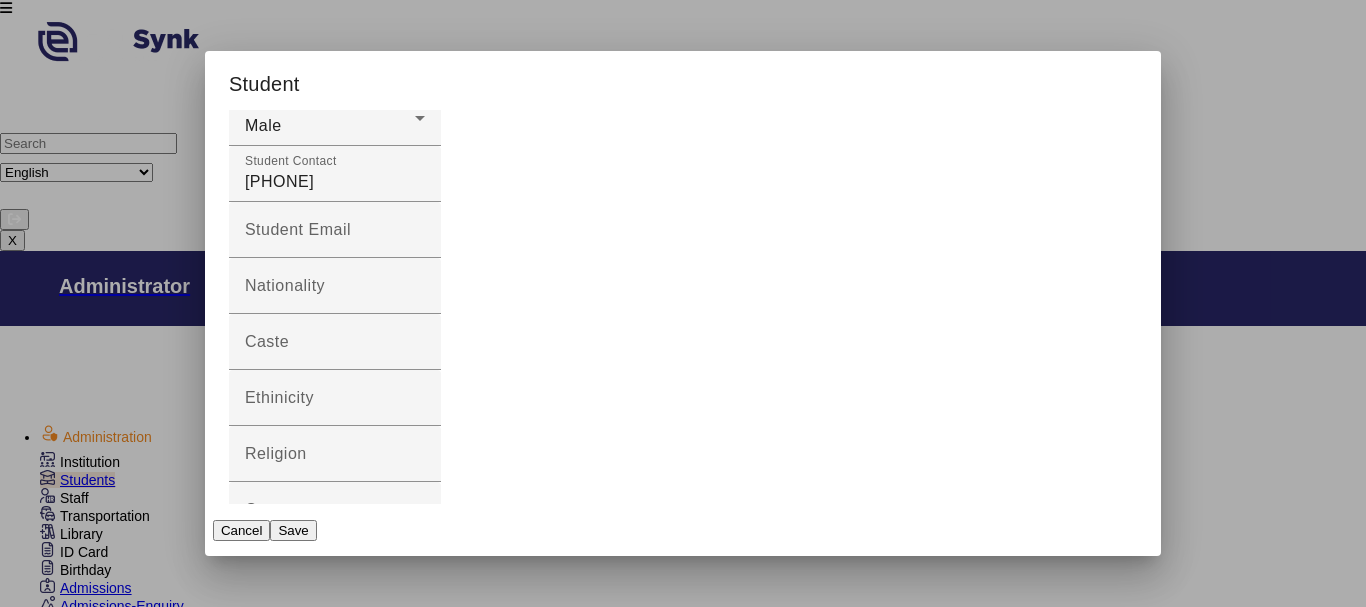 click at bounding box center [330, 1572] 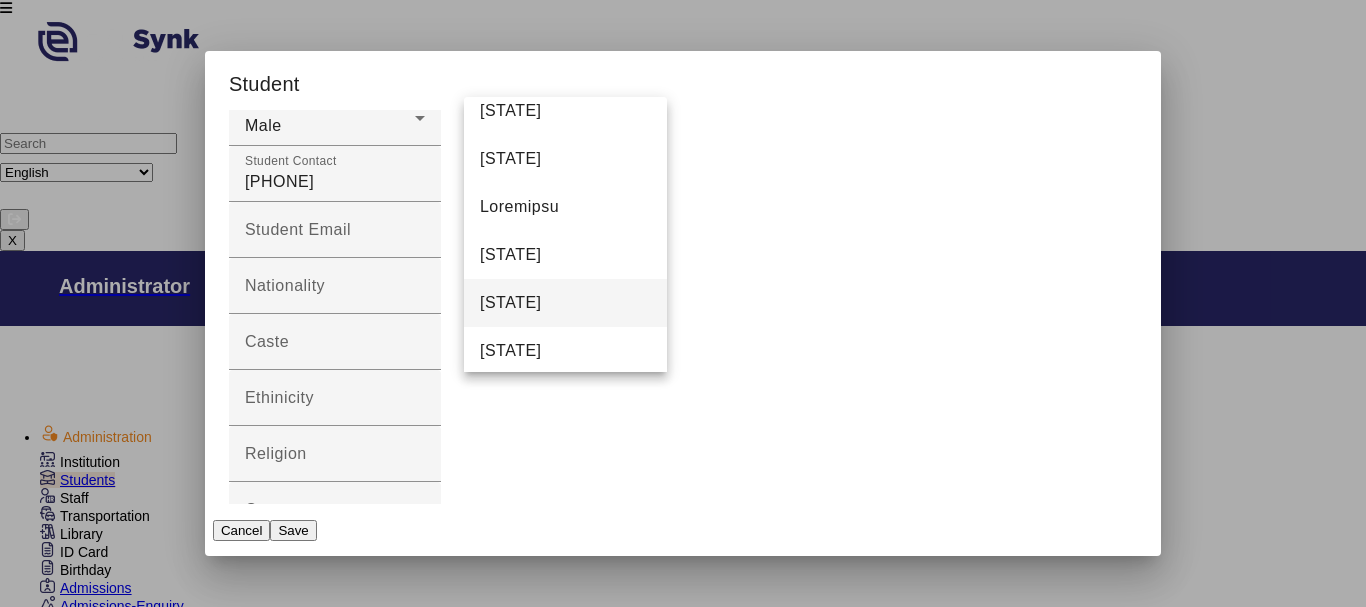 scroll, scrollTop: 1300, scrollLeft: 0, axis: vertical 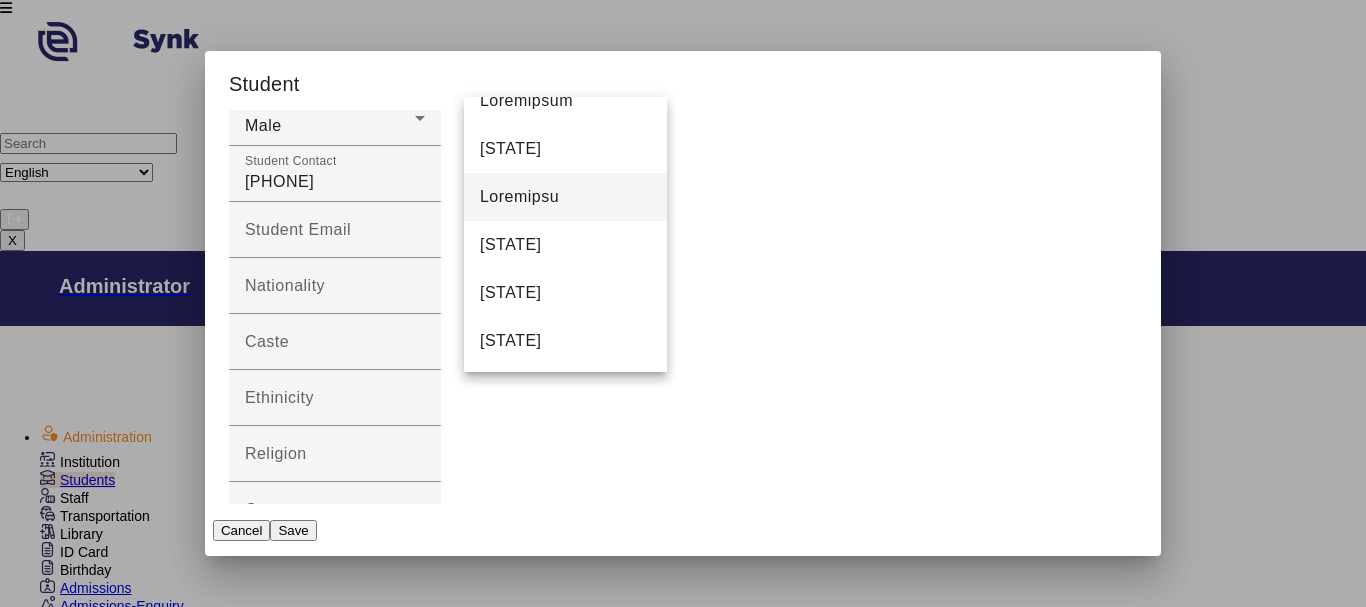 click on "Loremipsu" at bounding box center [519, 197] 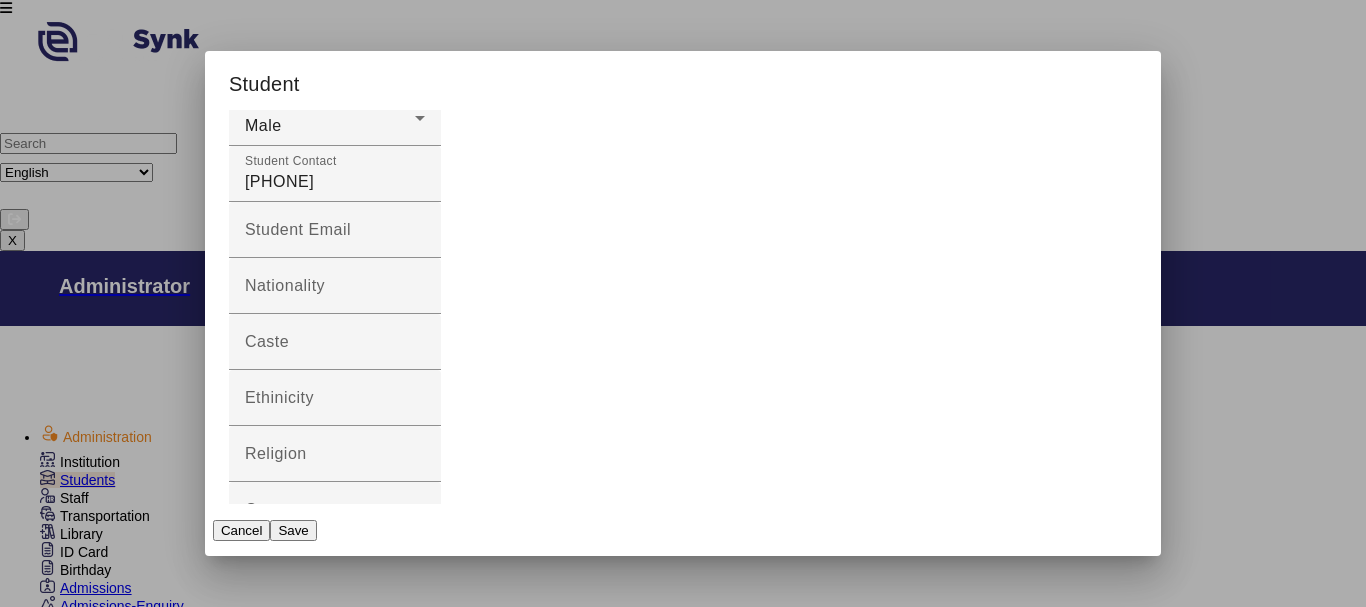 click at bounding box center [330, 1628] 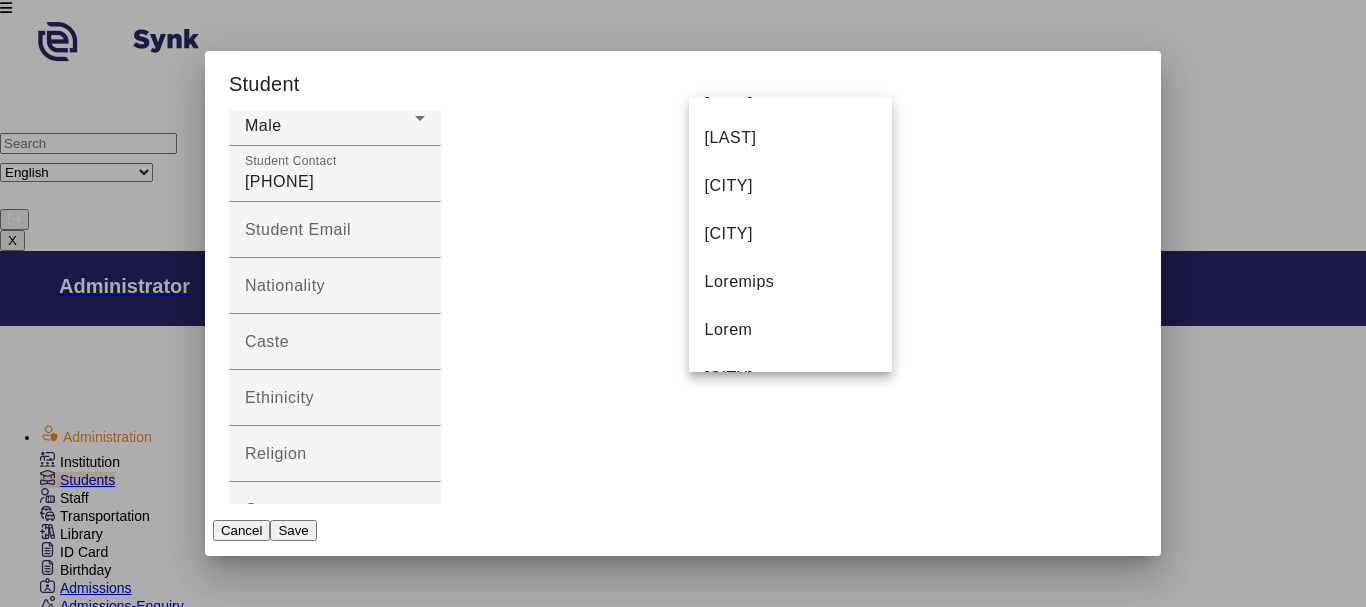 scroll, scrollTop: 7800, scrollLeft: 0, axis: vertical 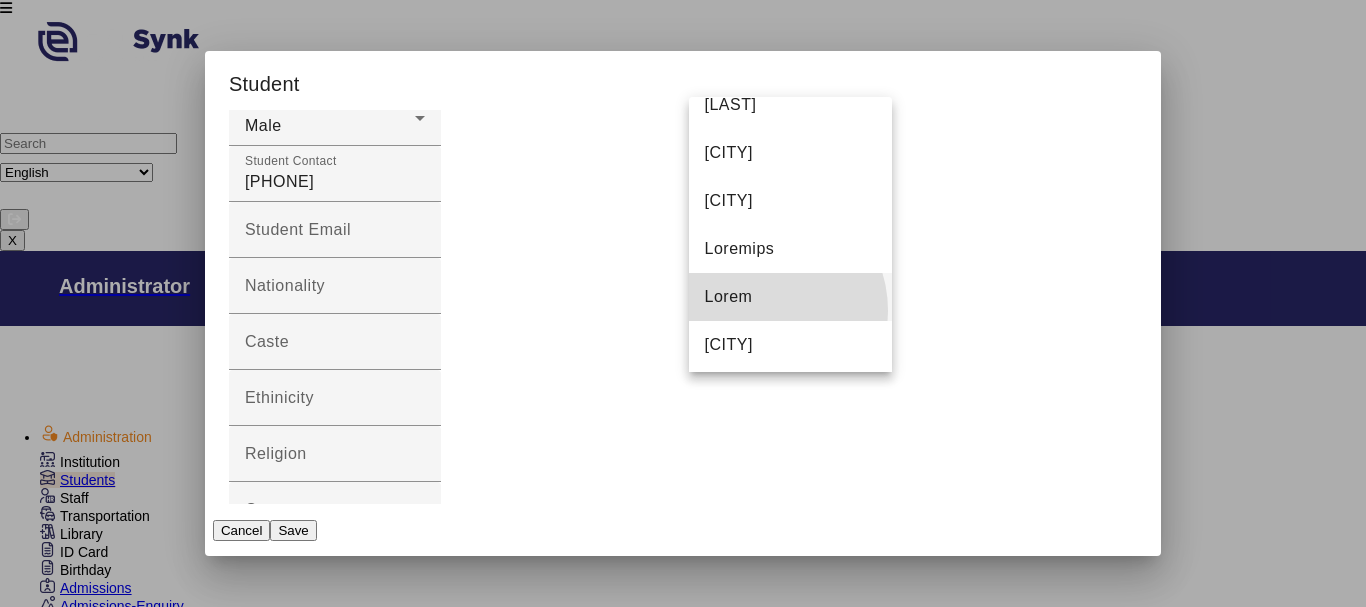 click on "Lorem" at bounding box center (791, 297) 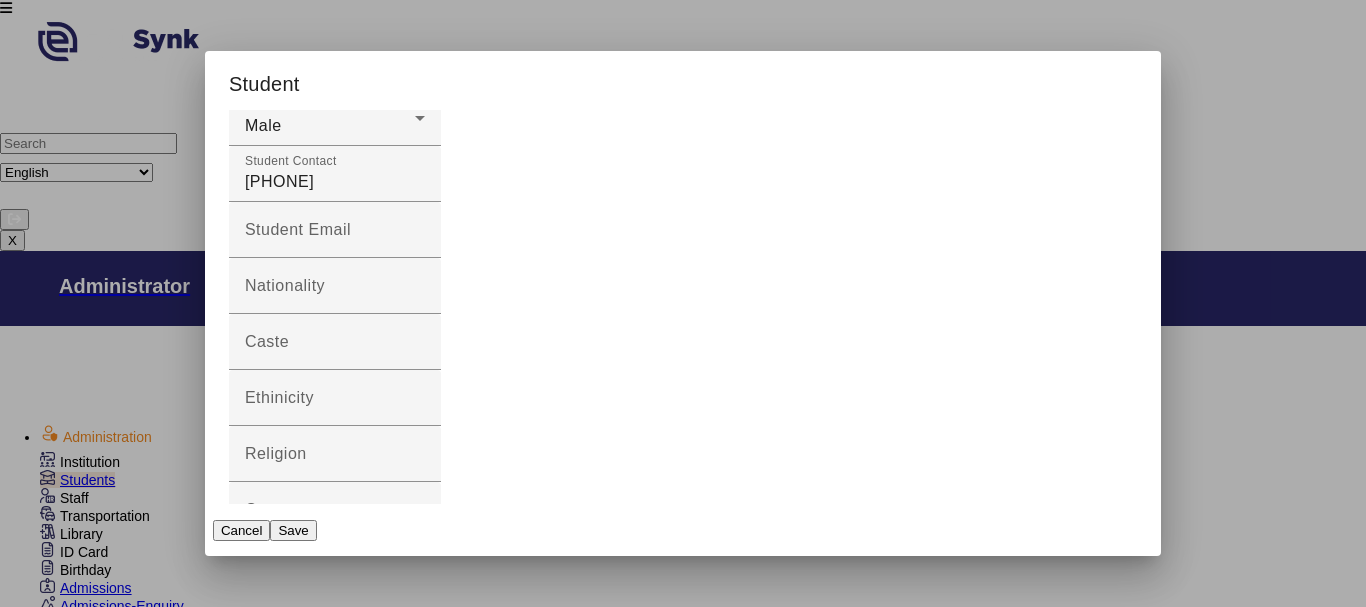 click on "Pin Code" at bounding box center (280, 1675) 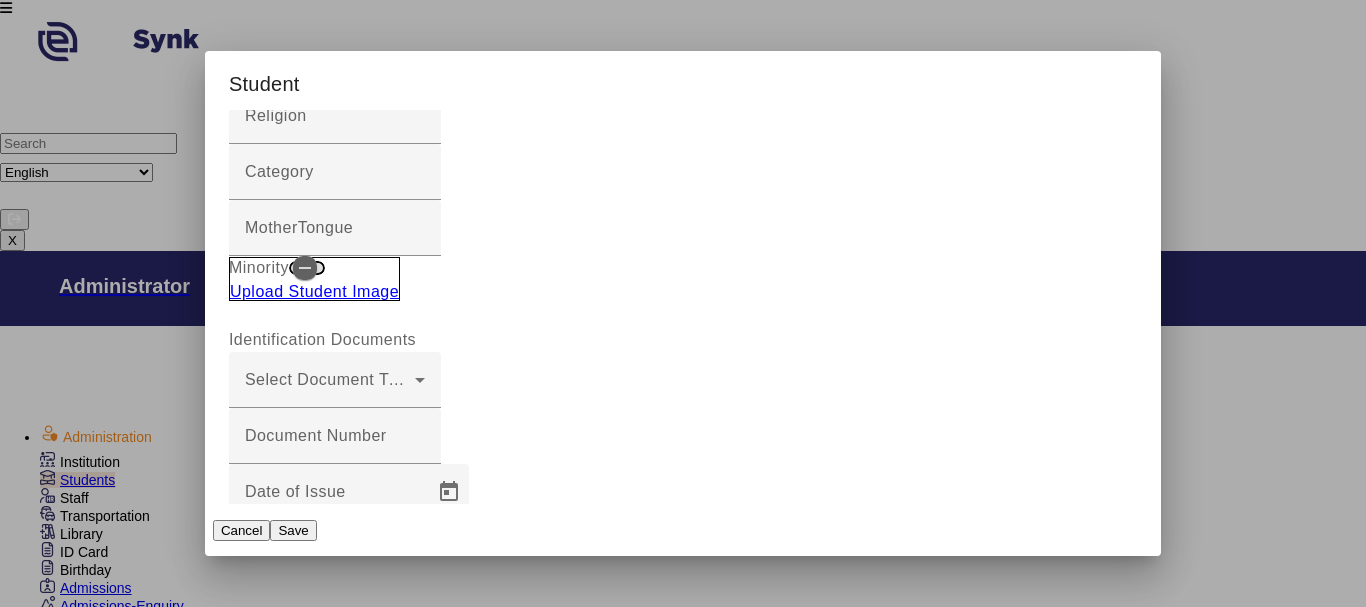 scroll, scrollTop: 700, scrollLeft: 0, axis: vertical 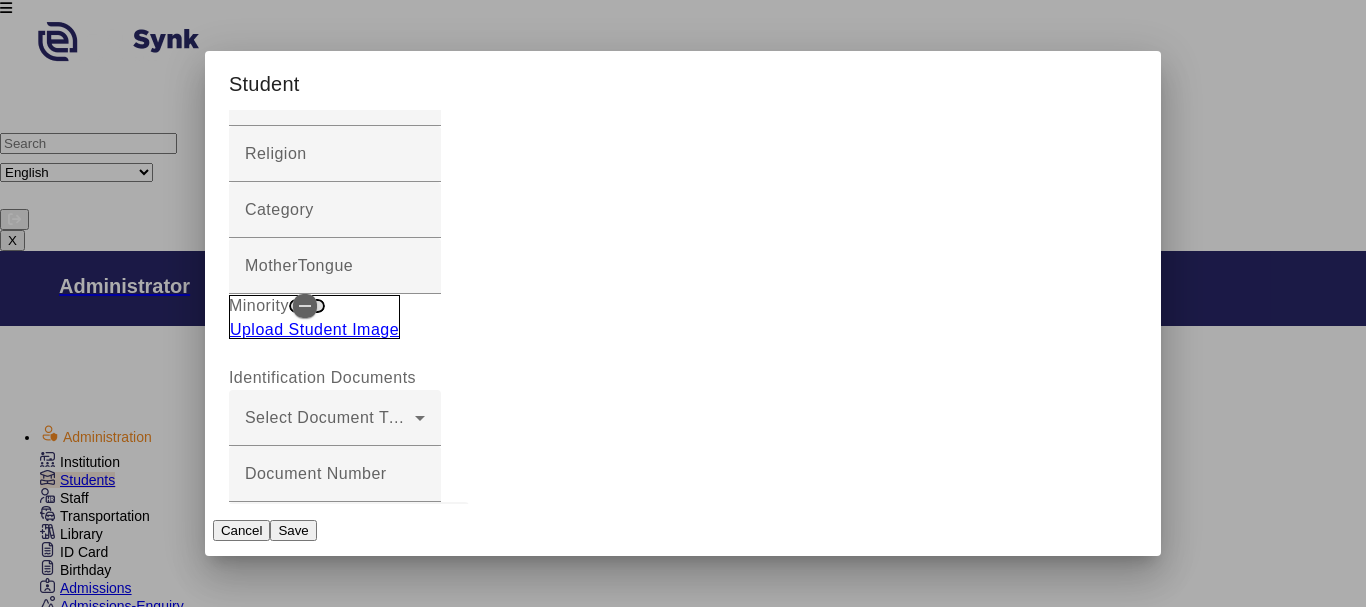 type on "[POSTAL_CODE]" 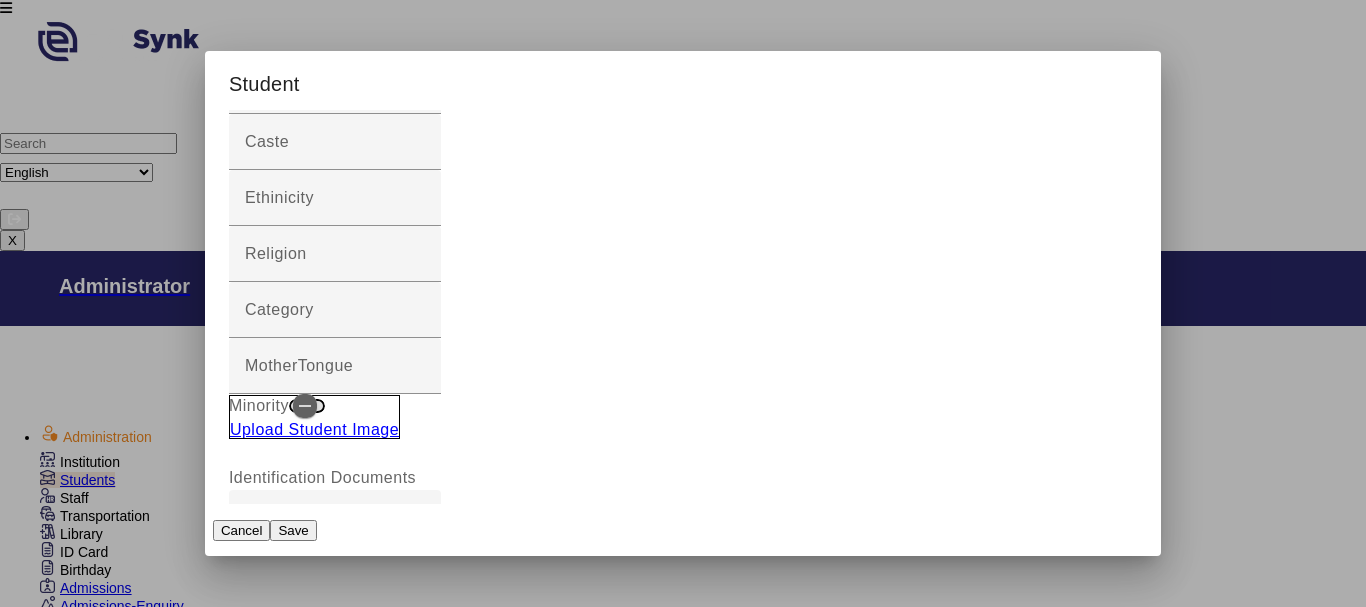 click on "EduSynkID 0" at bounding box center [335, 1620] 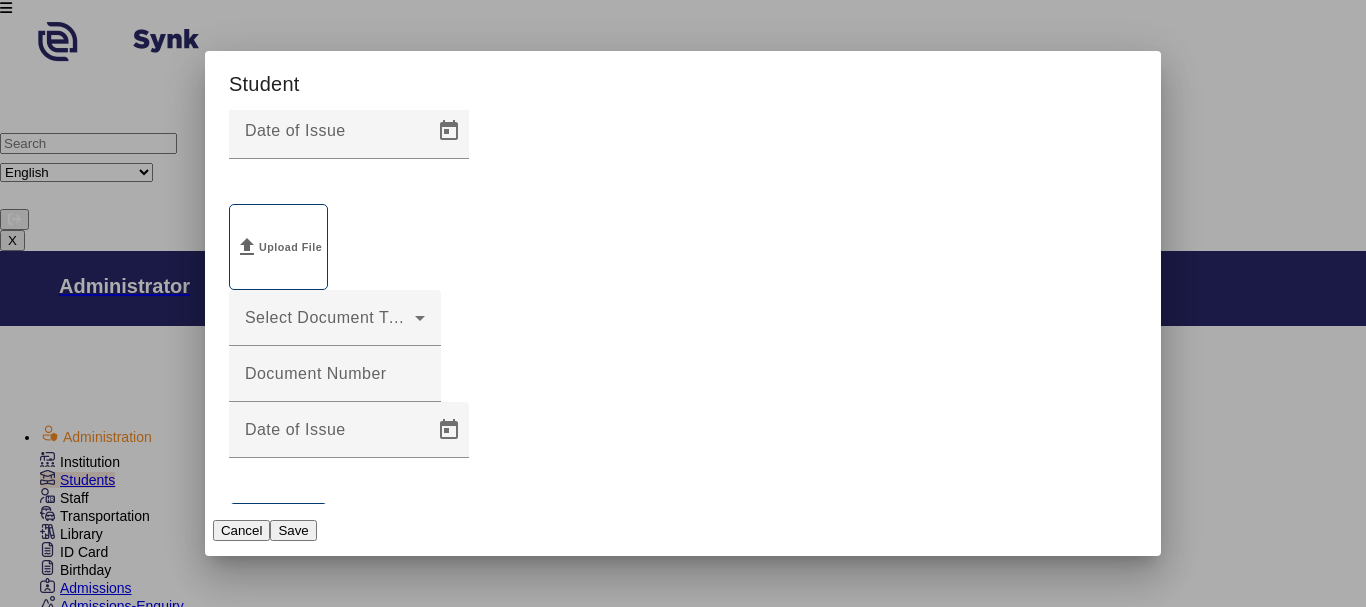 scroll, scrollTop: 1100, scrollLeft: 0, axis: vertical 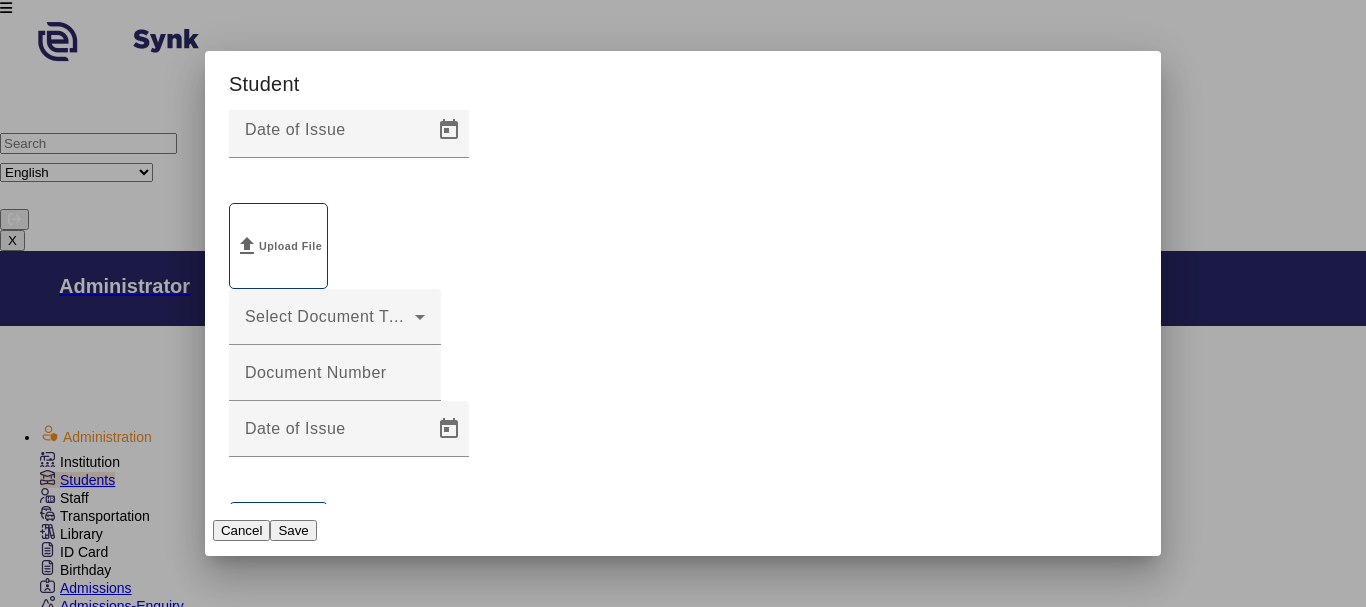 click on "First Name" at bounding box center [335, 2467] 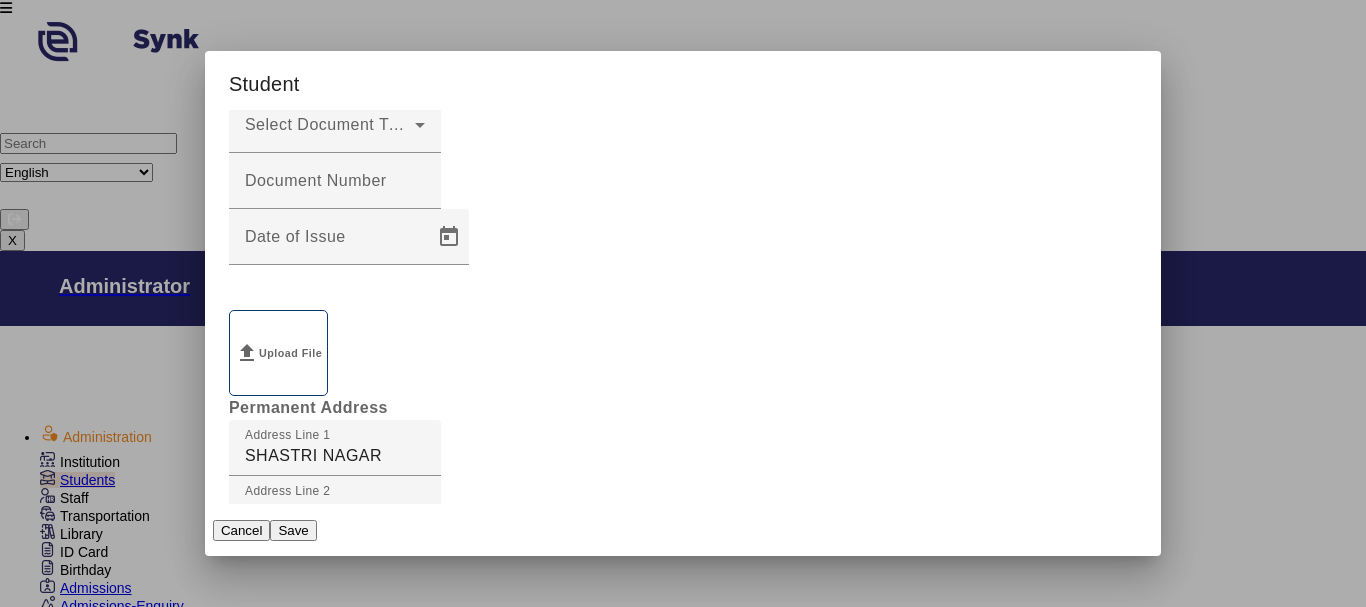 scroll, scrollTop: 1300, scrollLeft: 0, axis: vertical 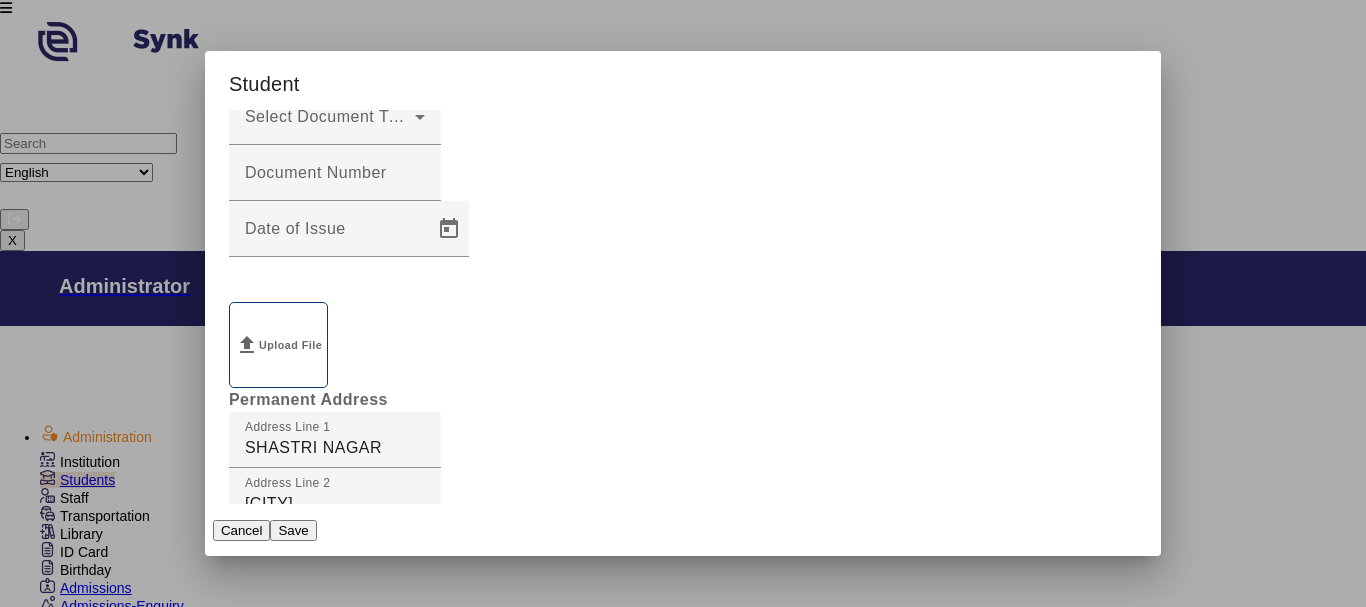 type on "LUHAR" 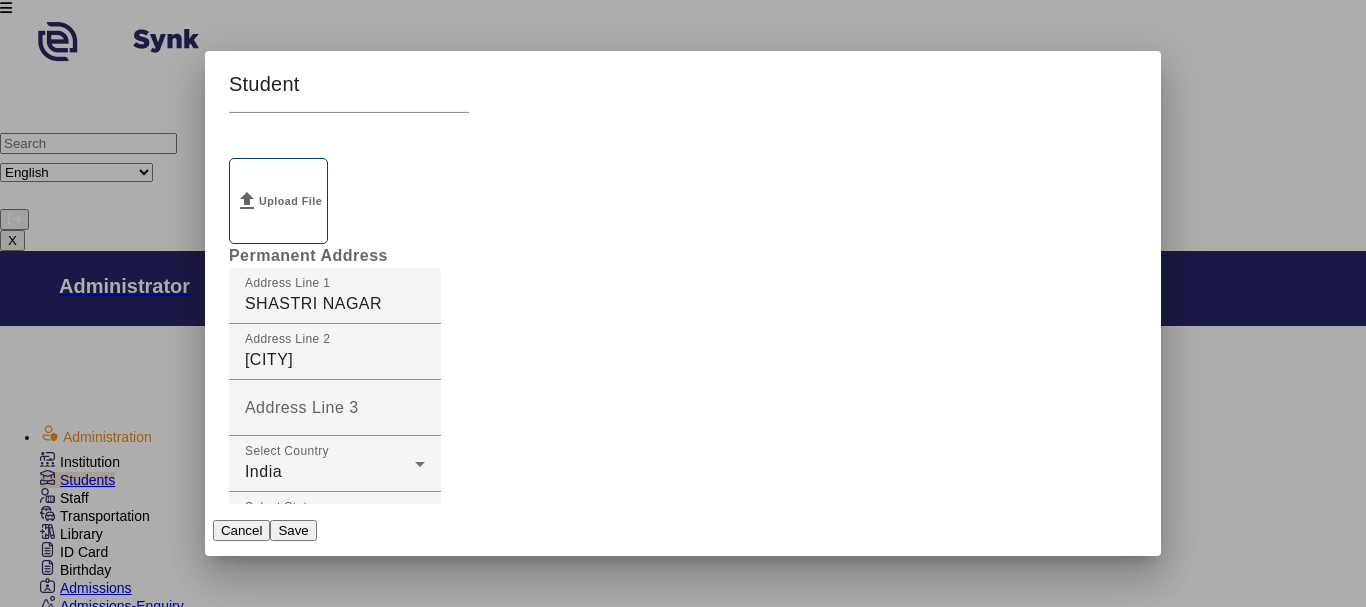 scroll, scrollTop: 1500, scrollLeft: 0, axis: vertical 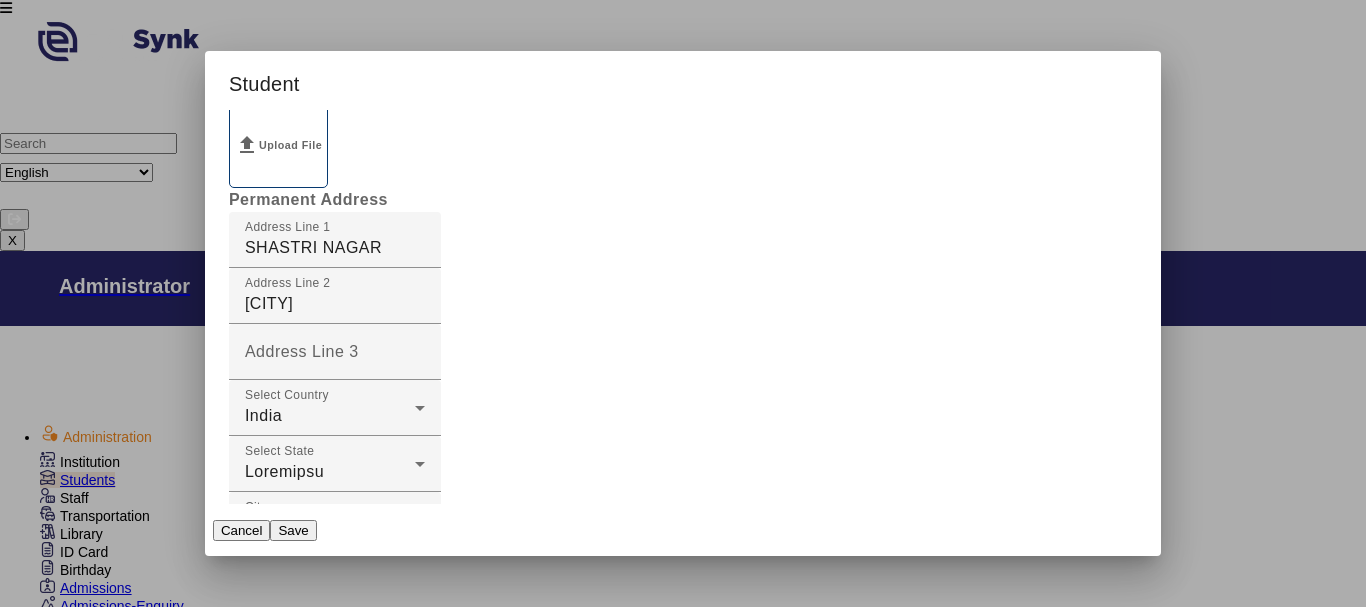 type on "3919518460" 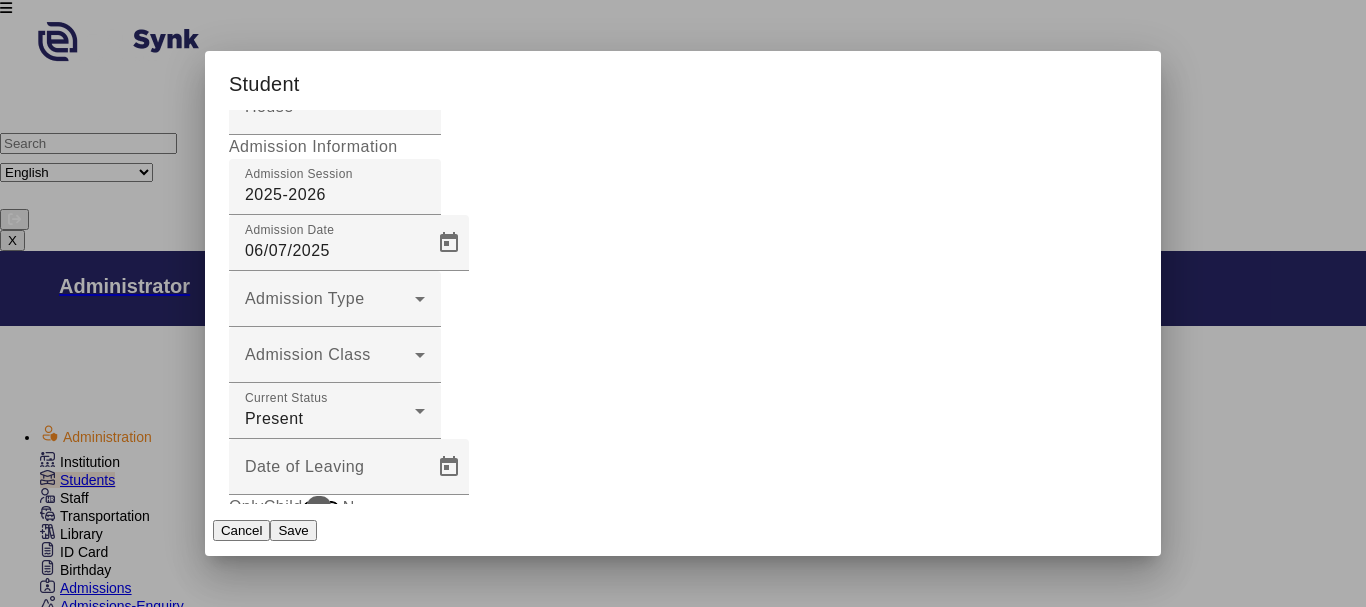 scroll, scrollTop: 2534, scrollLeft: 0, axis: vertical 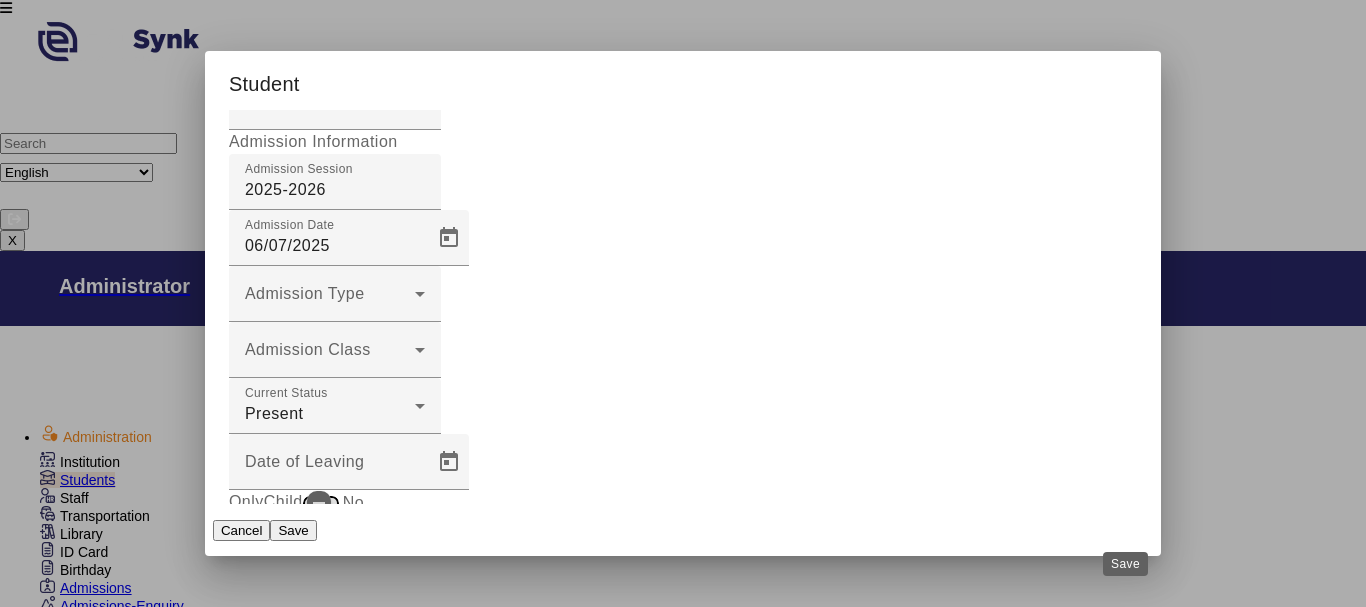 type on "MONIKA" 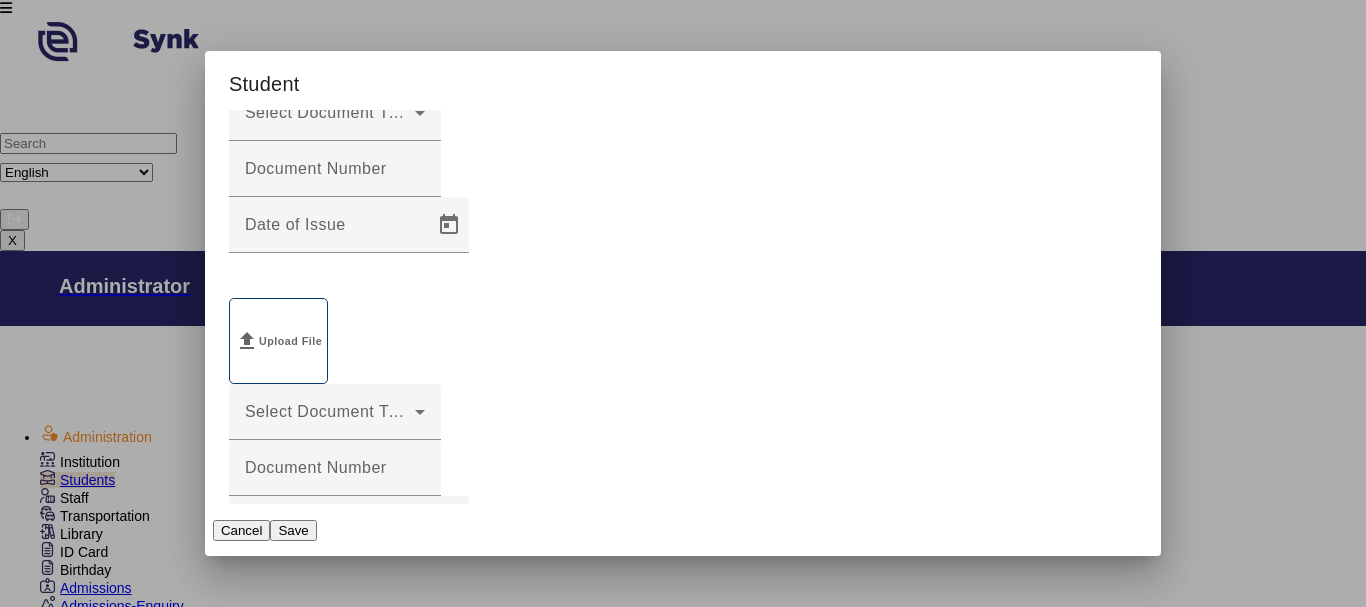 scroll, scrollTop: 734, scrollLeft: 0, axis: vertical 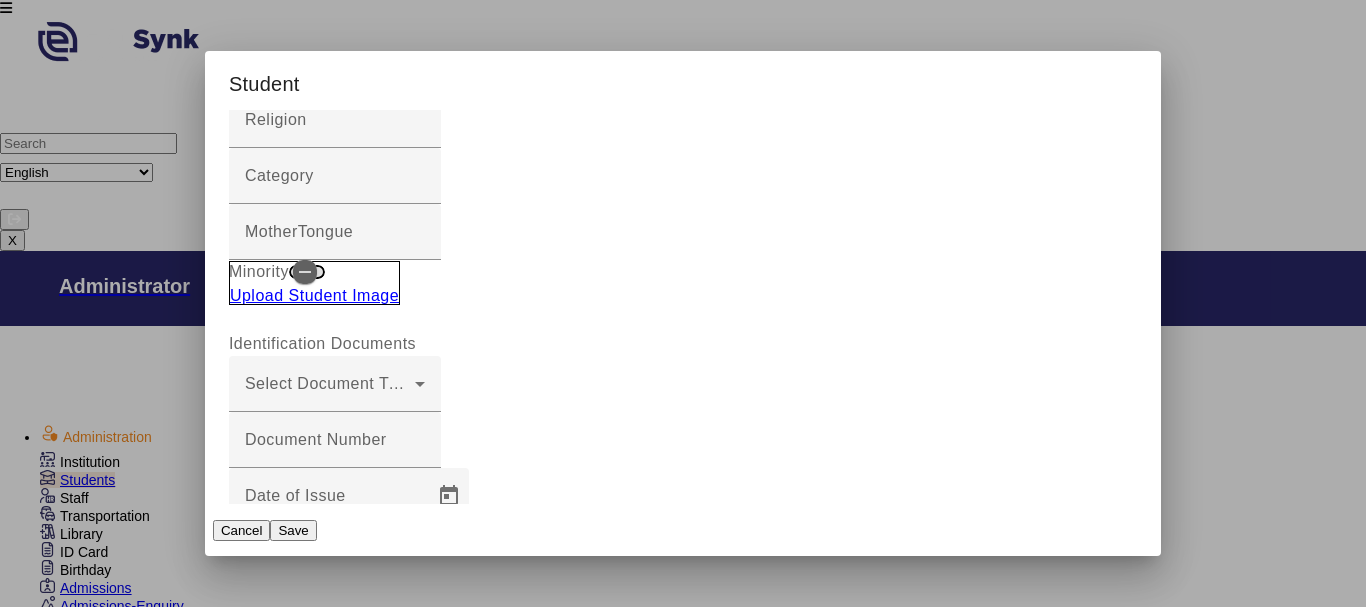 click on "Registration Id" at bounding box center [335, 1606] 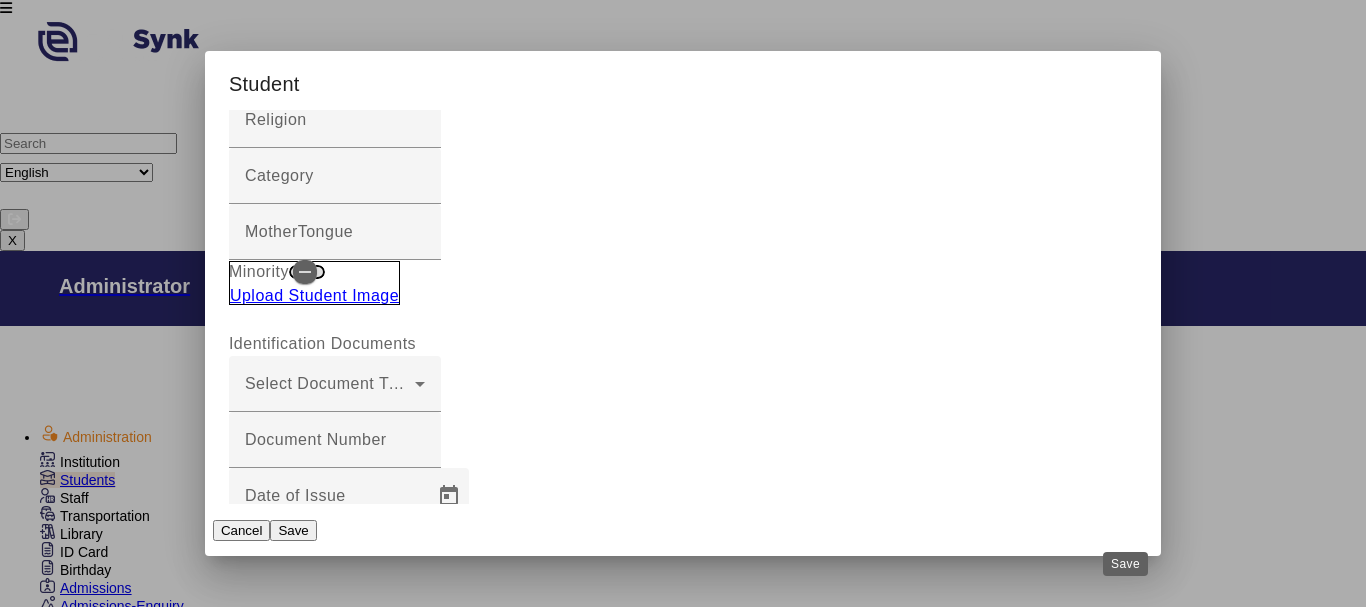 type on "LORE44" 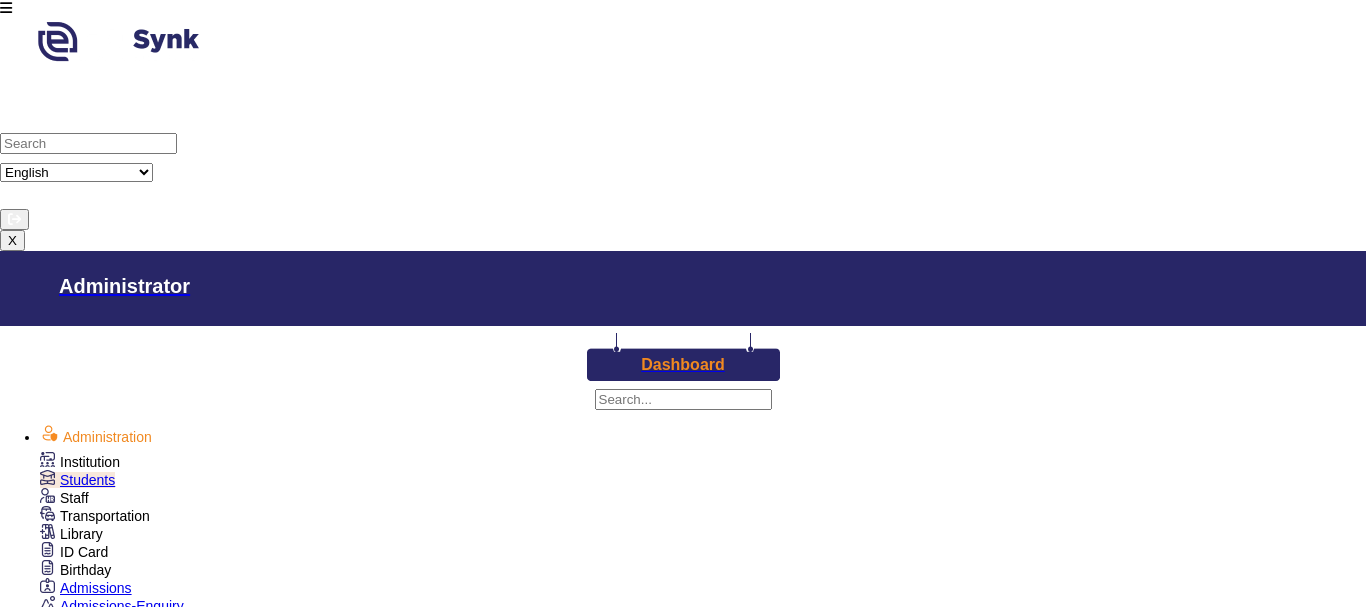 click at bounding box center [1129, 1908] 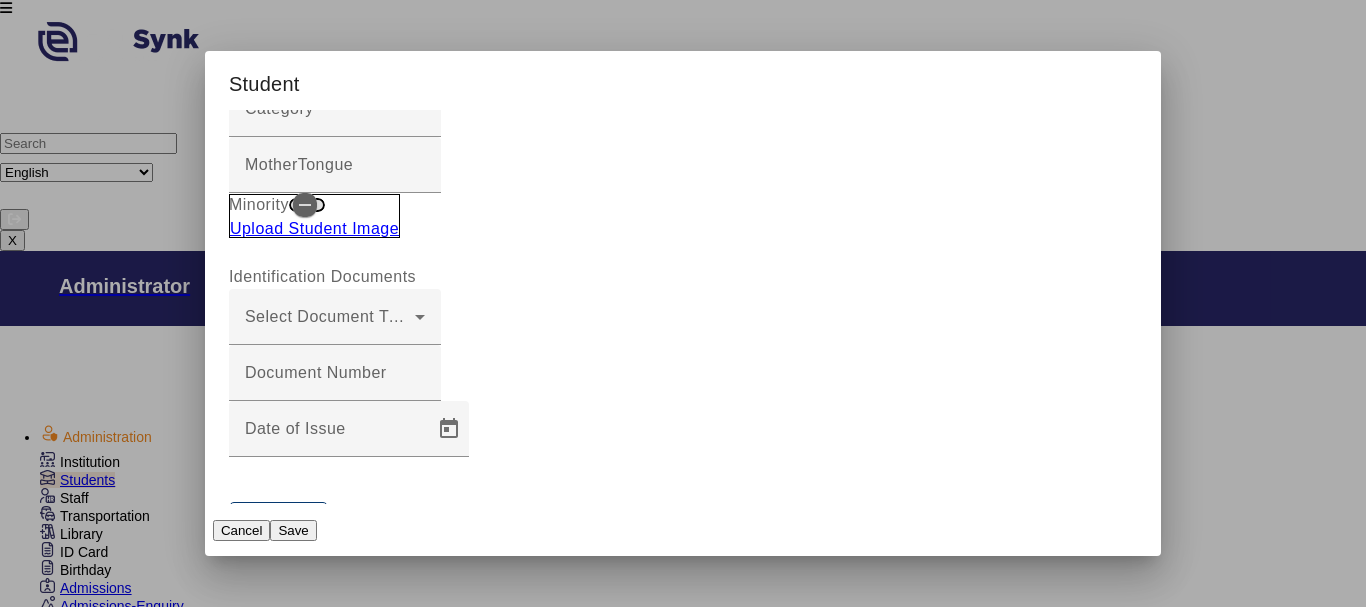 scroll, scrollTop: 800, scrollLeft: 0, axis: vertical 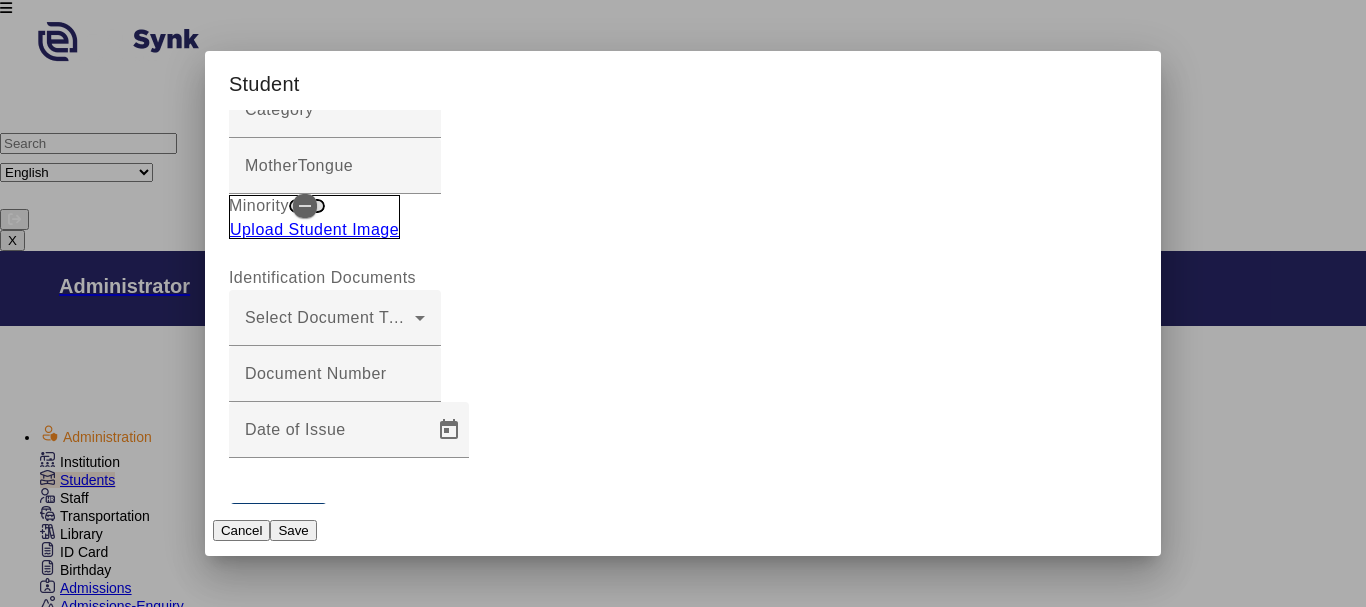 click on "Admission Class" at bounding box center [330, 2092] 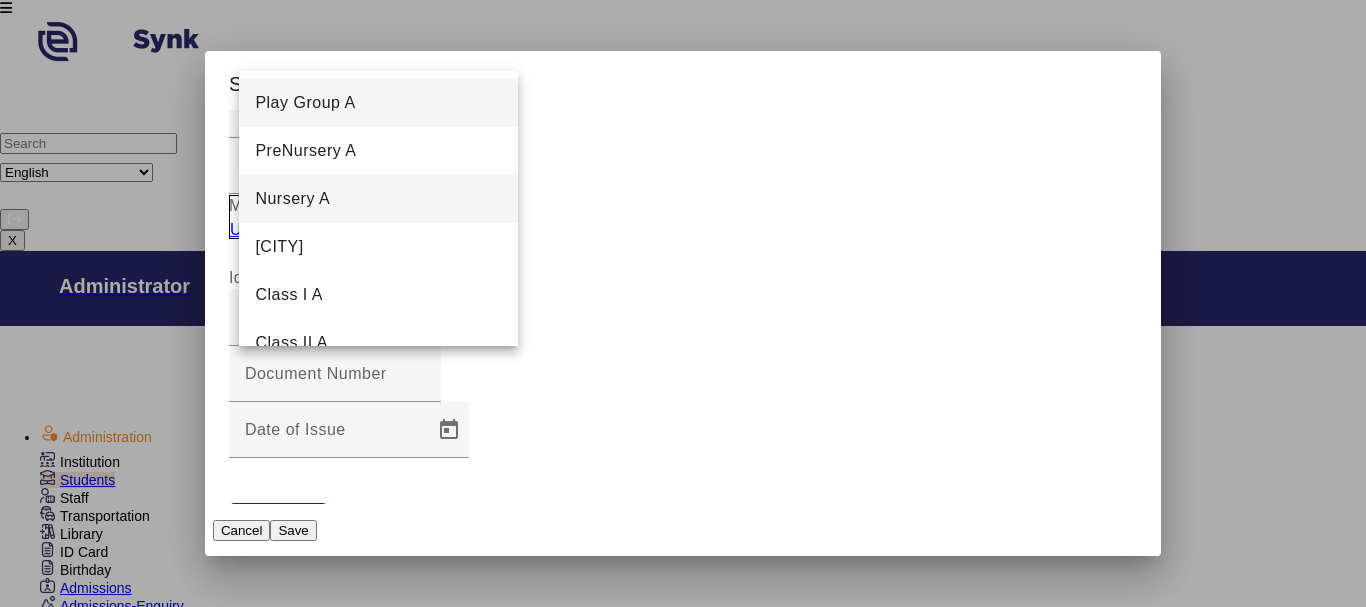 click on "Nursery A" at bounding box center [378, 199] 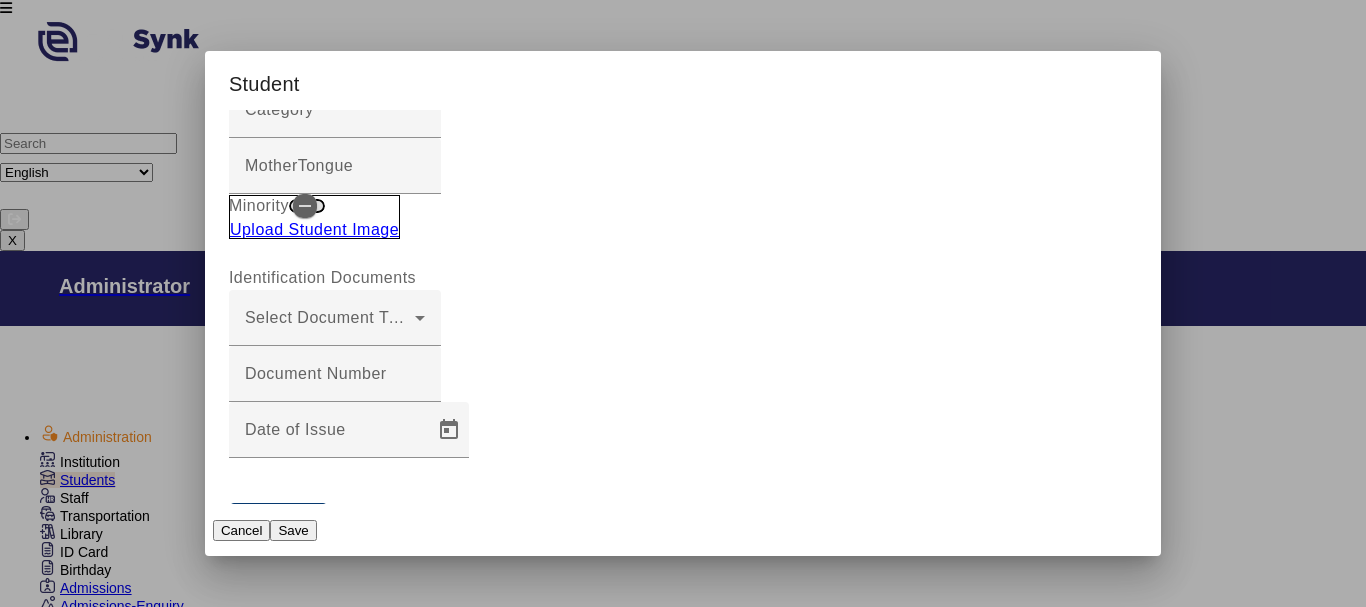 scroll, scrollTop: 900, scrollLeft: 0, axis: vertical 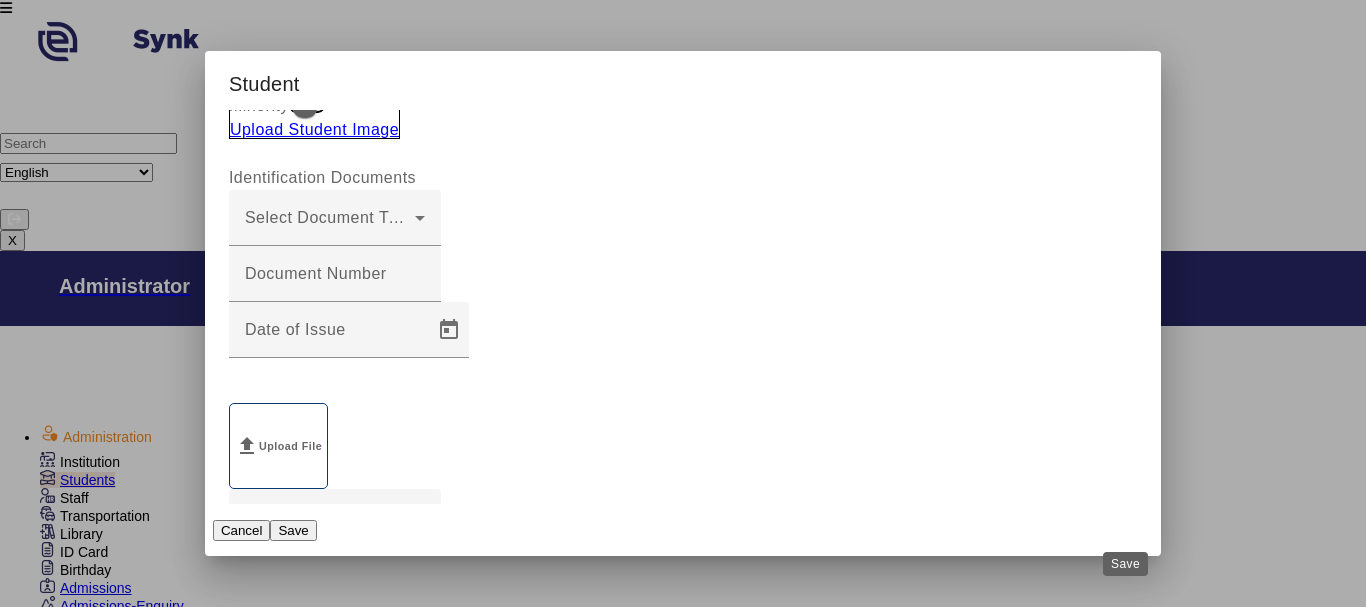 click on "Save" at bounding box center [293, 530] 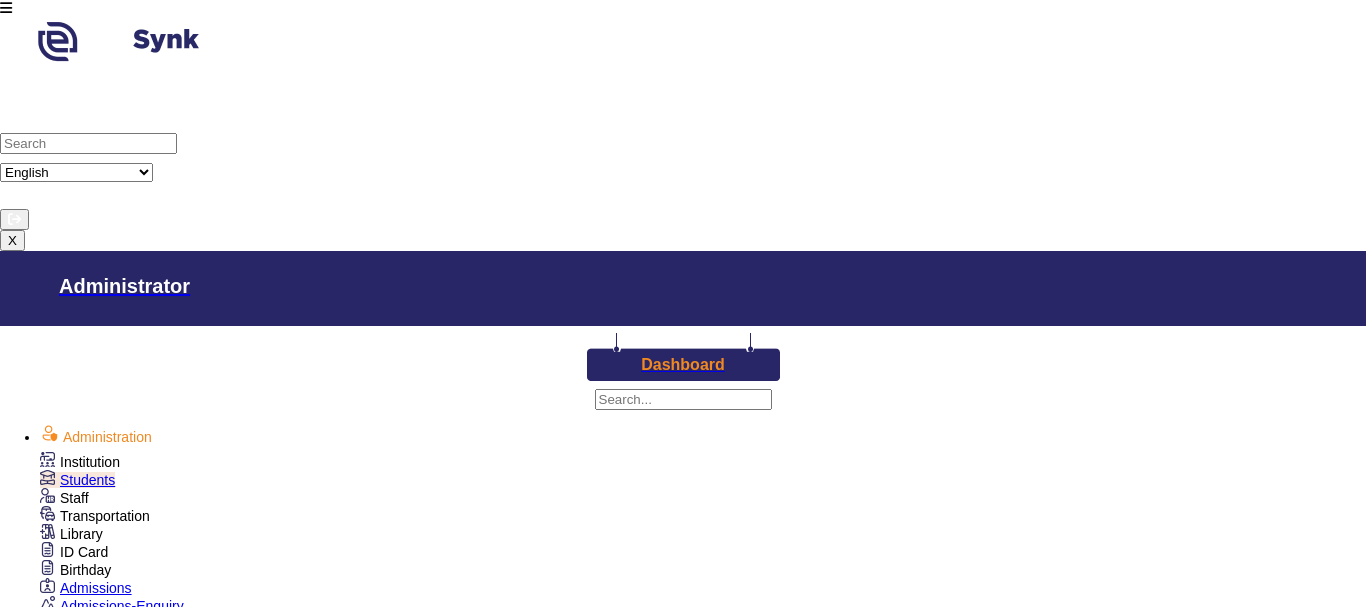 click on "Nursery" at bounding box center (419, 1753) 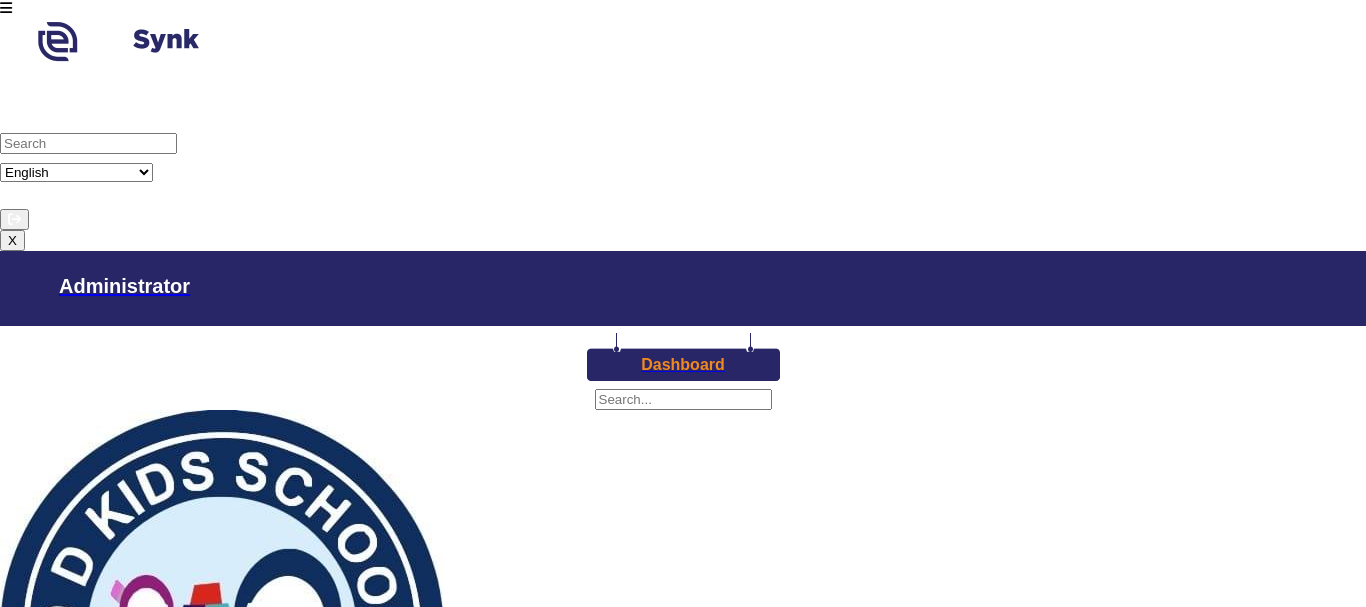 scroll, scrollTop: 0, scrollLeft: 0, axis: both 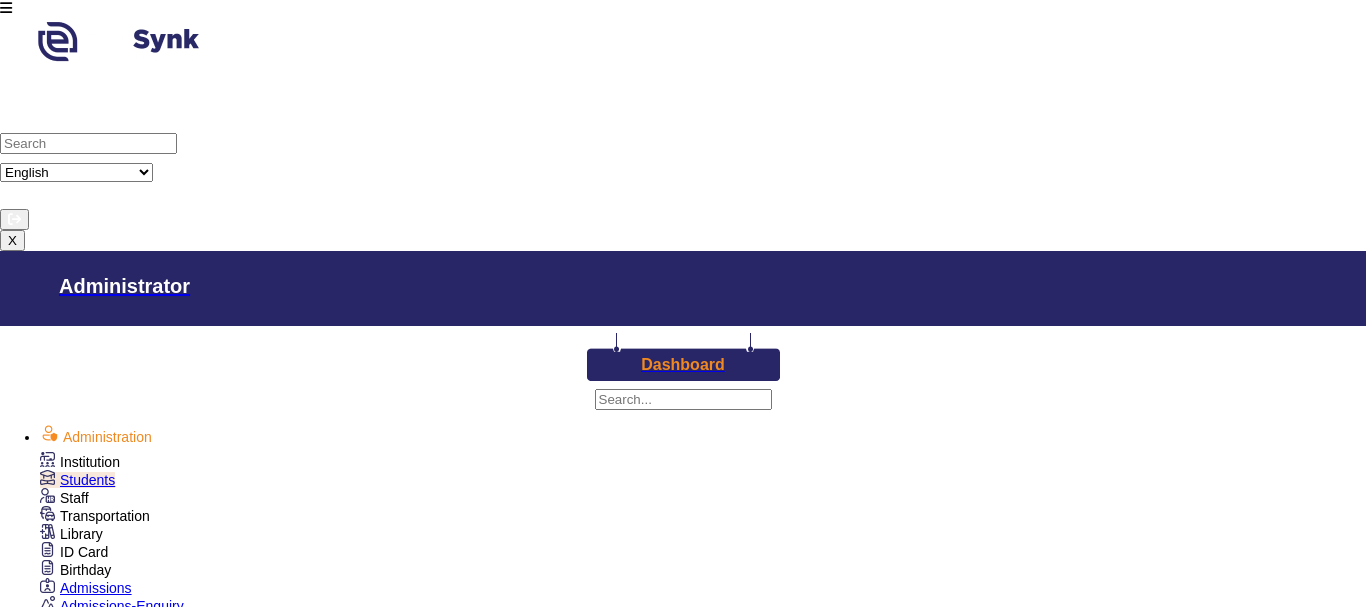 click on "delete_outline" at bounding box center (1169, 1908) 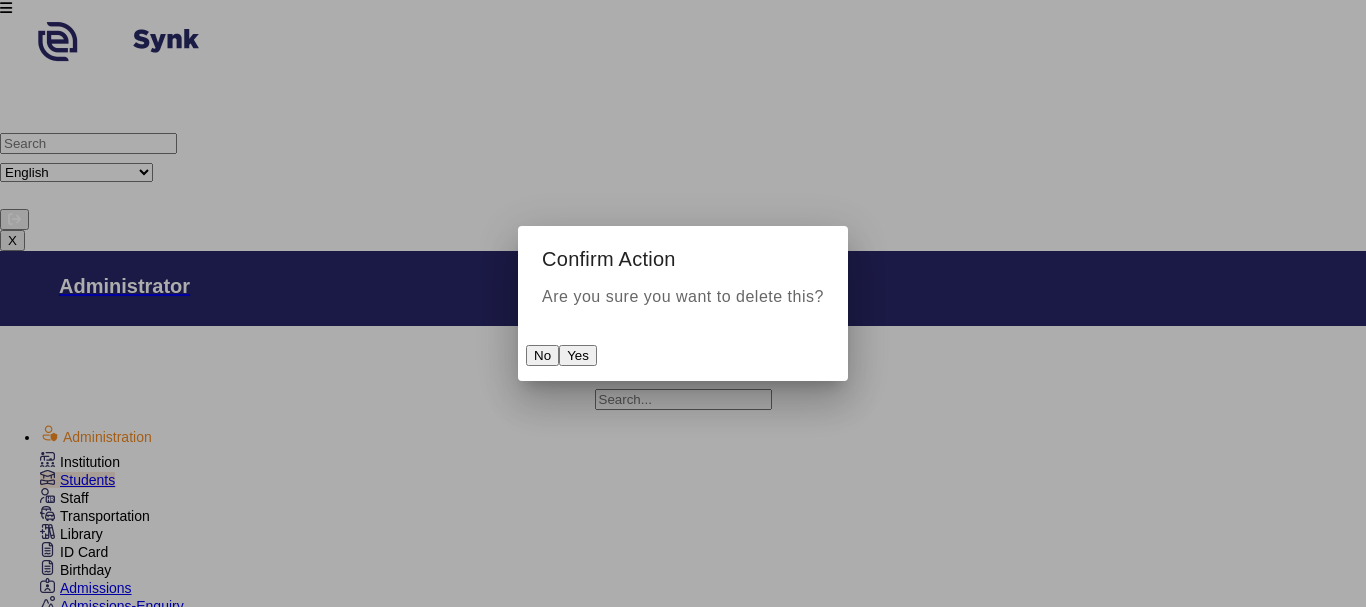click on "Yes" at bounding box center (578, 355) 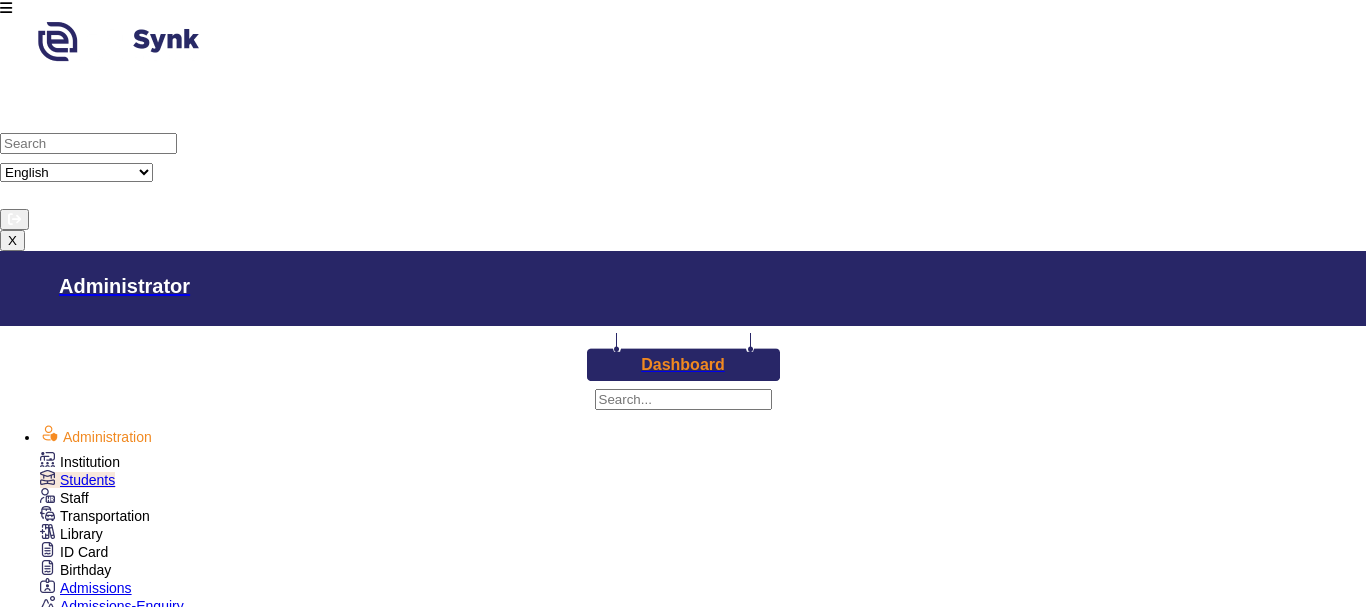 click on "KG" at bounding box center (556, 1753) 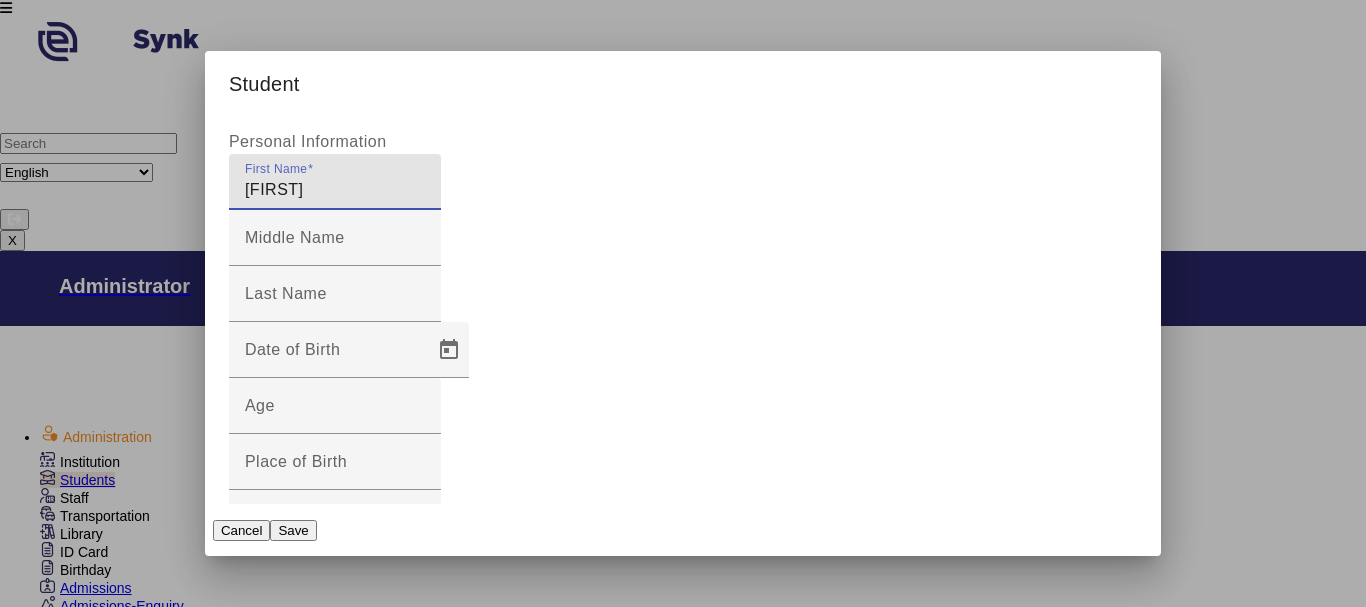 type on "[FIRST]" 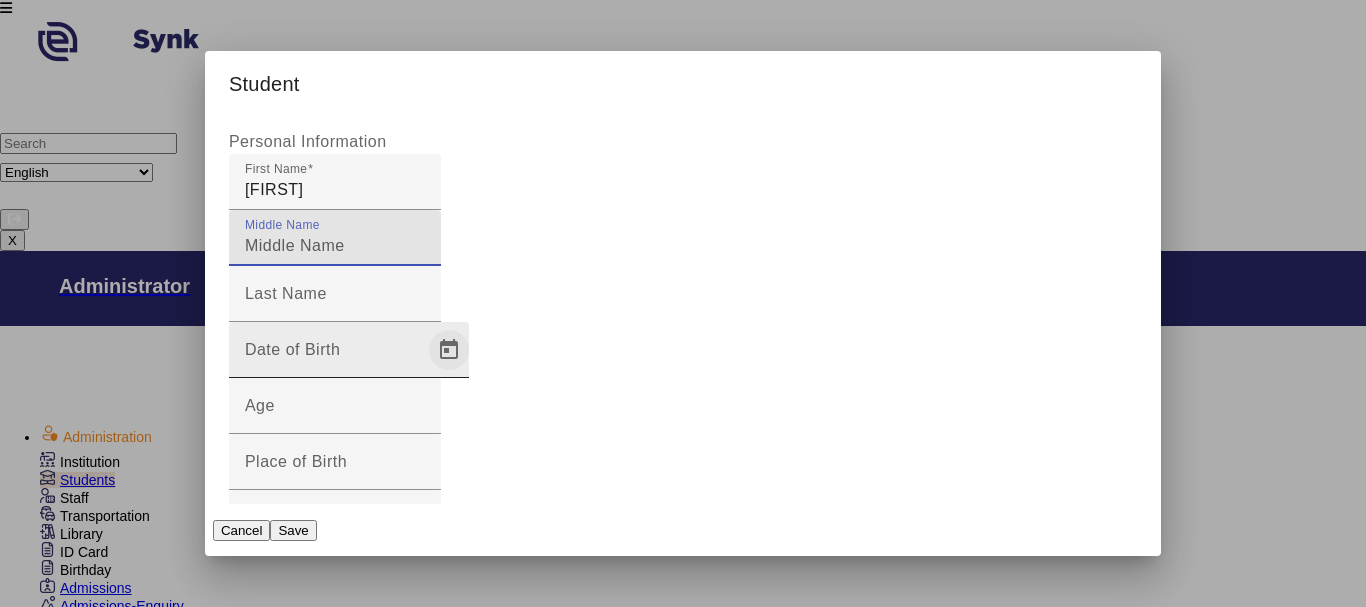 click at bounding box center (449, 350) 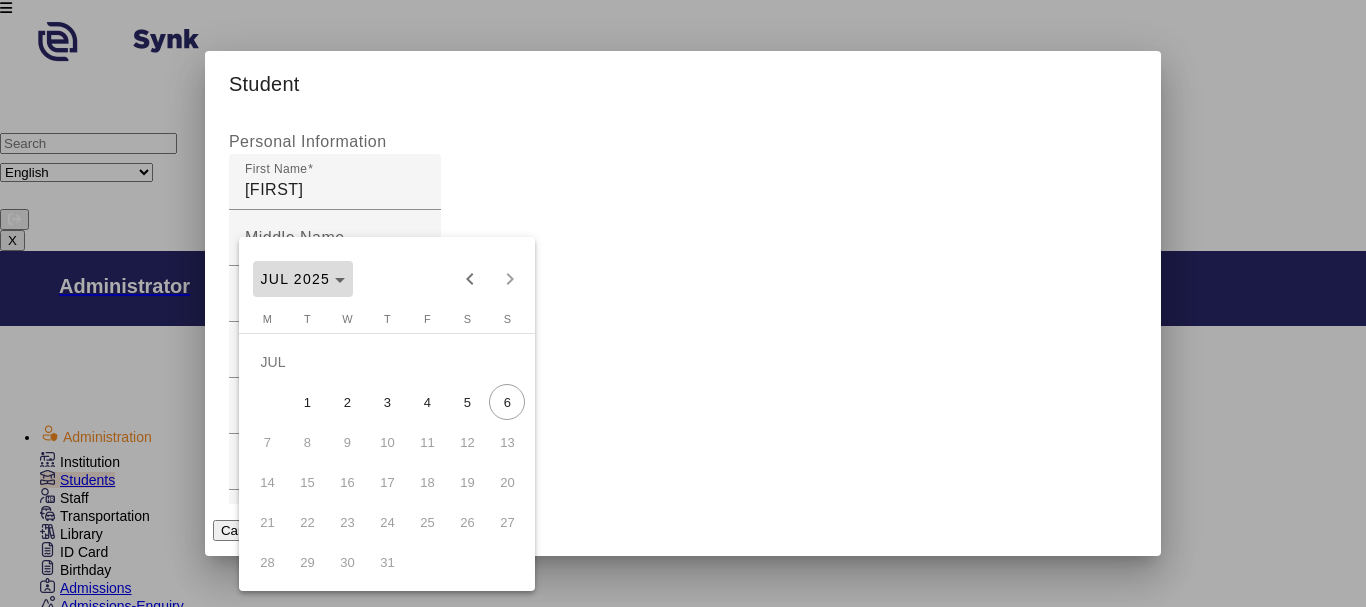 click on "JUL 2025" at bounding box center (295, 279) 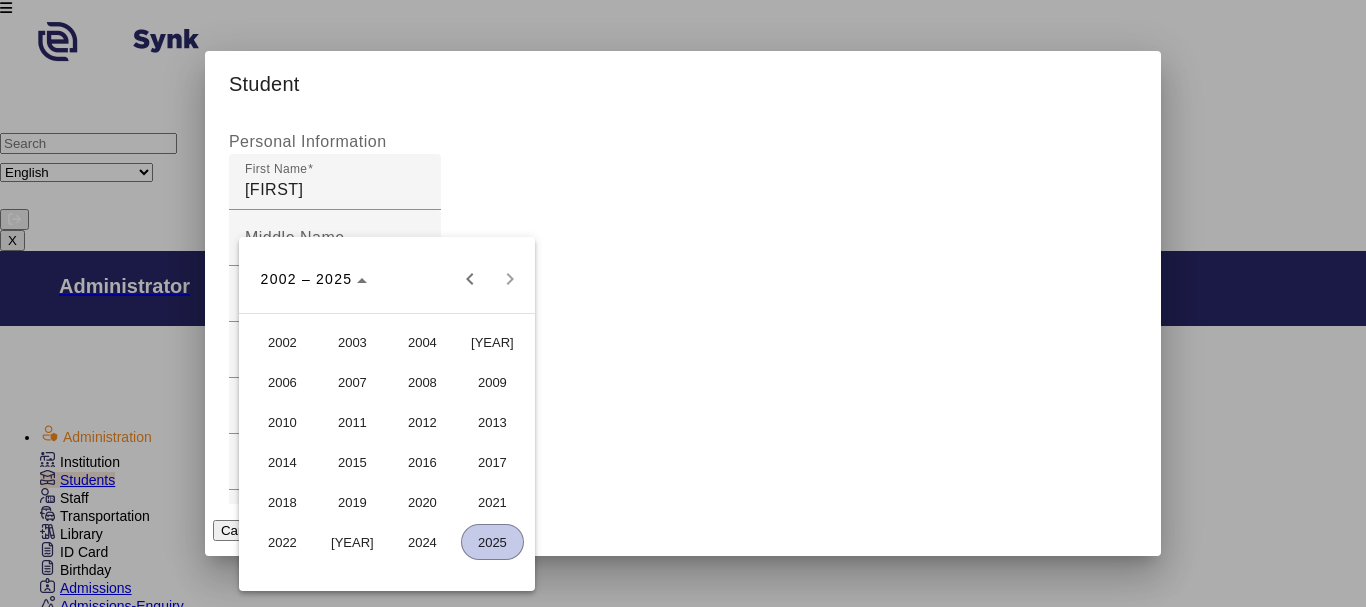 click on "2020" at bounding box center [422, 502] 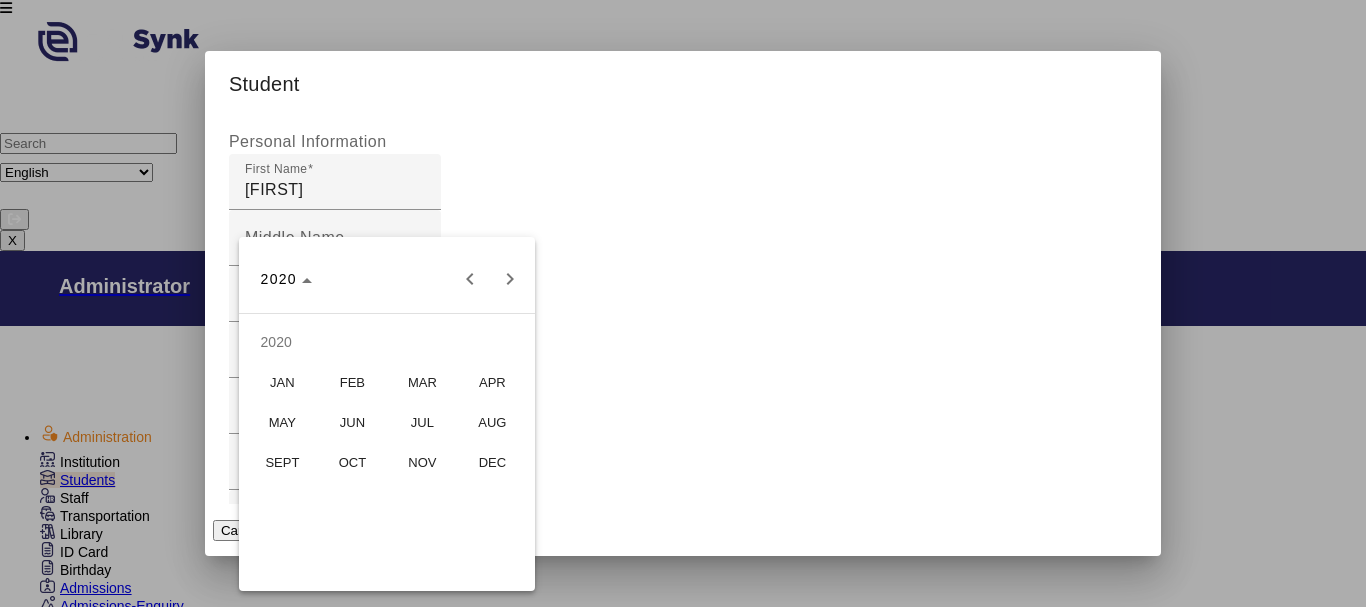 click on "JUN" at bounding box center [352, 422] 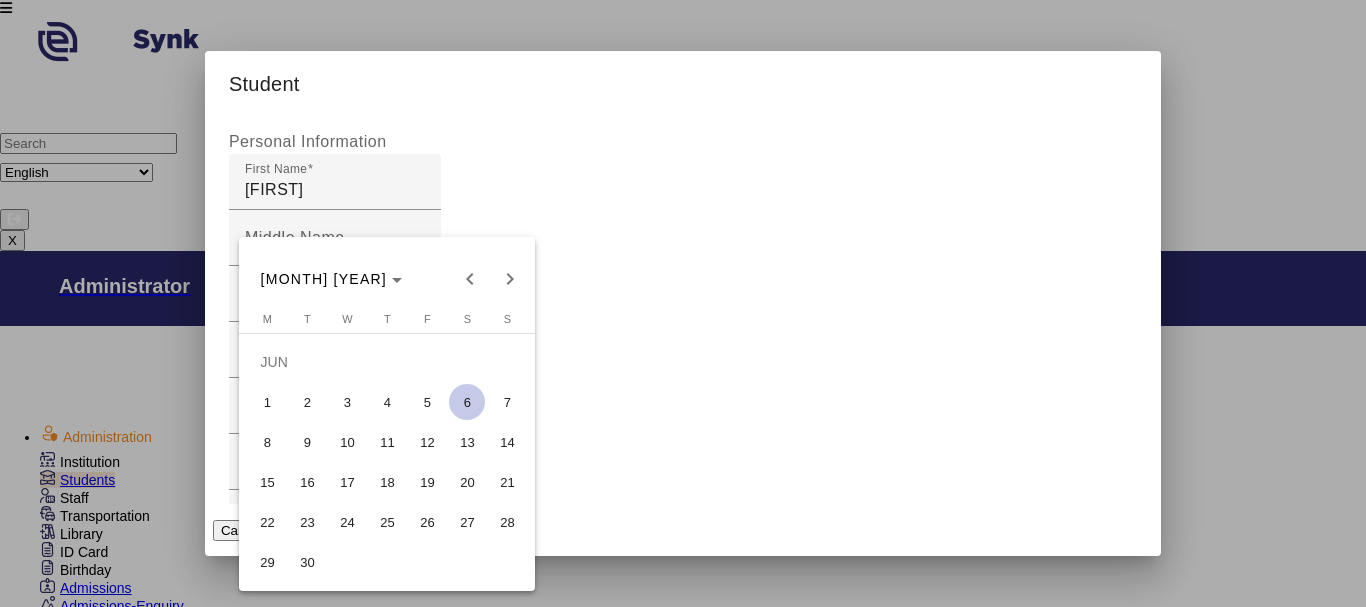 click on "11" at bounding box center [387, 442] 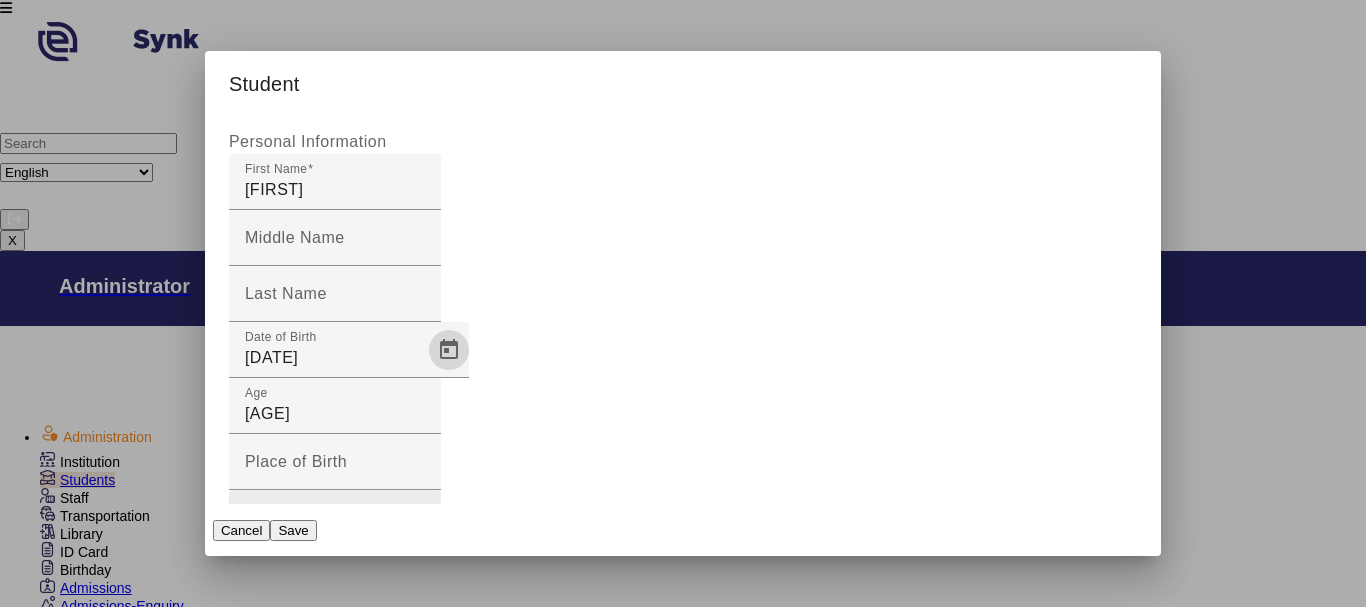 click on "Gender" at bounding box center [330, 526] 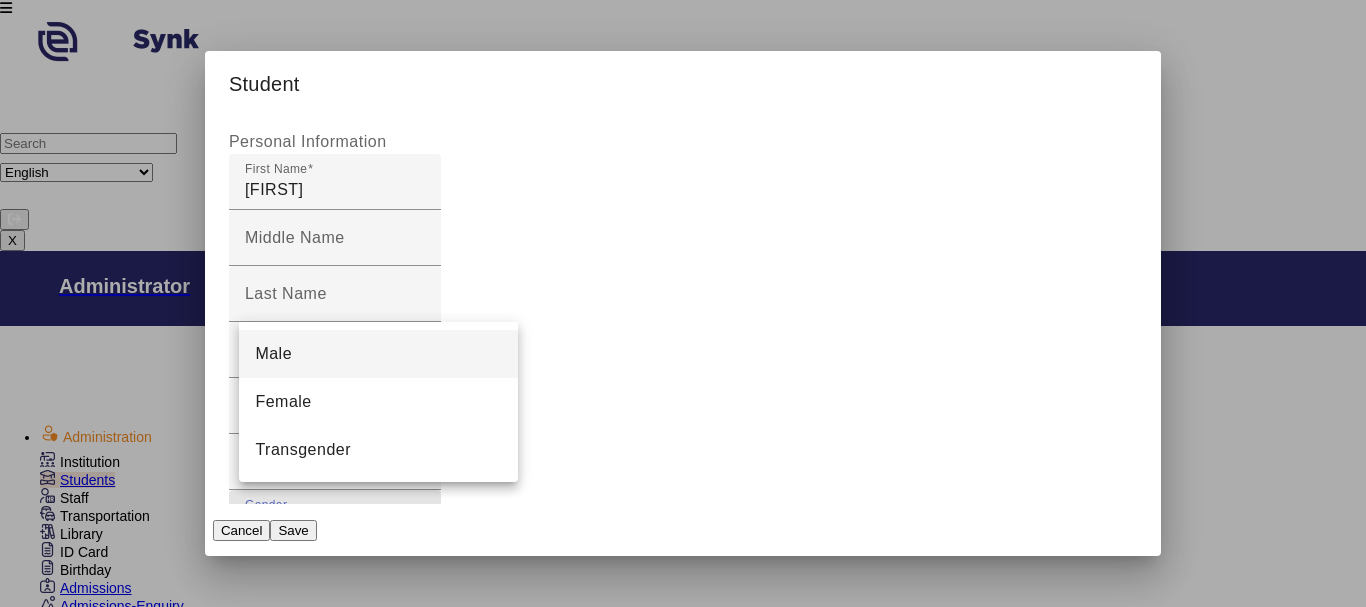 click on "Male" at bounding box center [378, 354] 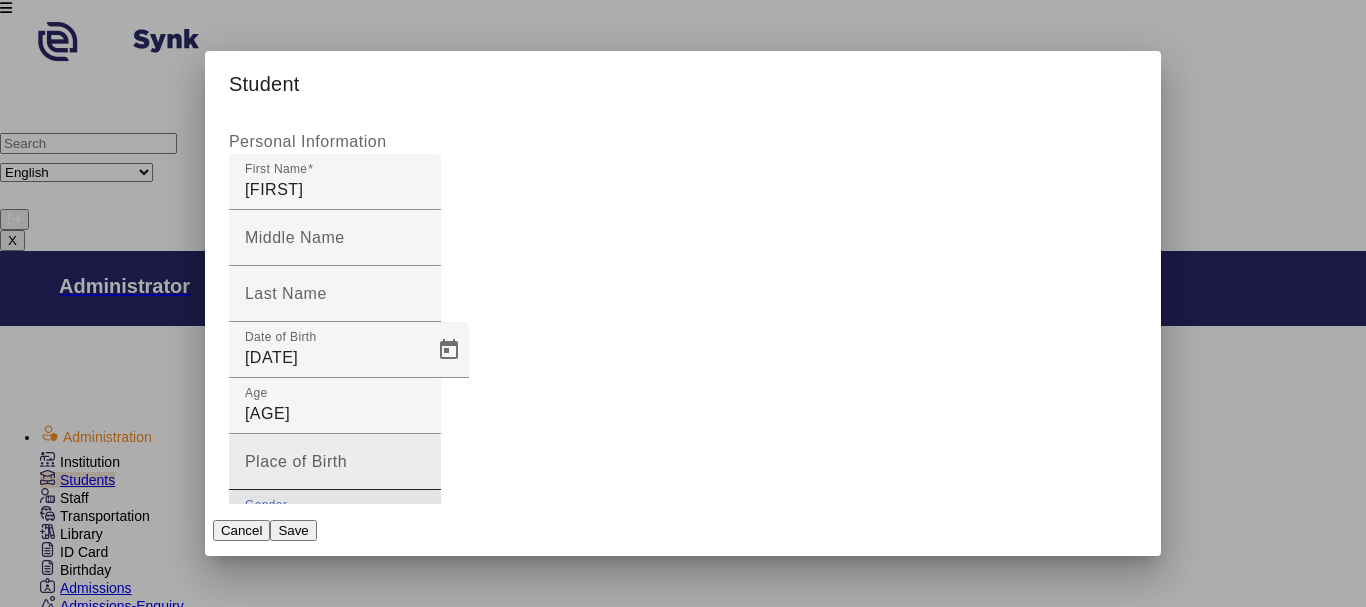 click on "Place of Birth" at bounding box center (335, 470) 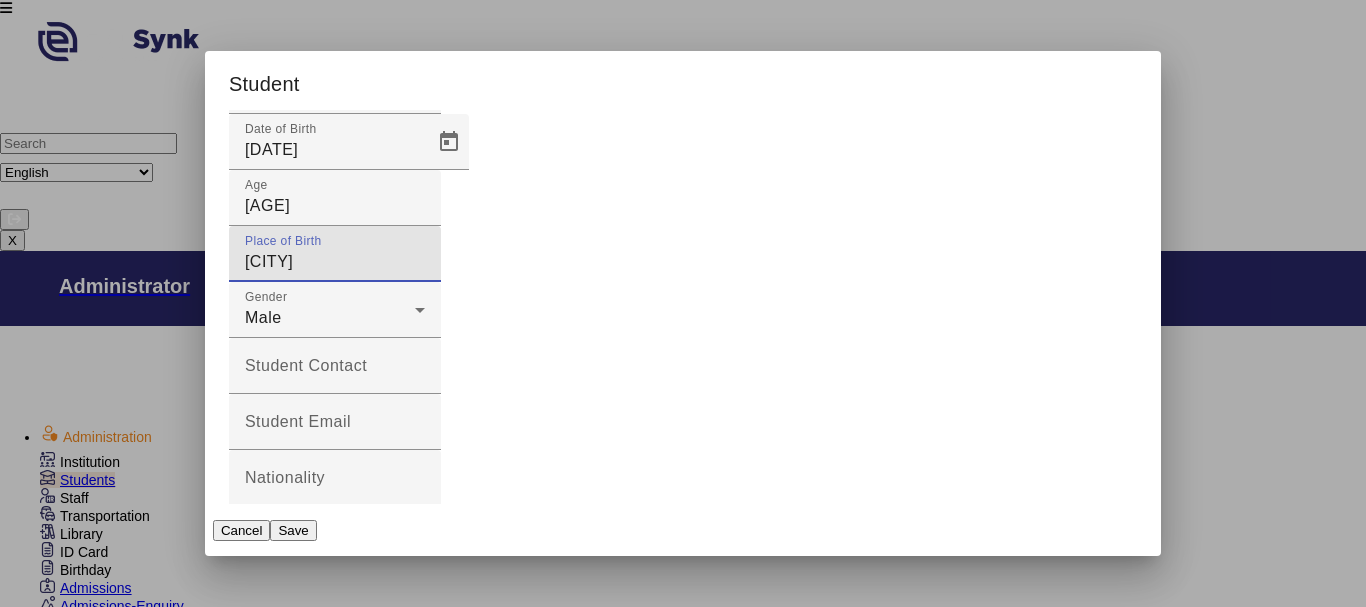 scroll, scrollTop: 100, scrollLeft: 0, axis: vertical 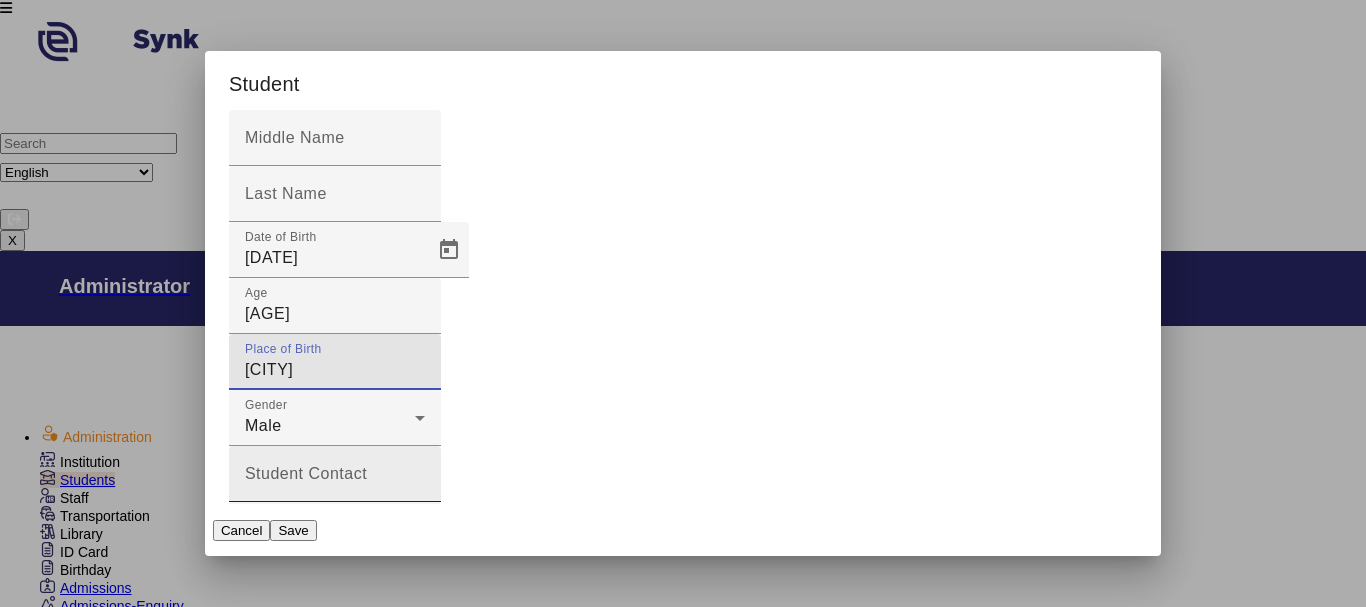 type on "[CITY]" 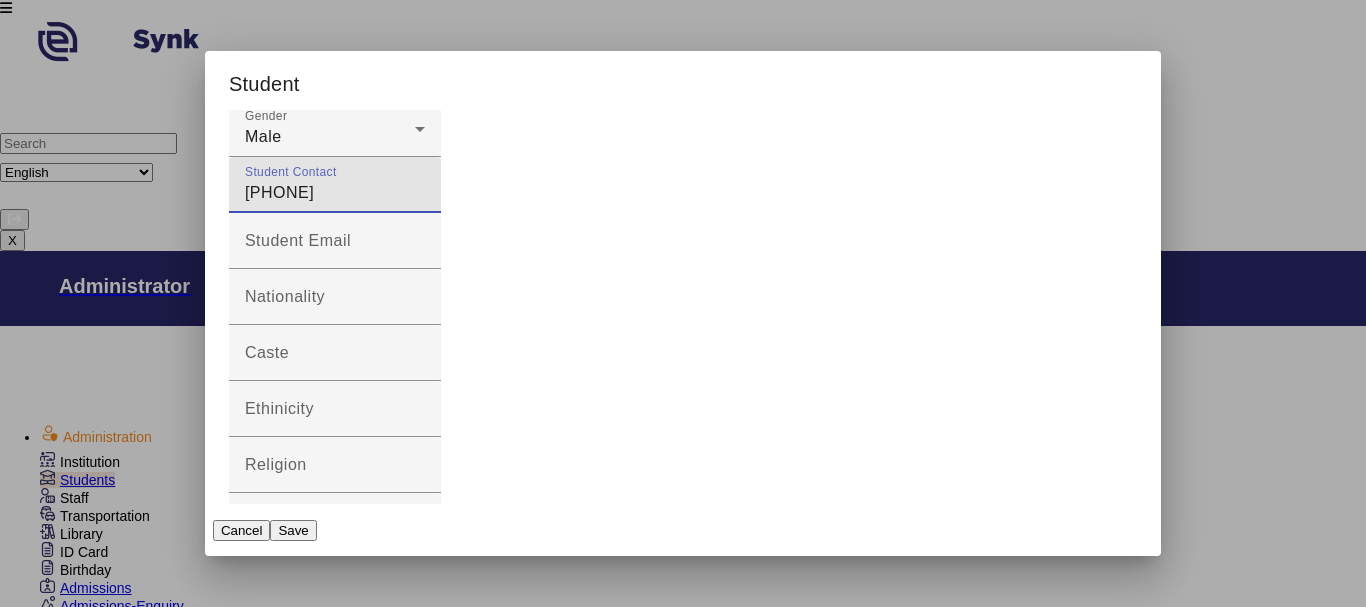 scroll, scrollTop: 400, scrollLeft: 0, axis: vertical 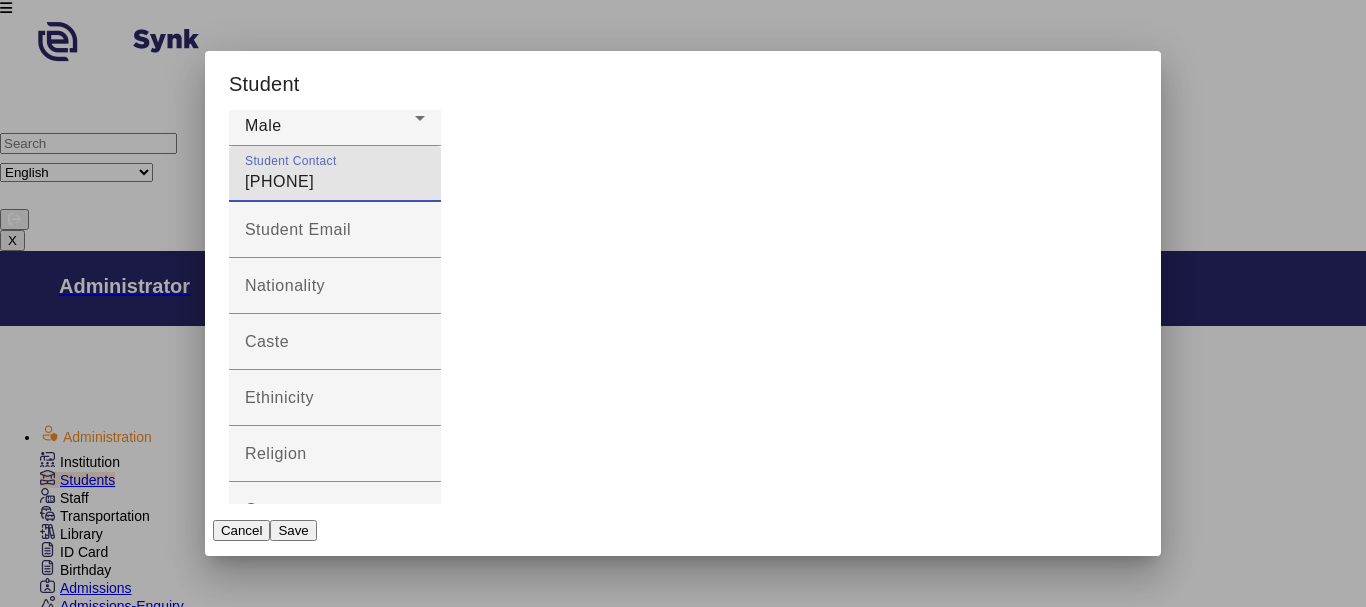 type on "[PHONE]" 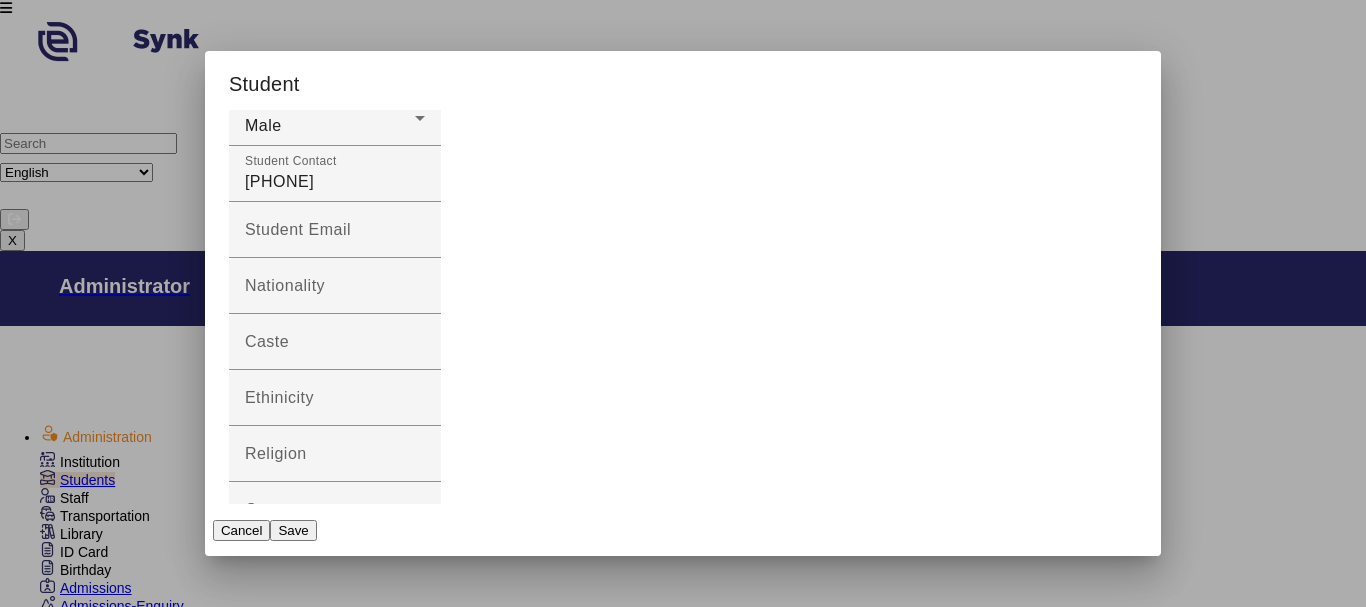 type on "[ADDRESS]" 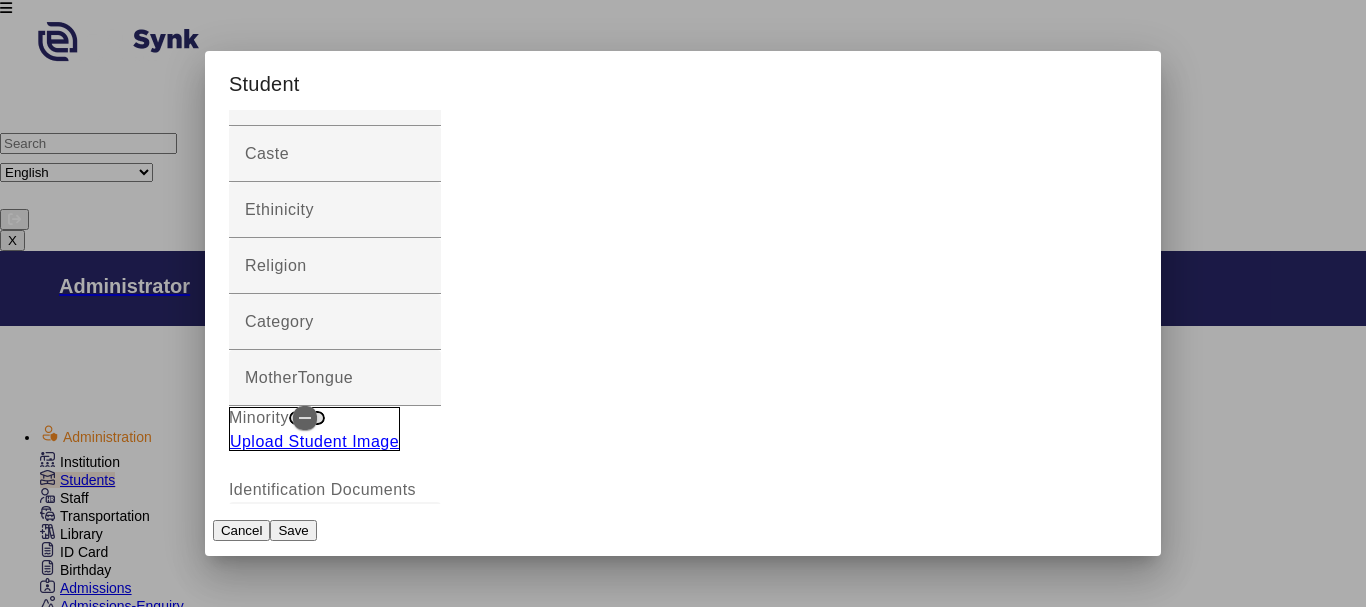 scroll, scrollTop: 700, scrollLeft: 0, axis: vertical 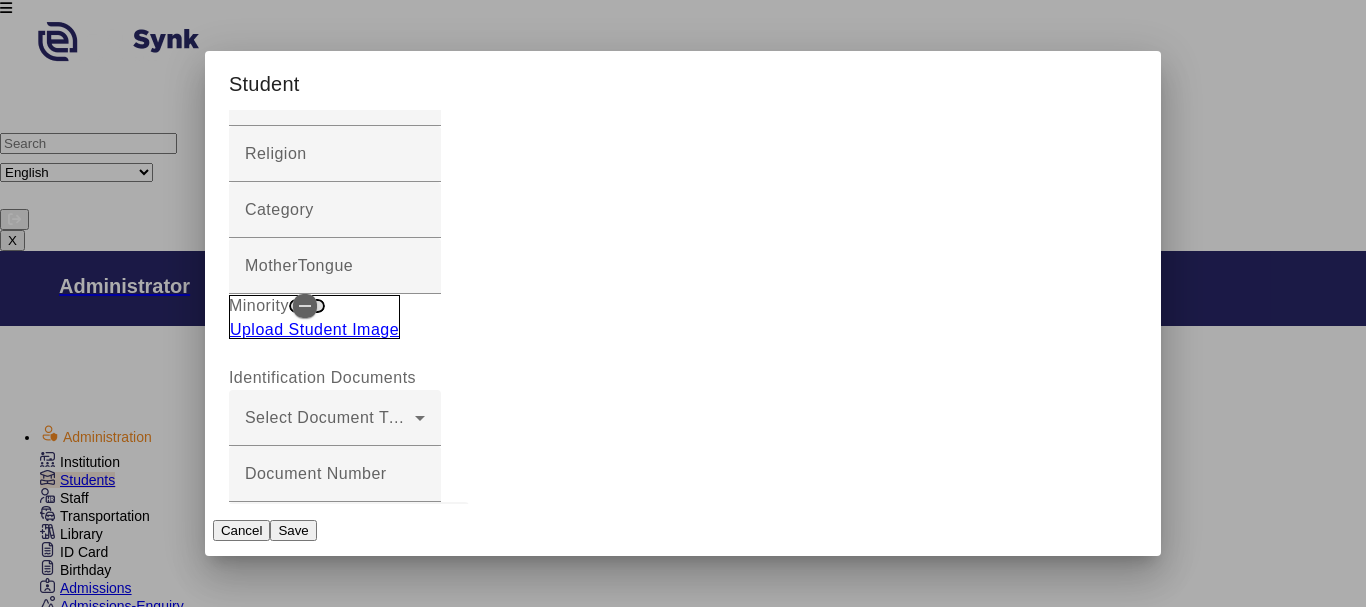 type on "[CITY]" 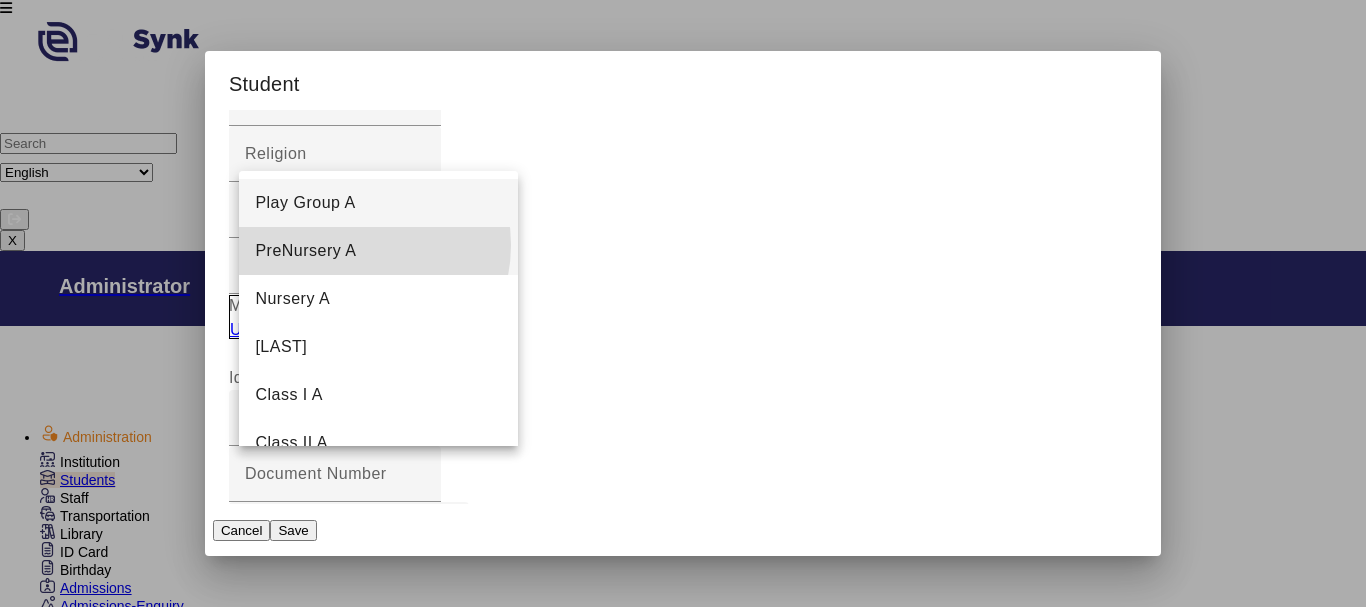 click on "PreNursery A" at bounding box center (305, 251) 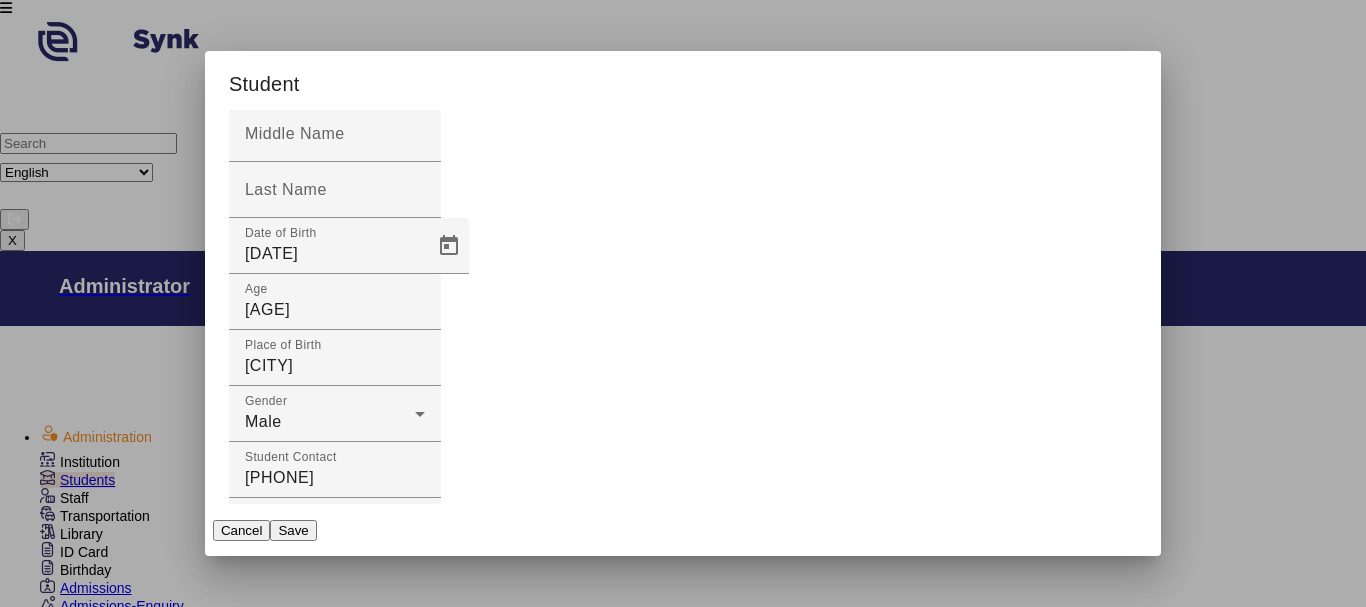 scroll, scrollTop: 500, scrollLeft: 0, axis: vertical 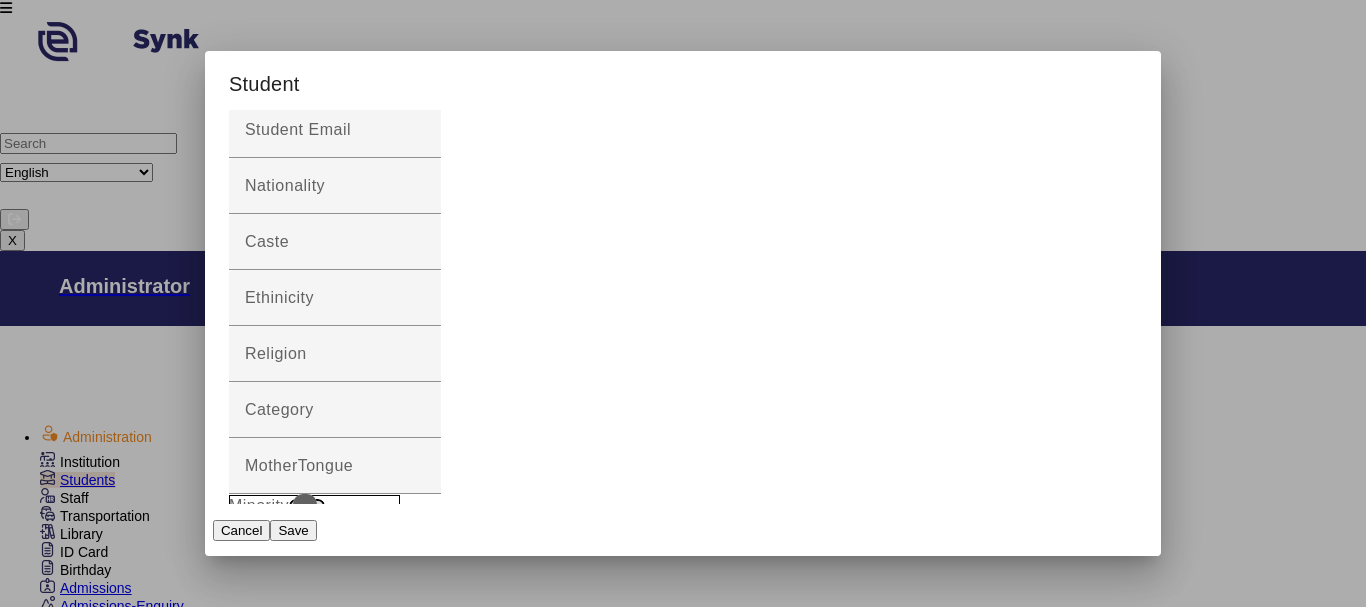 click on "Registration Id" at bounding box center [300, 1831] 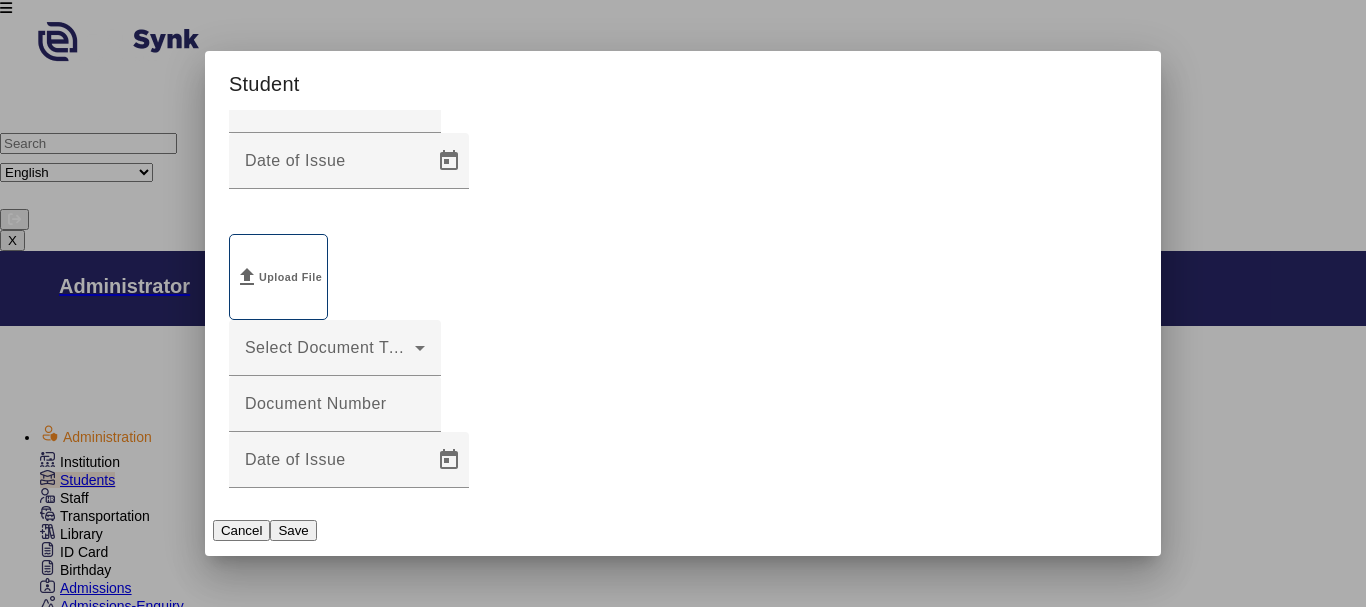 scroll, scrollTop: 1100, scrollLeft: 0, axis: vertical 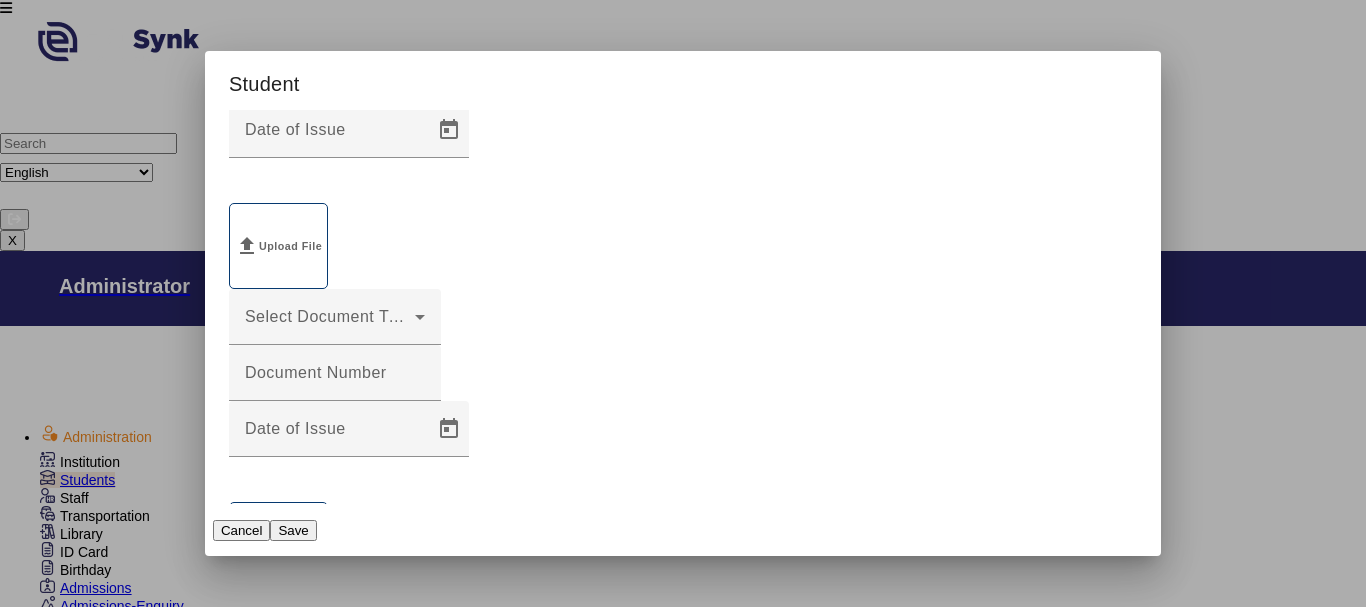 type on "YASH01" 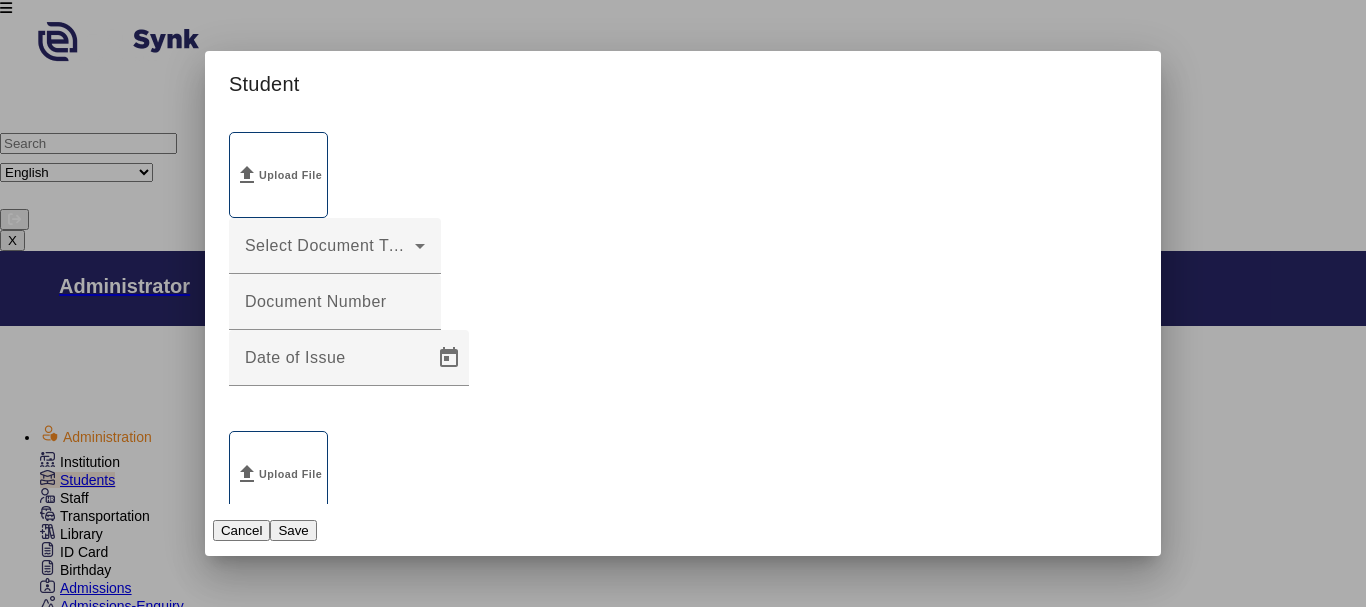 scroll, scrollTop: 1200, scrollLeft: 0, axis: vertical 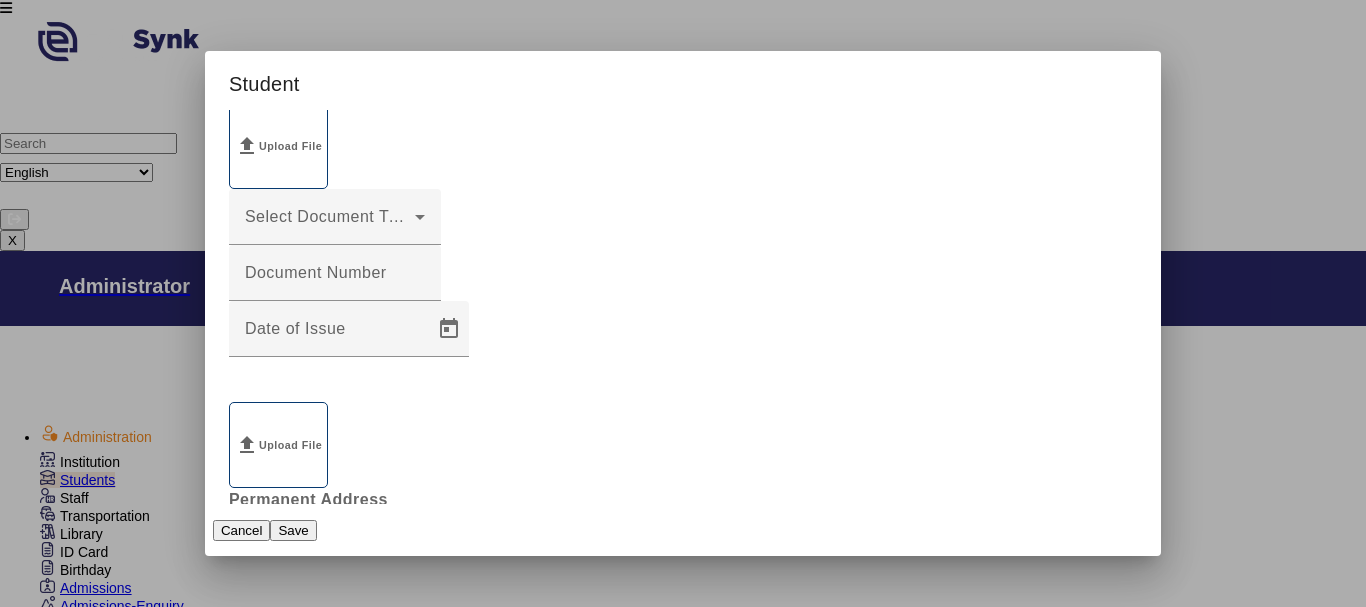 type on "LUHAR" 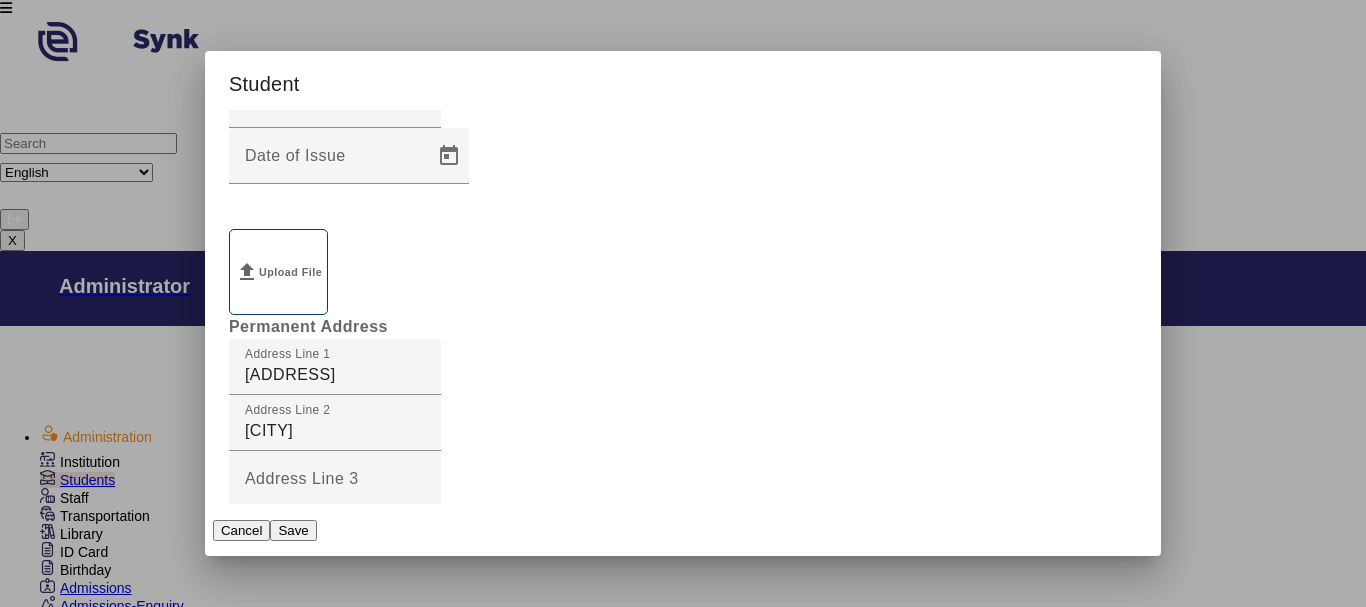 scroll, scrollTop: 1400, scrollLeft: 0, axis: vertical 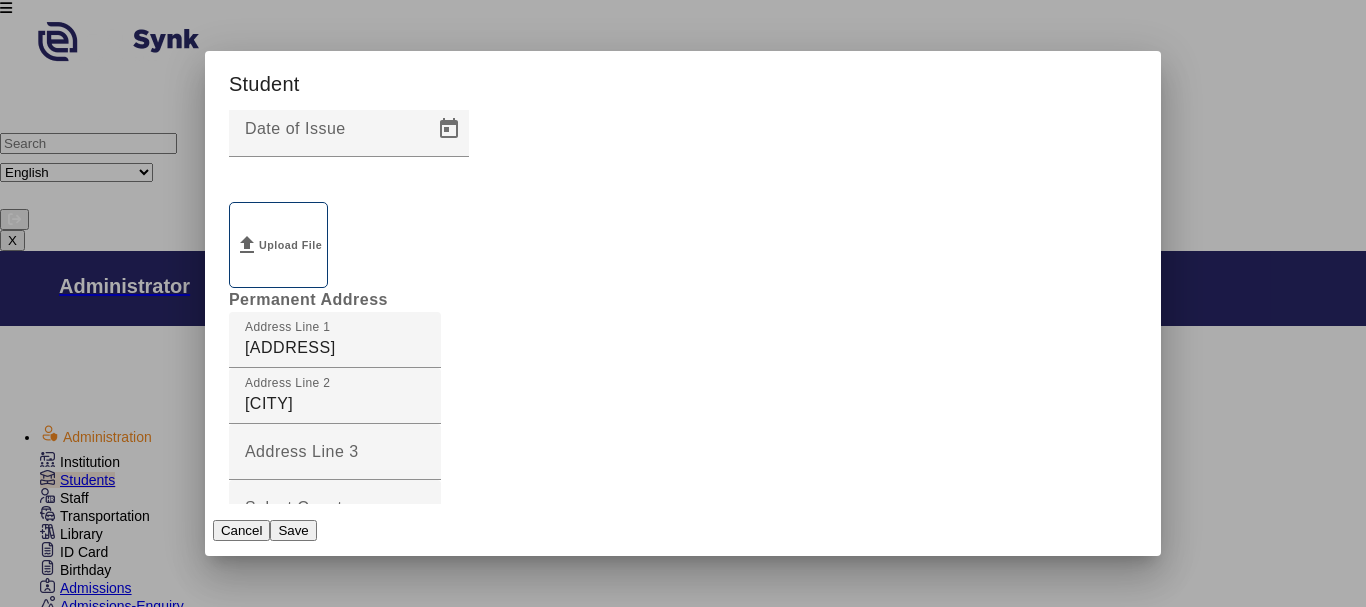 type on "3919518460" 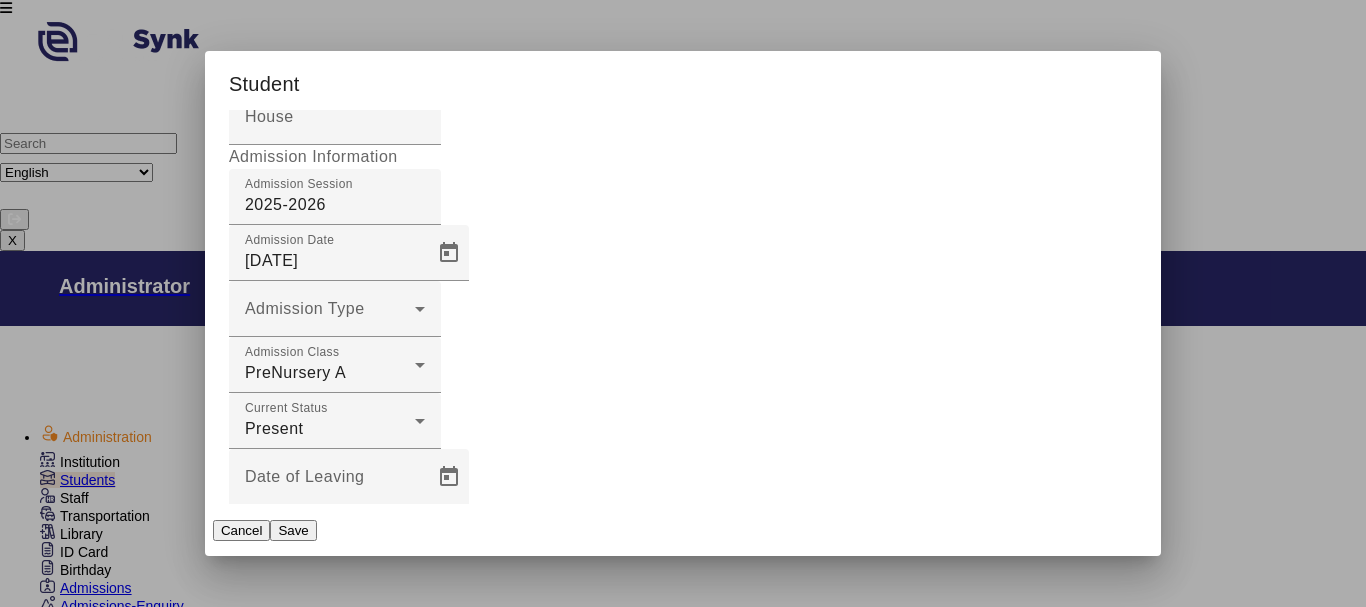 scroll, scrollTop: 2534, scrollLeft: 0, axis: vertical 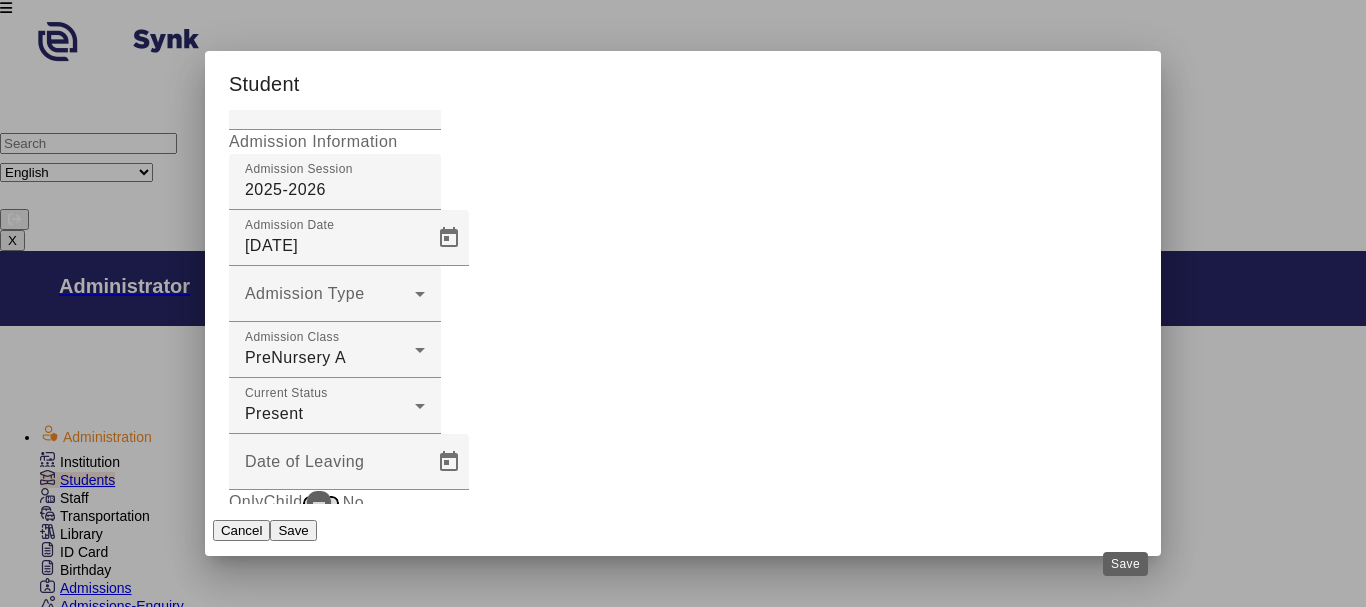 click on "Save" at bounding box center [293, 530] 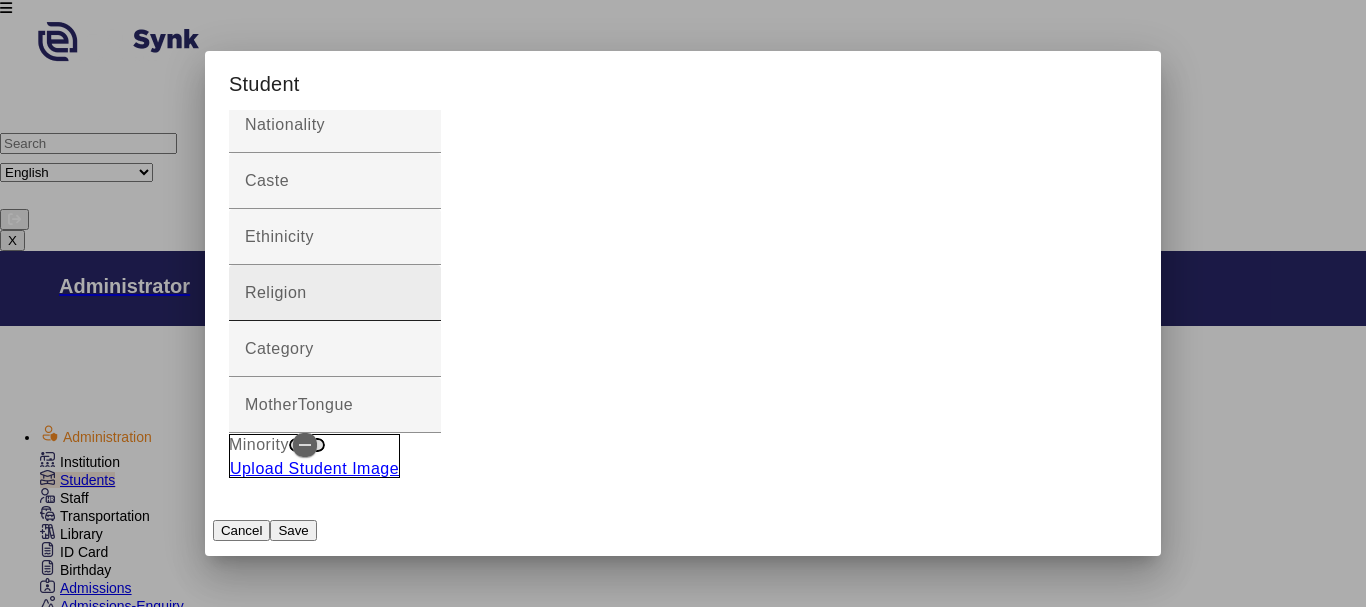 scroll, scrollTop: 600, scrollLeft: 0, axis: vertical 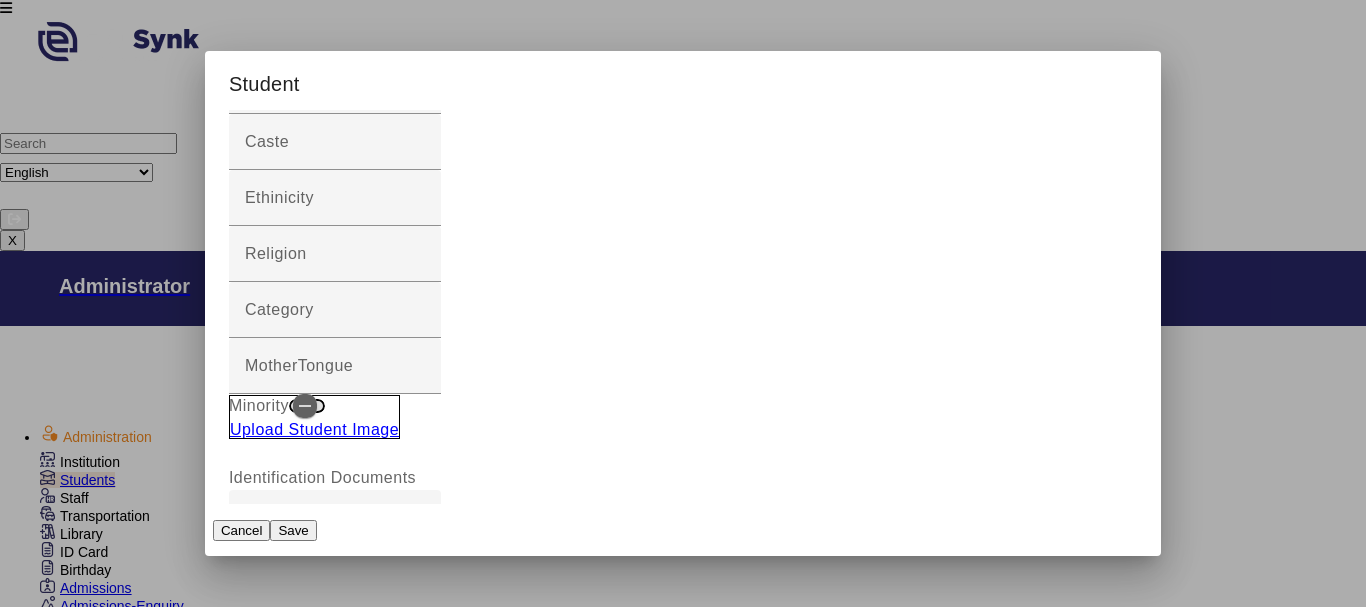 click on "LORE44" at bounding box center (335, 1740) 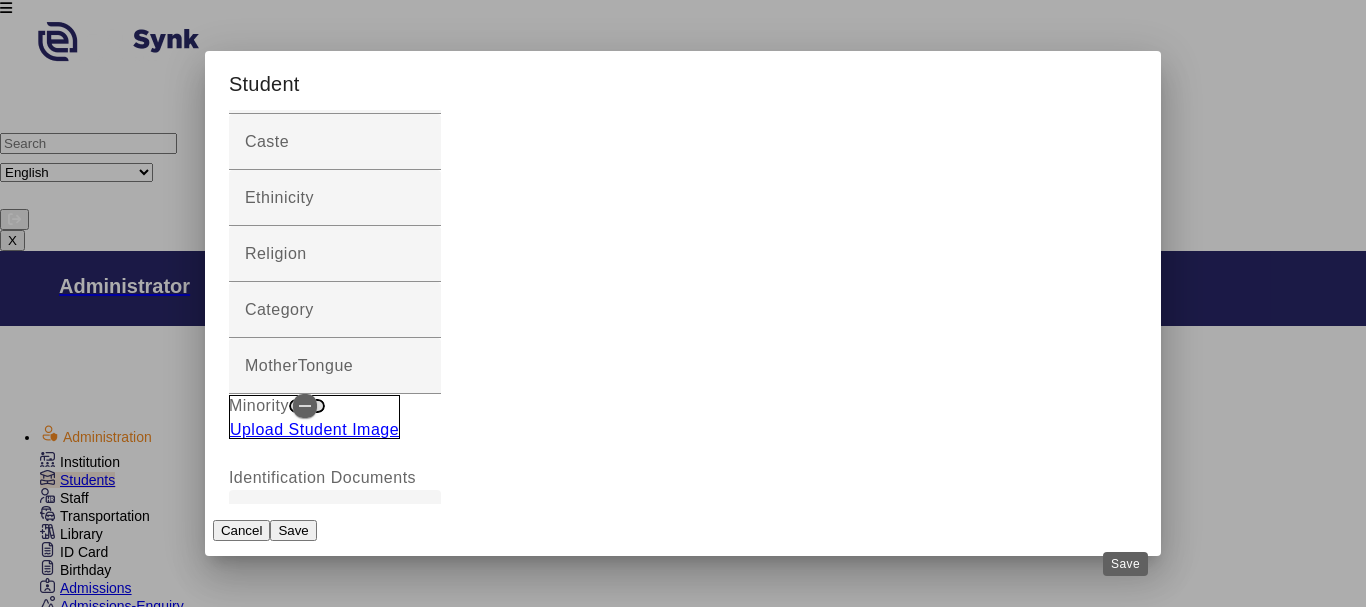 type on "YASH001" 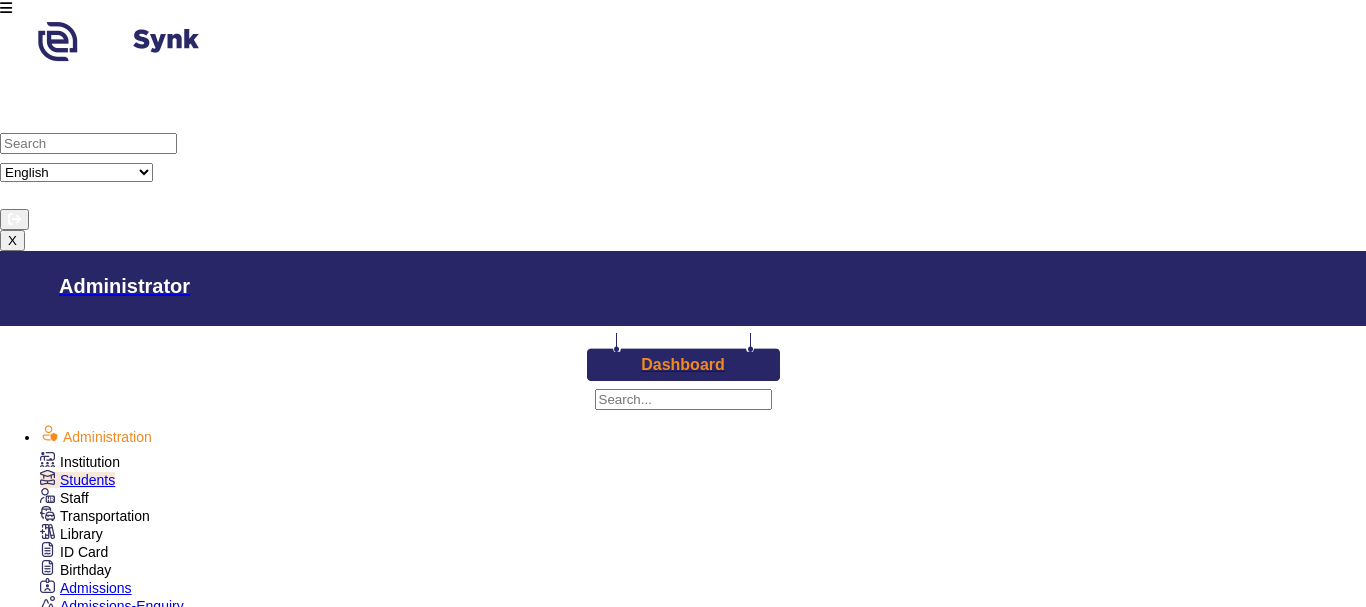 click on "Play Group" at bounding box center (86, 1753) 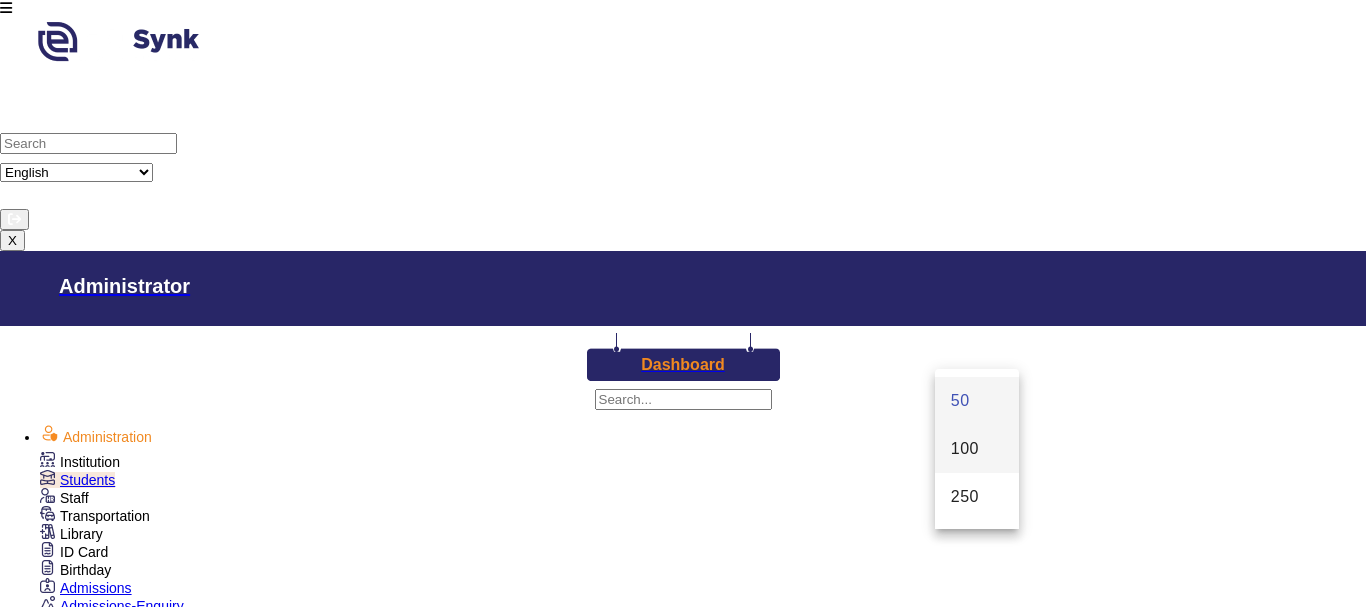 click on "100" at bounding box center (965, 449) 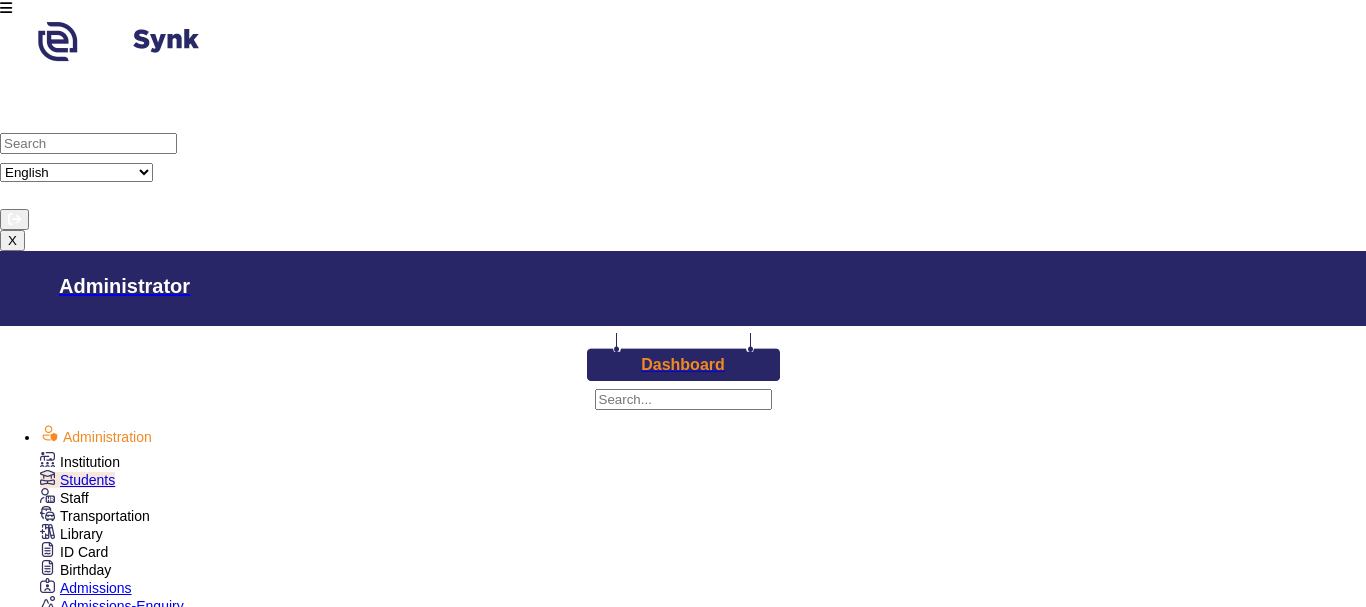 scroll, scrollTop: 0, scrollLeft: 0, axis: both 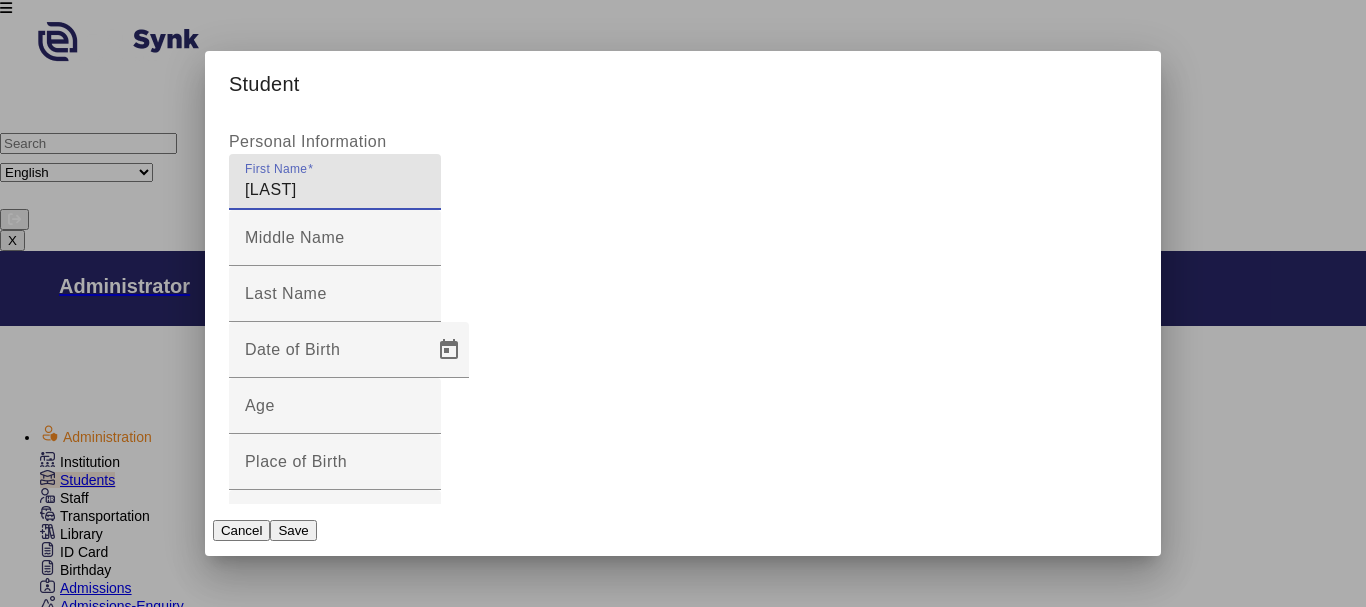 type on "JEEVA" 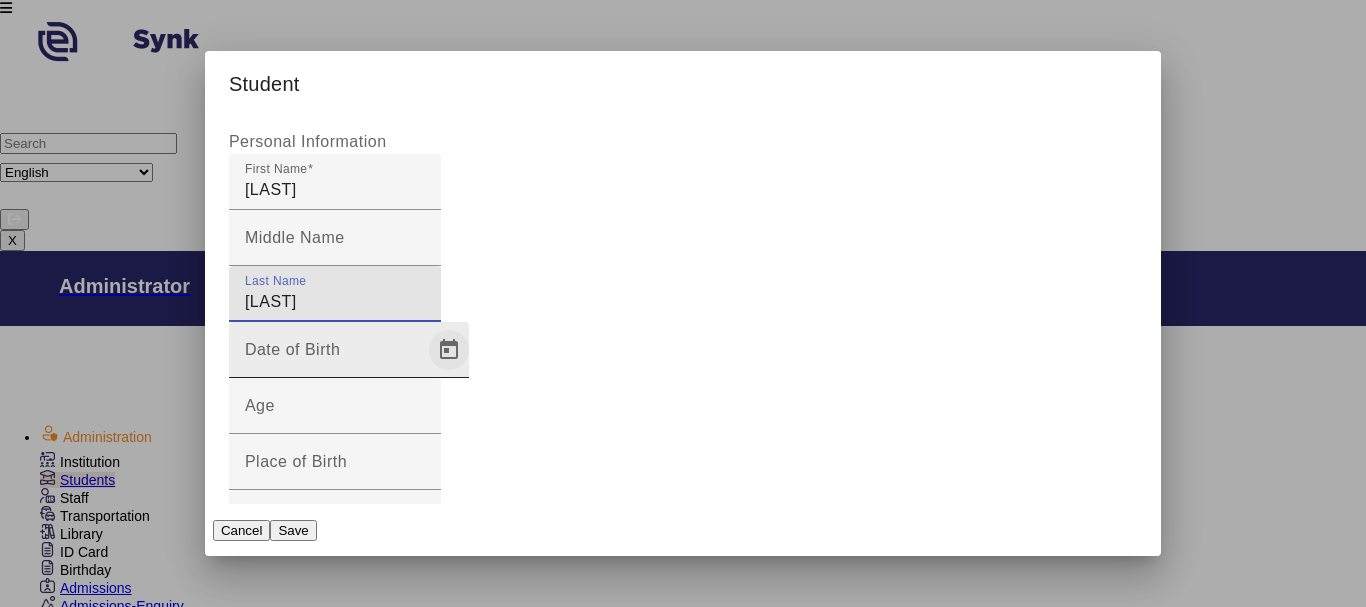 type on "KHANDAL" 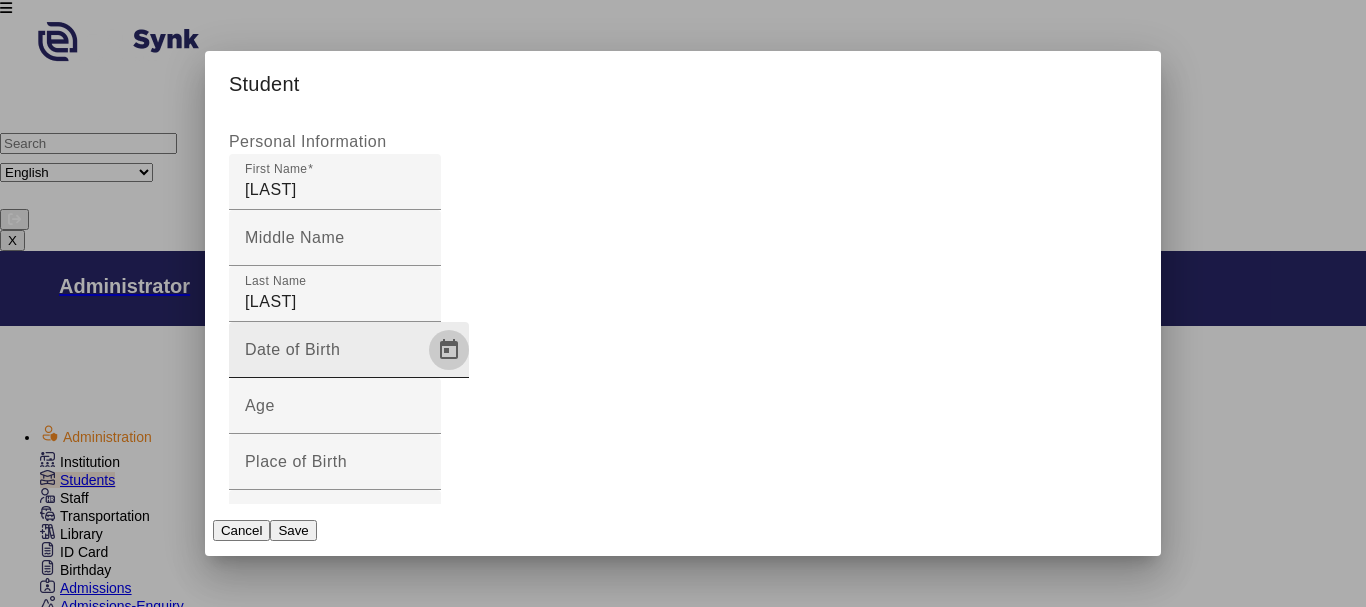click at bounding box center [449, 350] 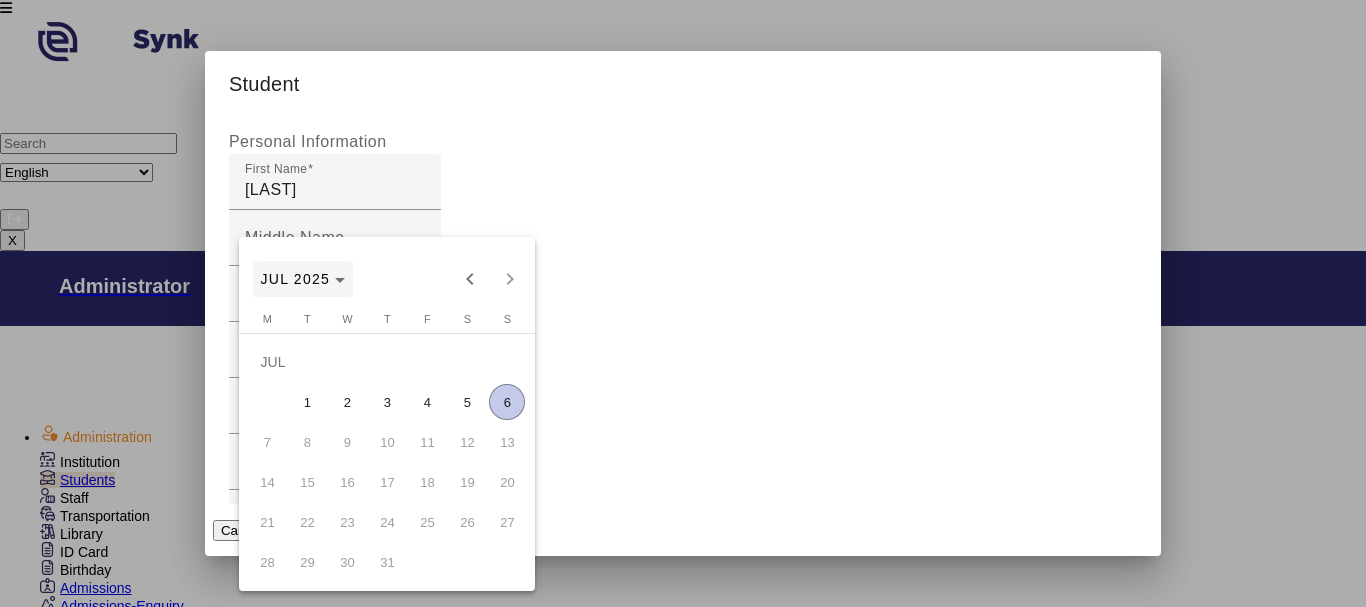 click on "JUL 2025" at bounding box center [295, 279] 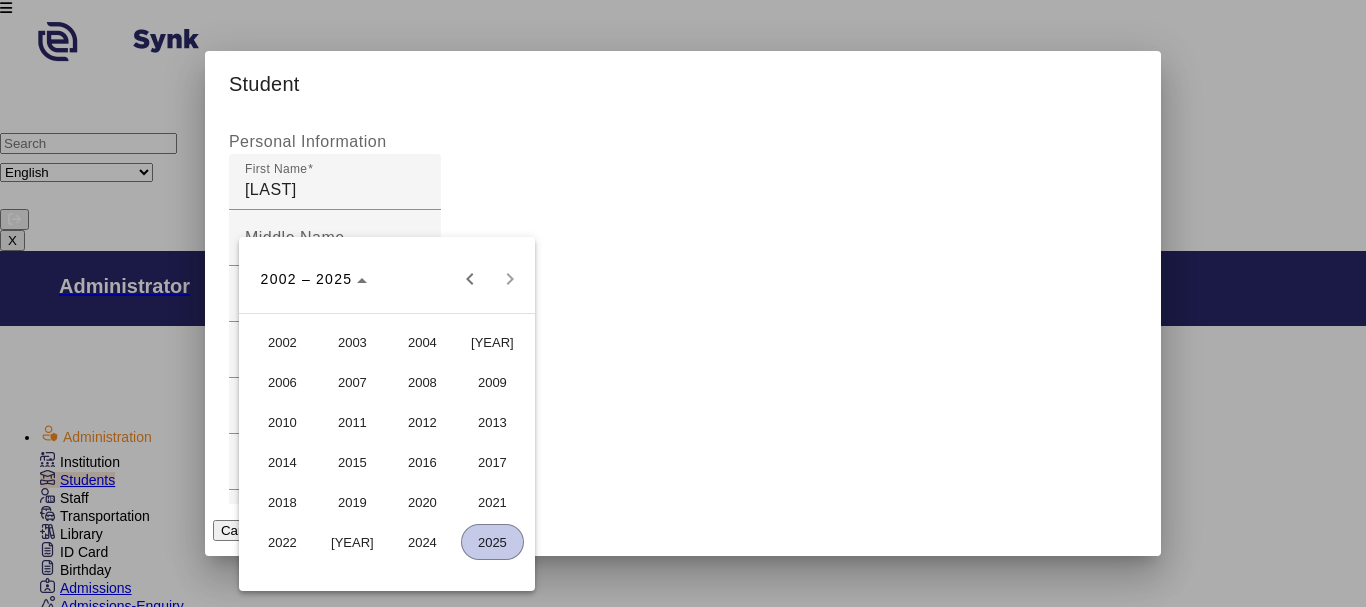 click on "2022" at bounding box center (282, 542) 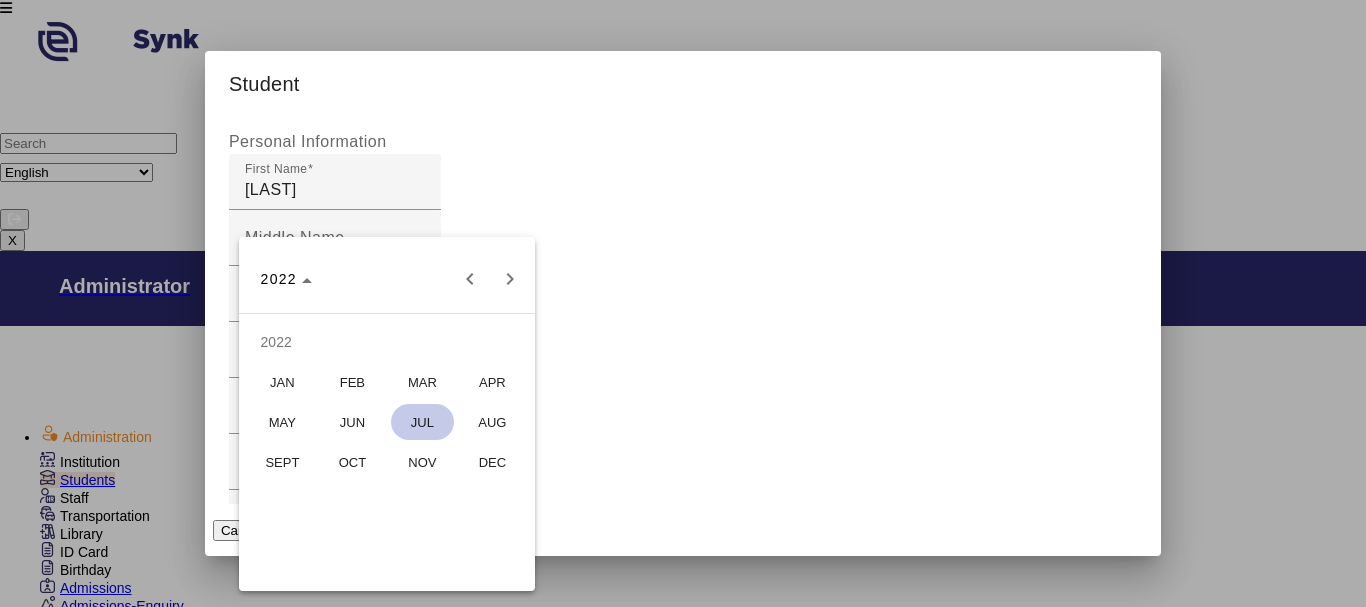 click on "NOV" at bounding box center [422, 462] 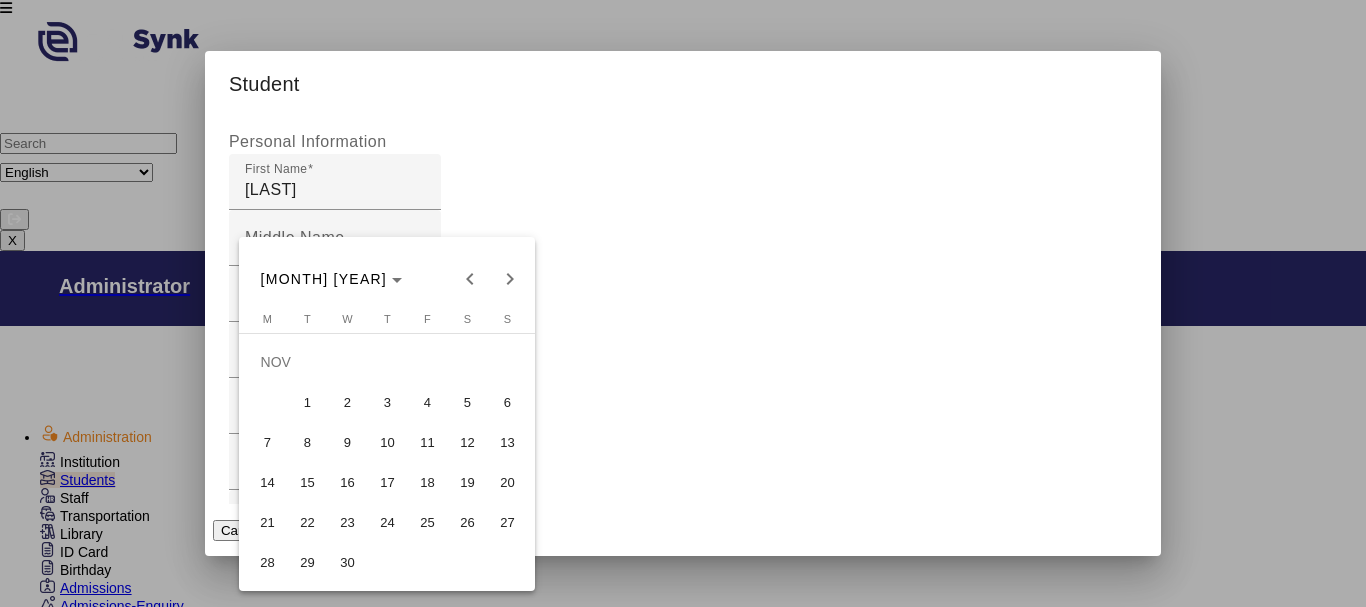click on "4" at bounding box center [427, 402] 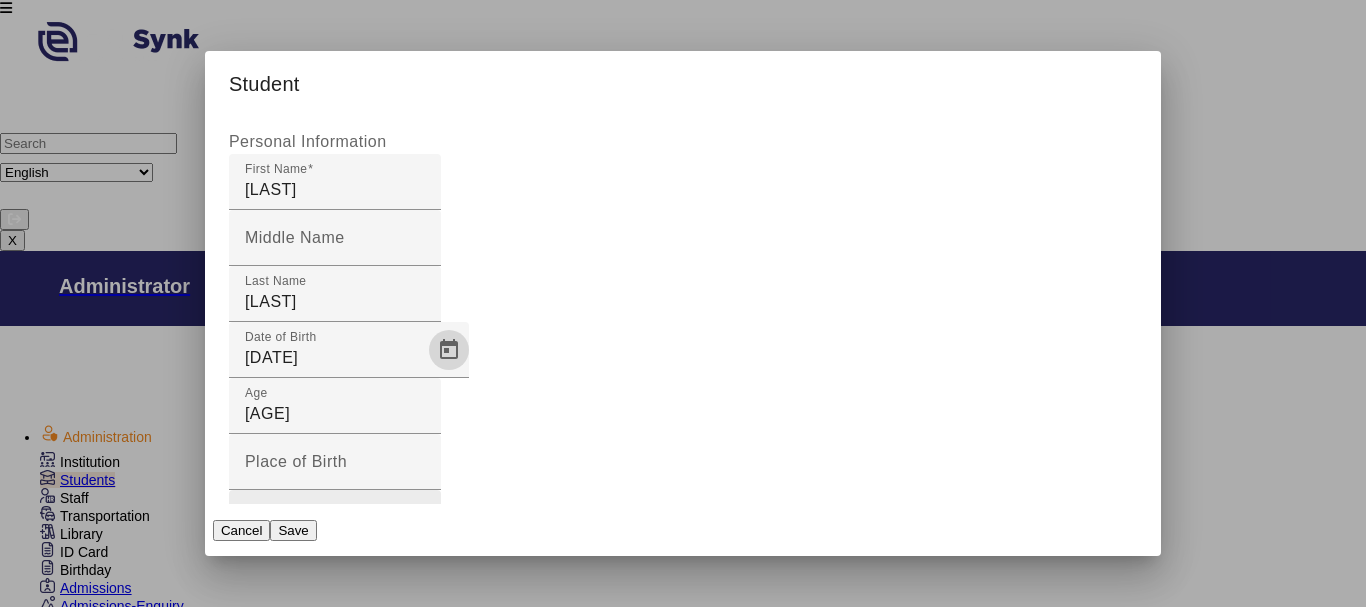 click on "Gender" at bounding box center [330, 526] 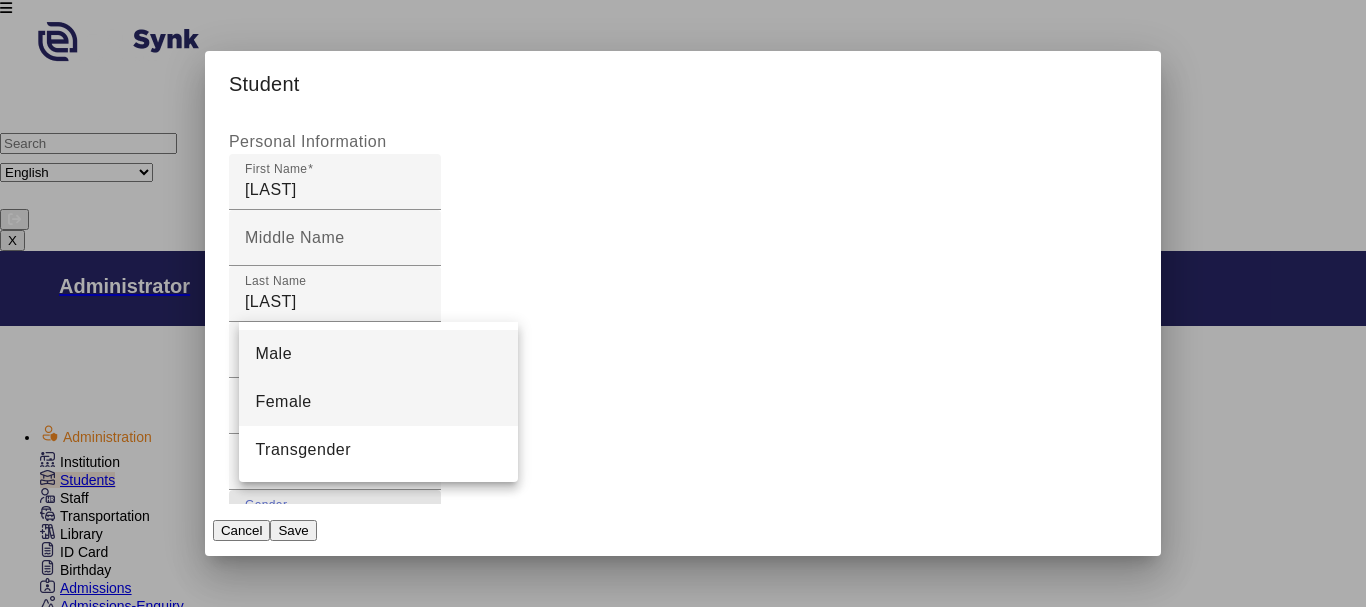 click on "Female" at bounding box center [378, 402] 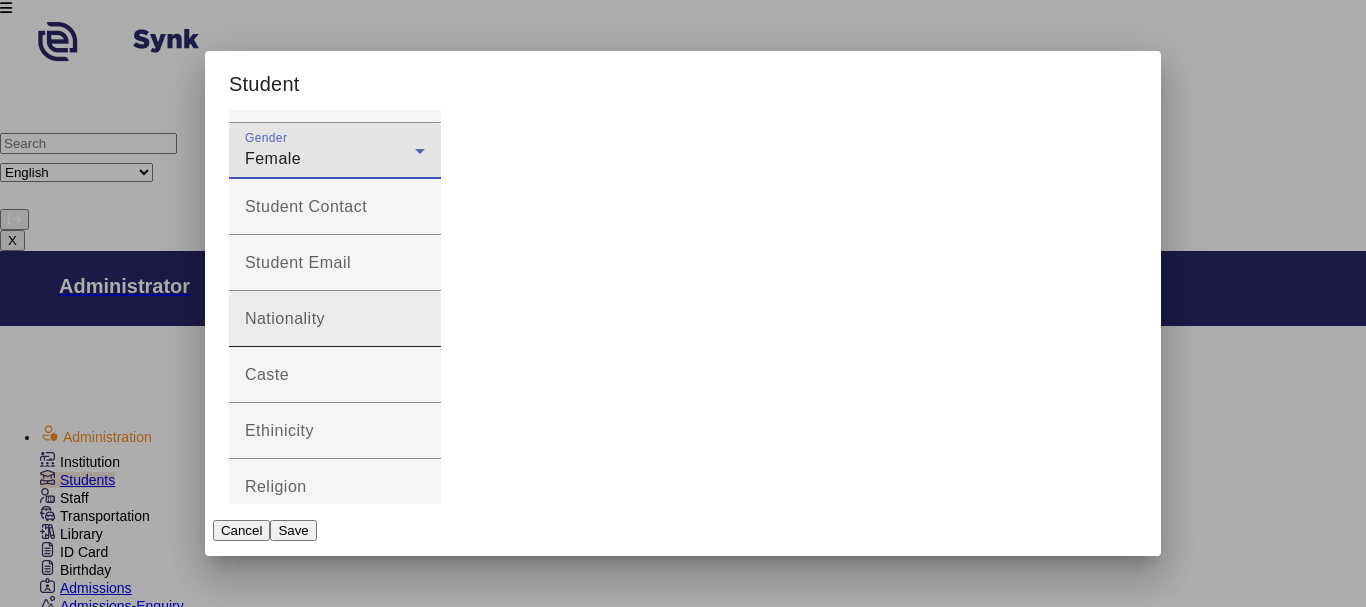scroll, scrollTop: 400, scrollLeft: 0, axis: vertical 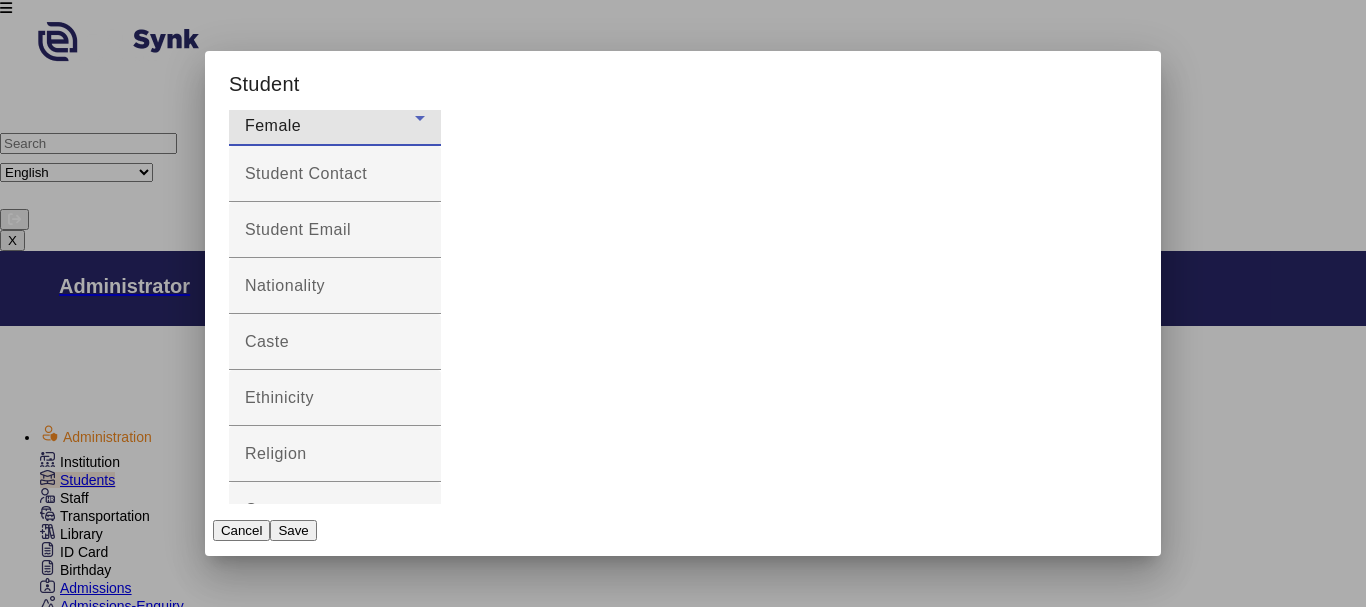 click on "Address Line 1" at bounding box center [335, 1348] 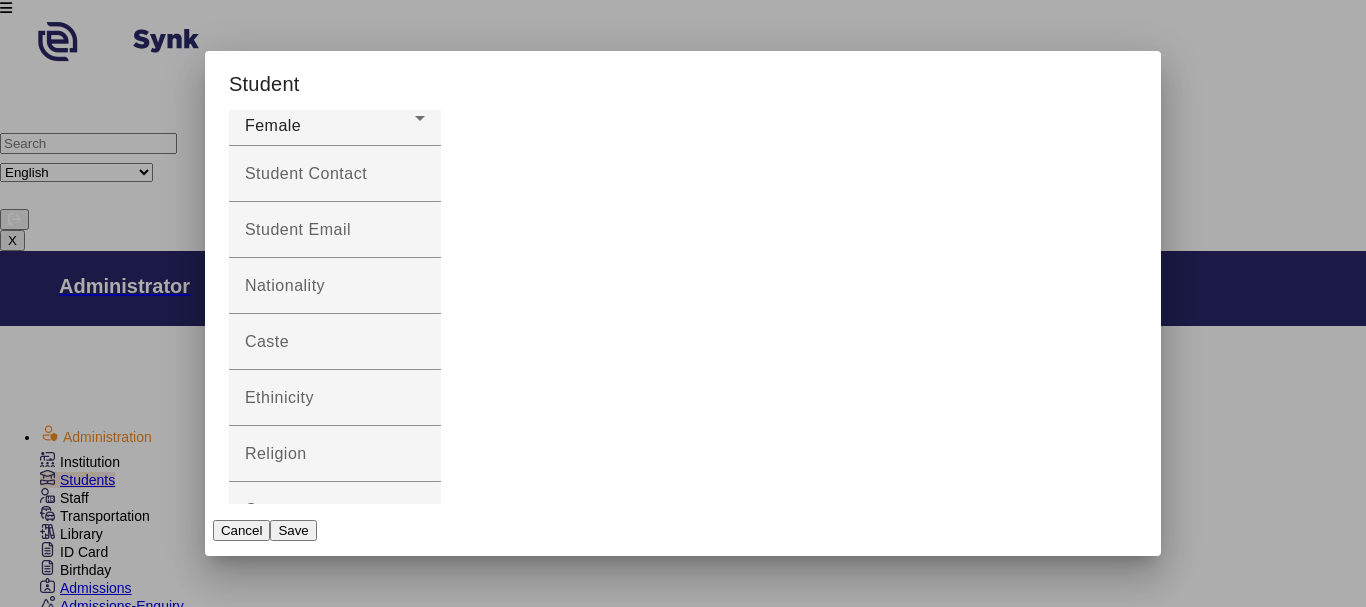 type on "SHASTRI NAGAR" 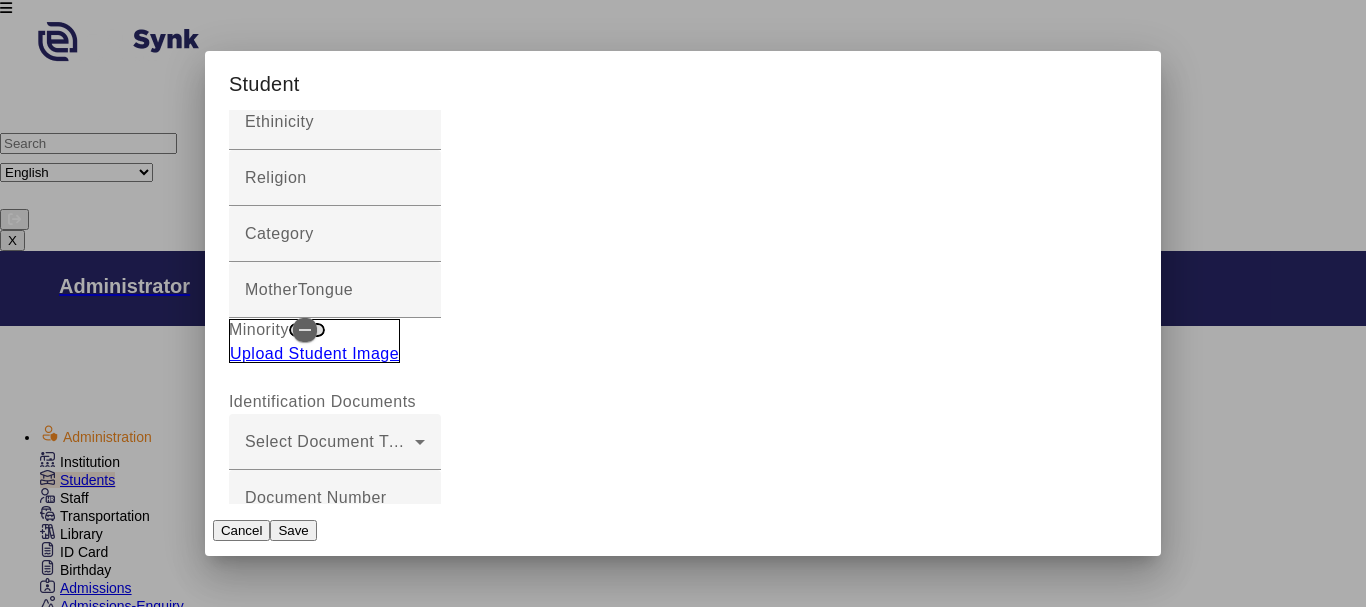 scroll, scrollTop: 700, scrollLeft: 0, axis: vertical 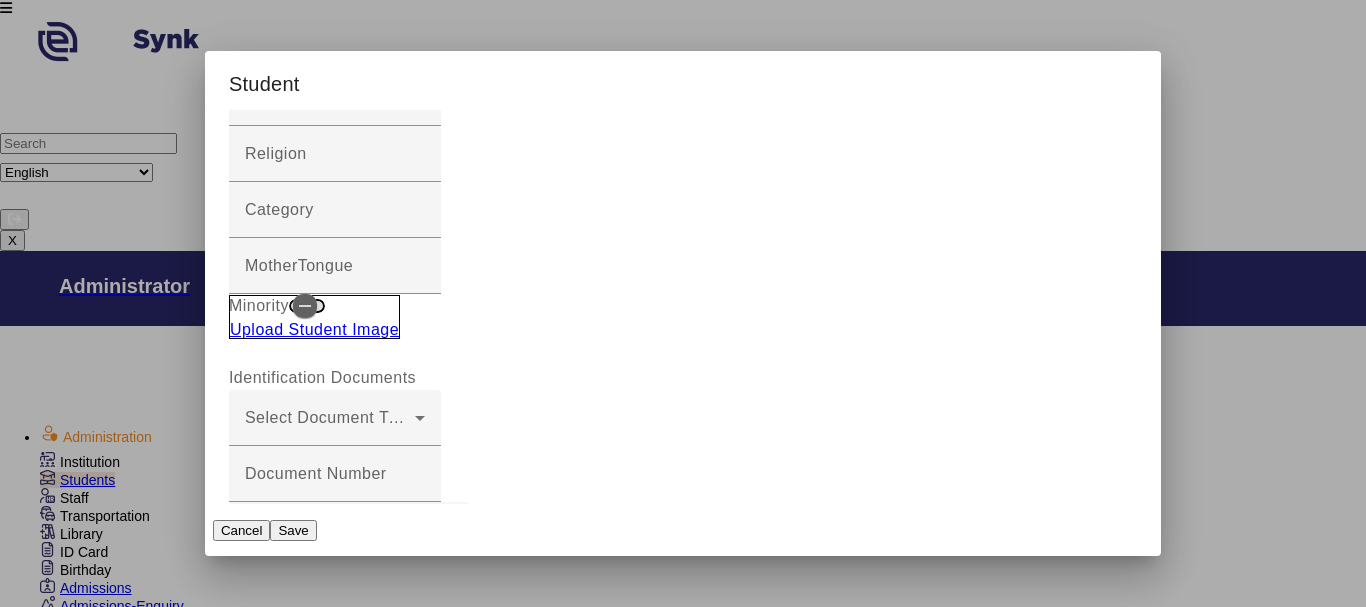 type on "[CITY]" 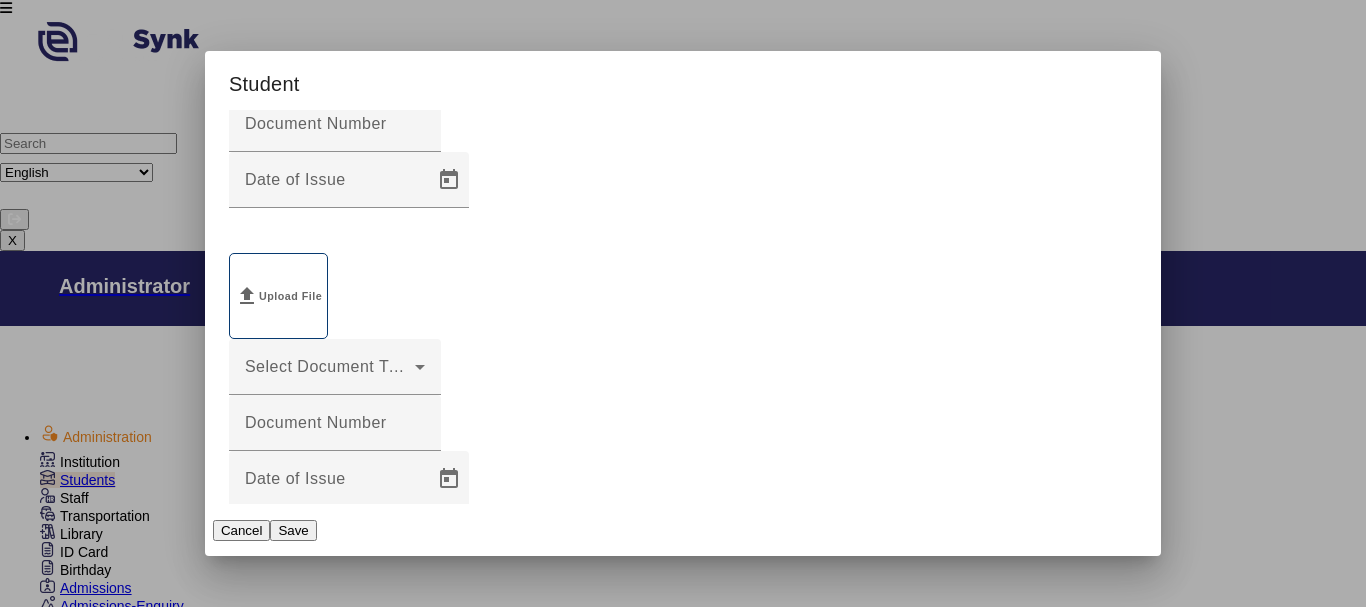scroll, scrollTop: 1100, scrollLeft: 0, axis: vertical 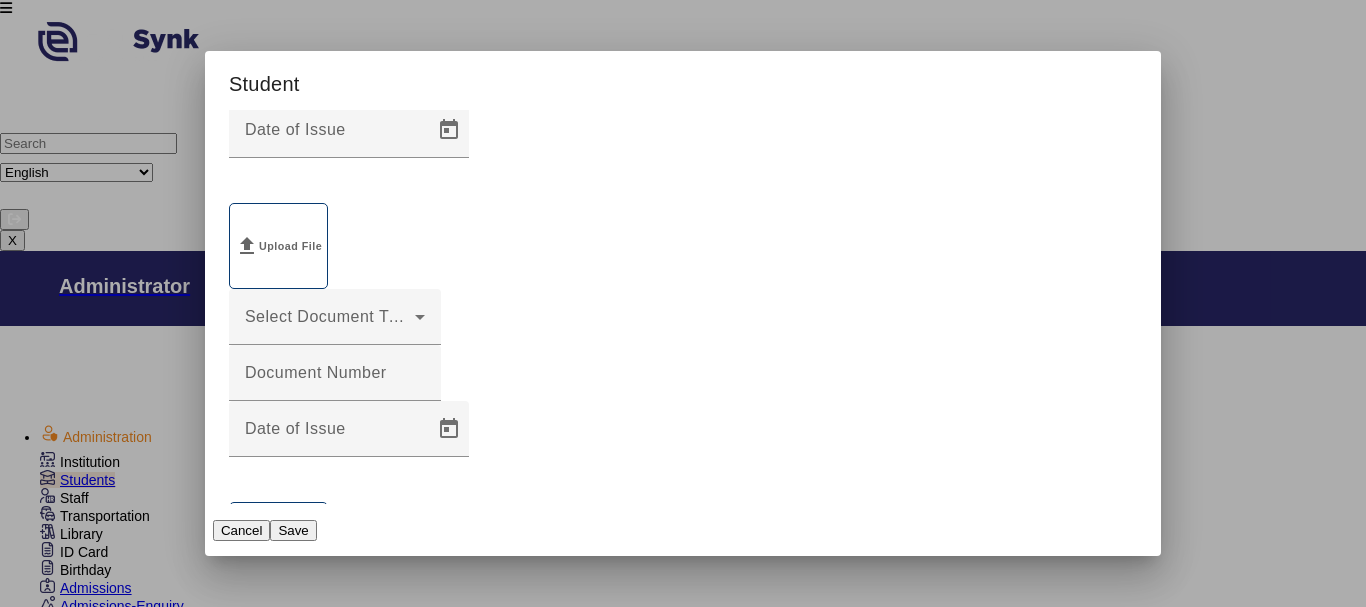 type on "JEEVA001" 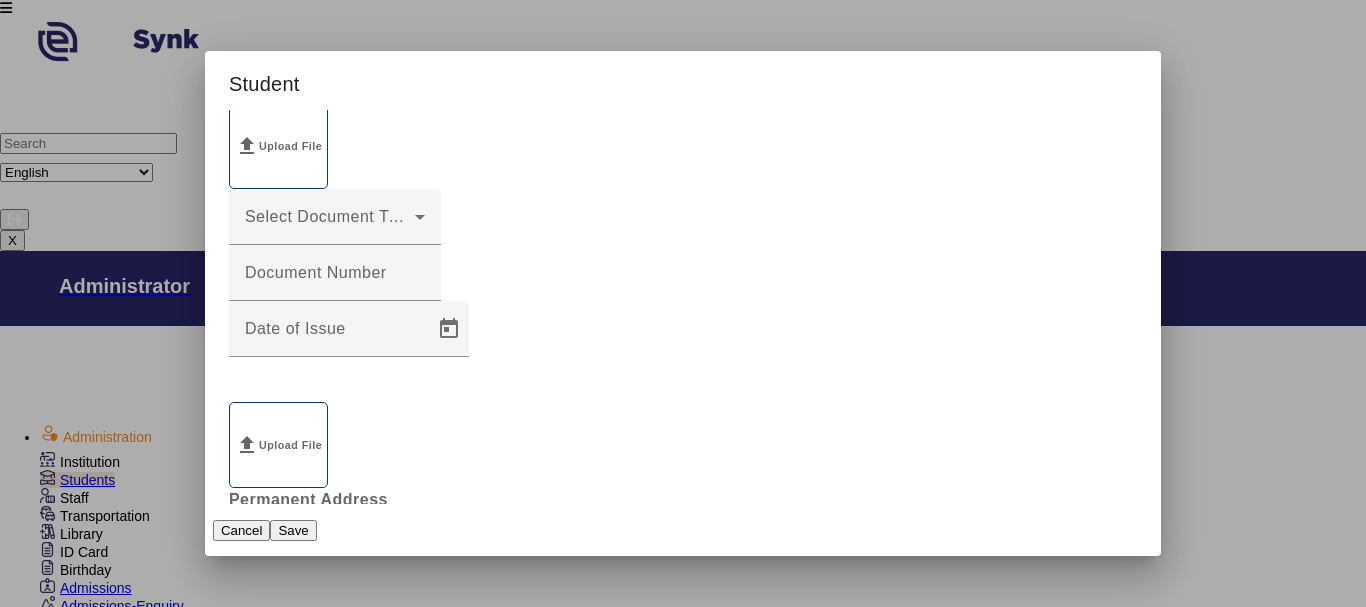 type on "SHARMA" 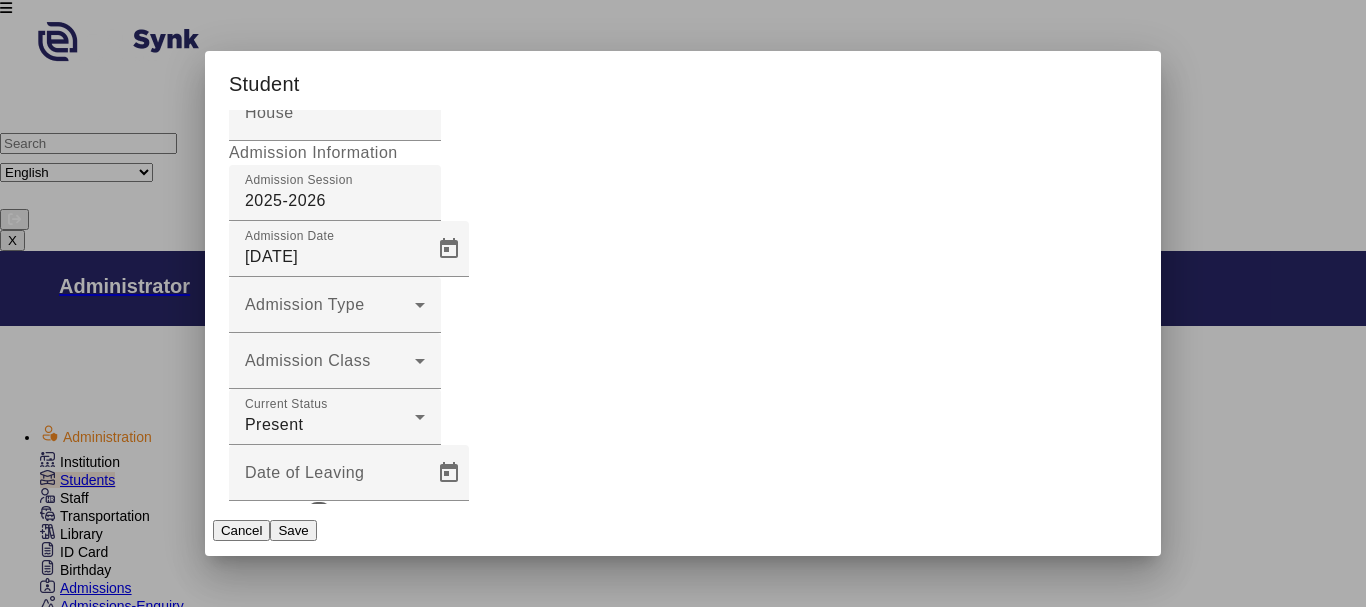 scroll, scrollTop: 2534, scrollLeft: 0, axis: vertical 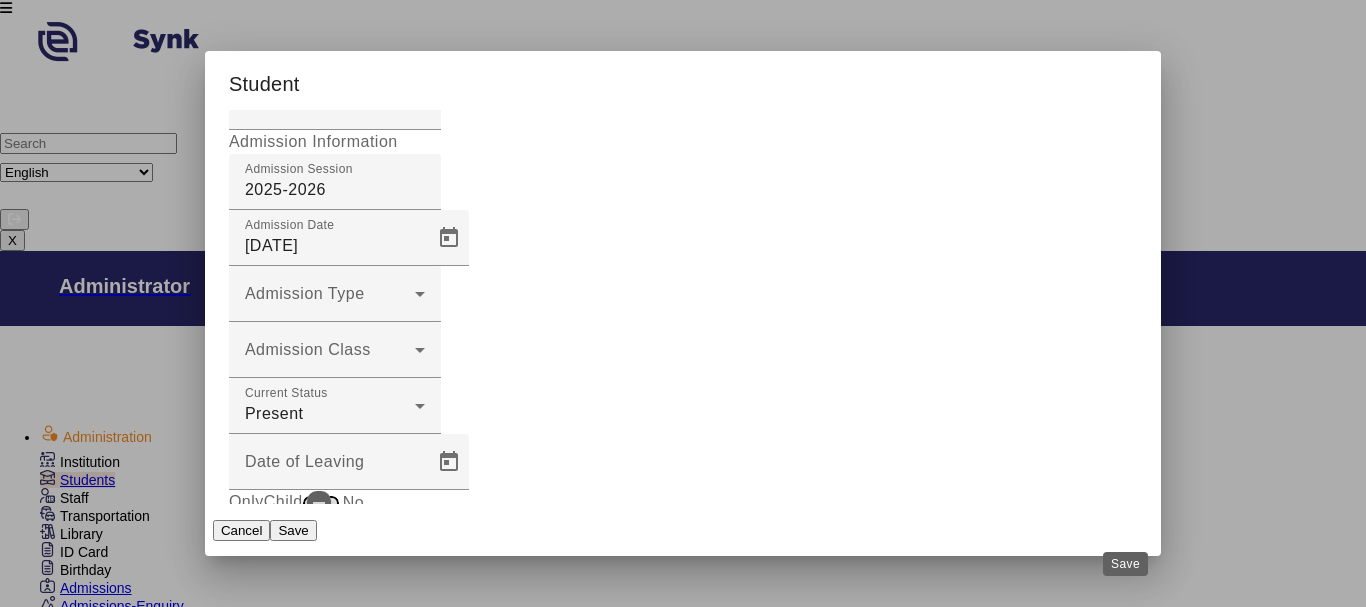 type on "7023651769" 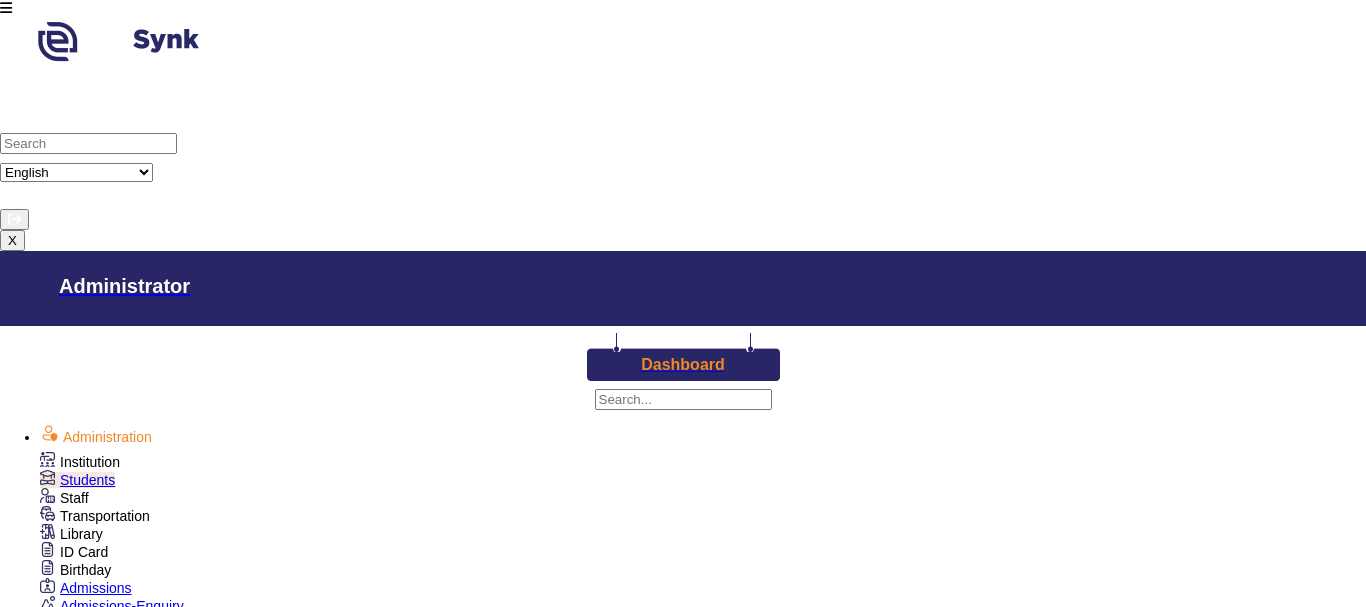 click on "Add New Student" at bounding box center [147, 1716] 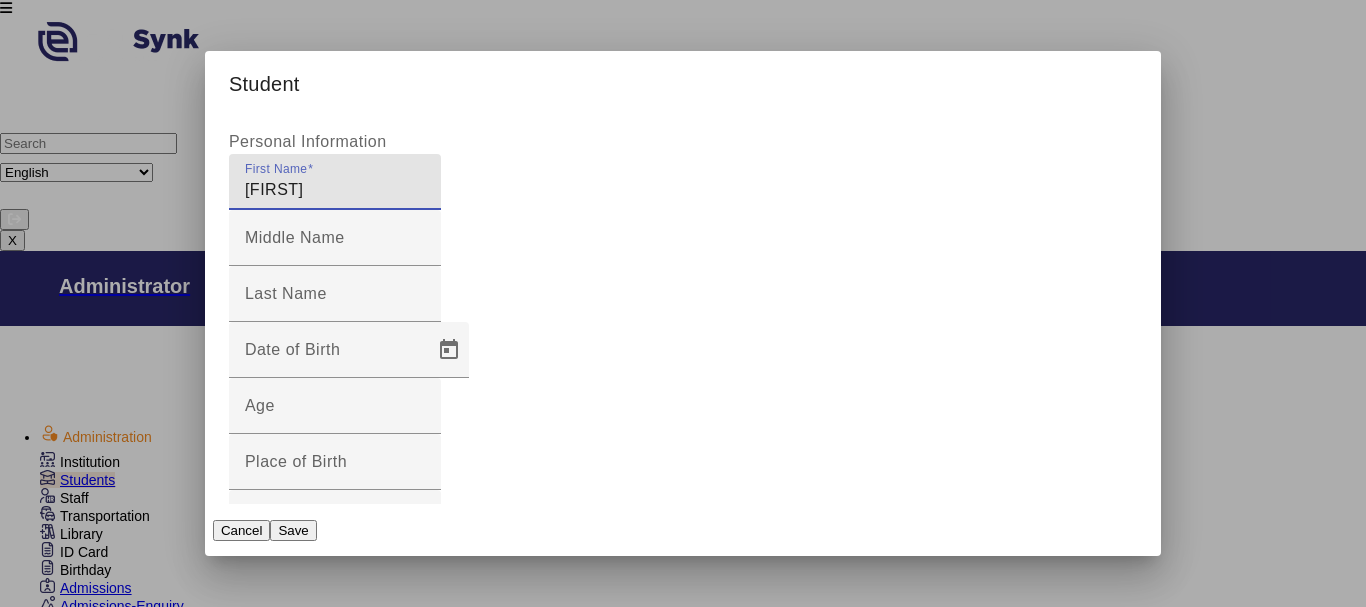 type on "VIRAT" 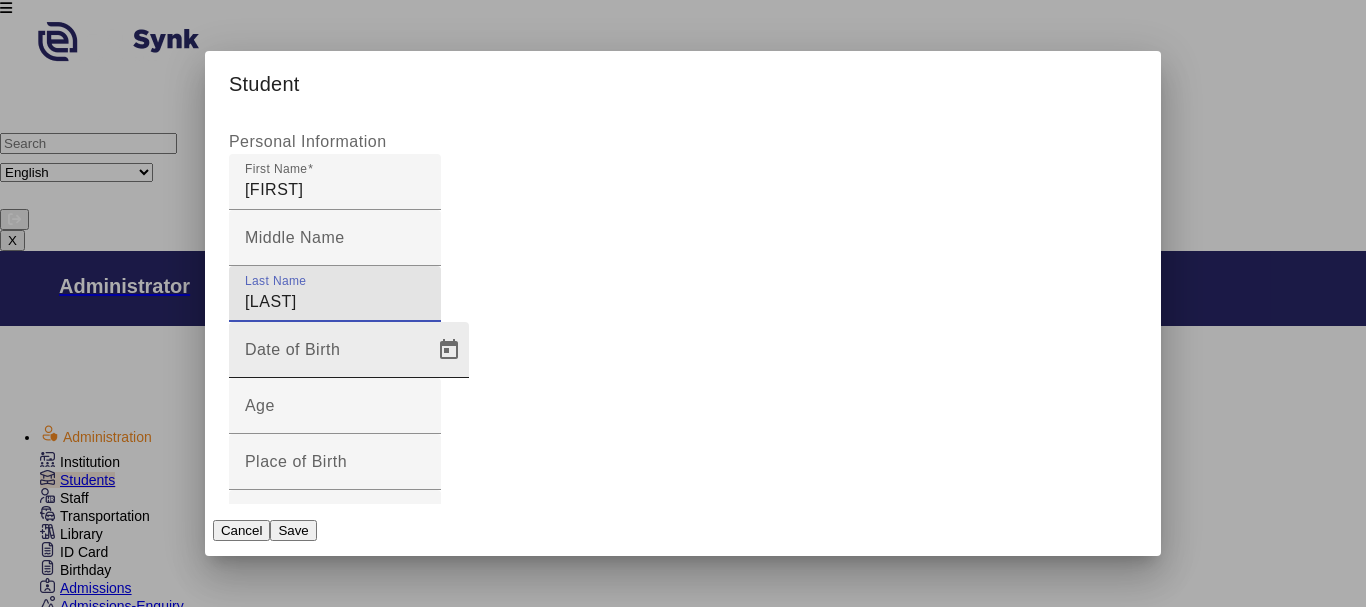 type on "JANGID" 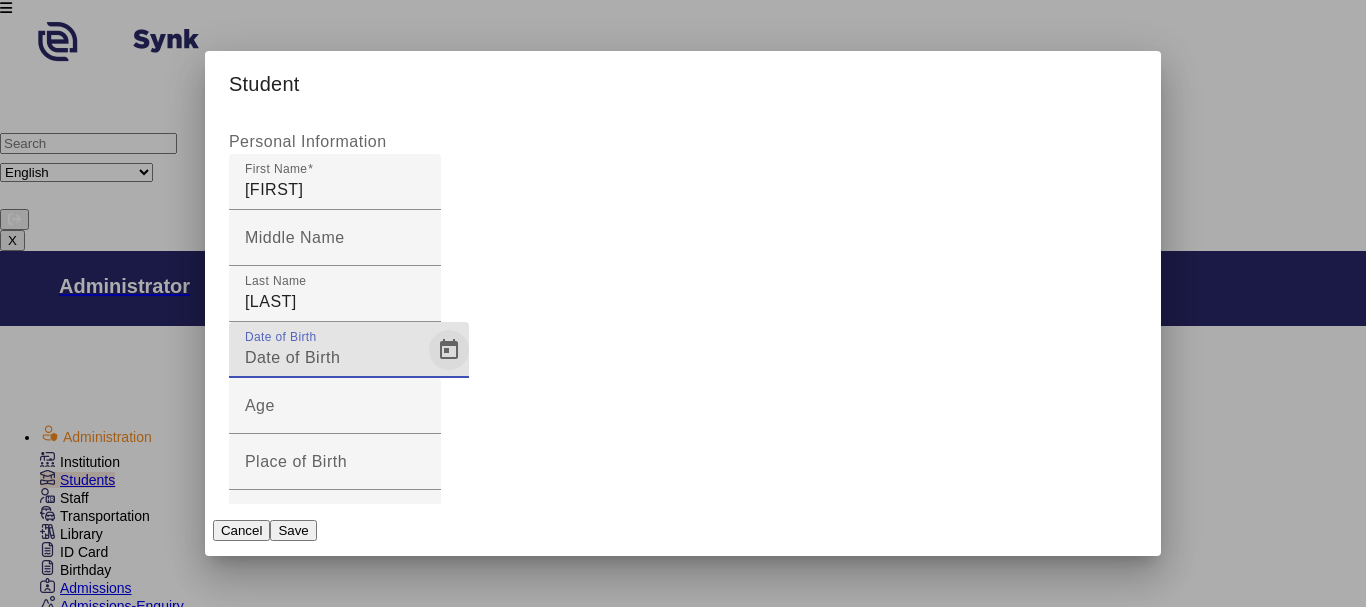 click at bounding box center (449, 350) 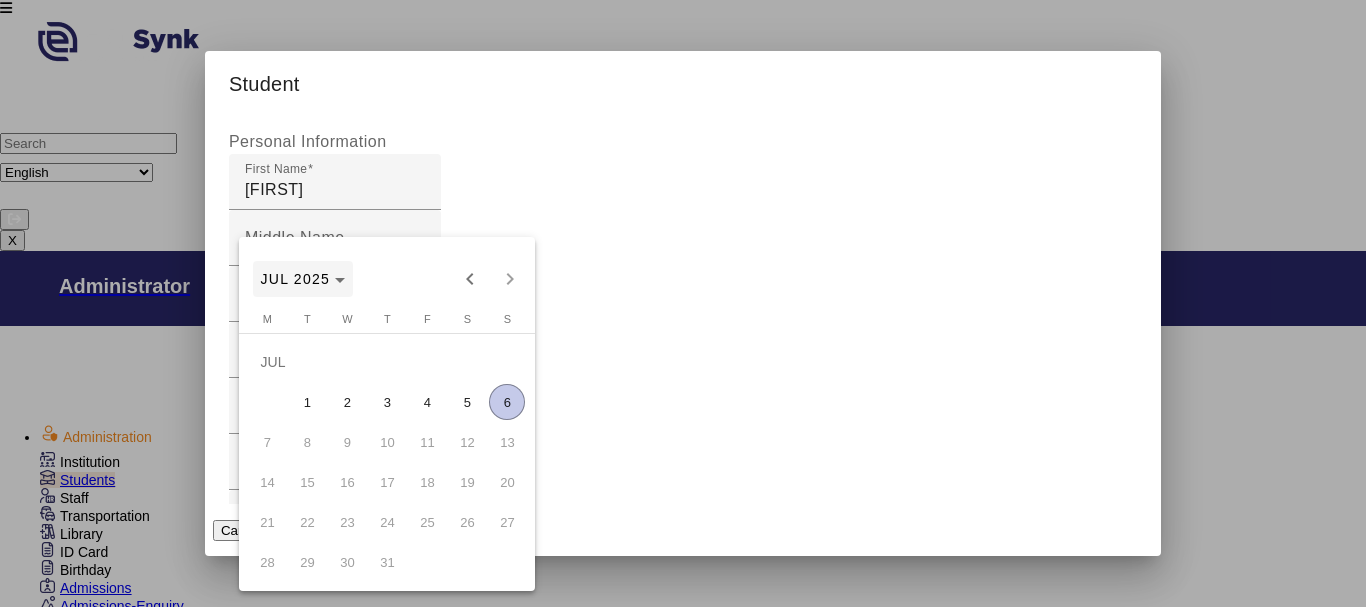 click on "JUL 2025" at bounding box center (303, 279) 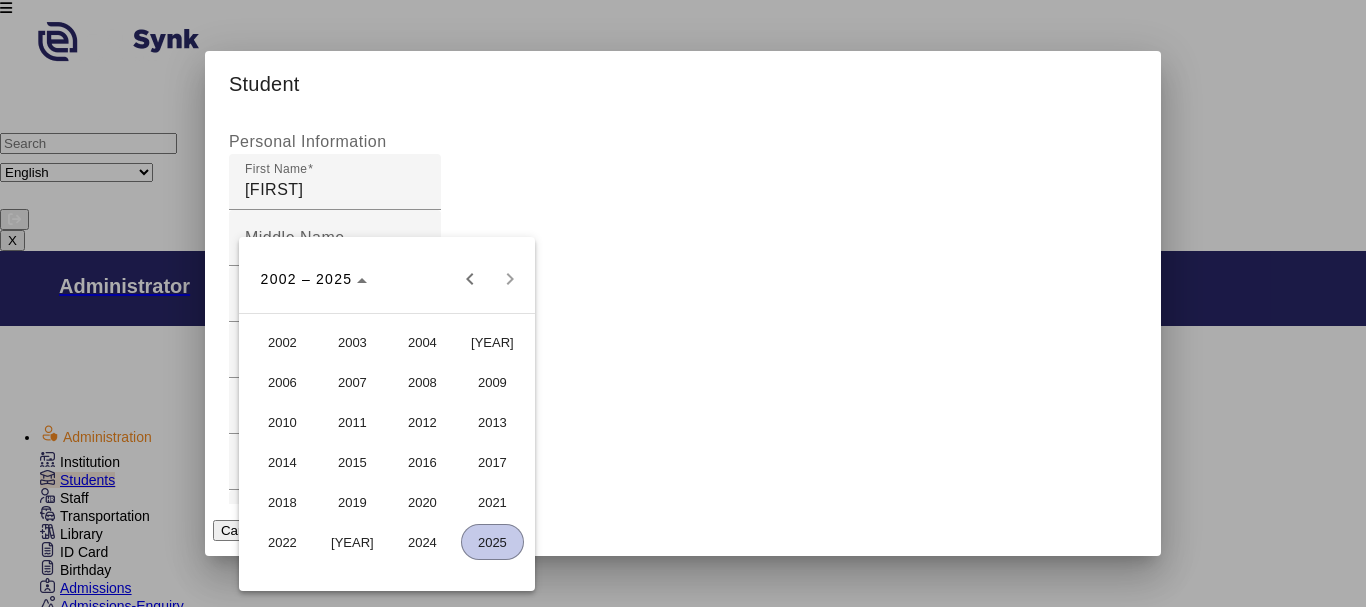 click on "2016" at bounding box center (422, 462) 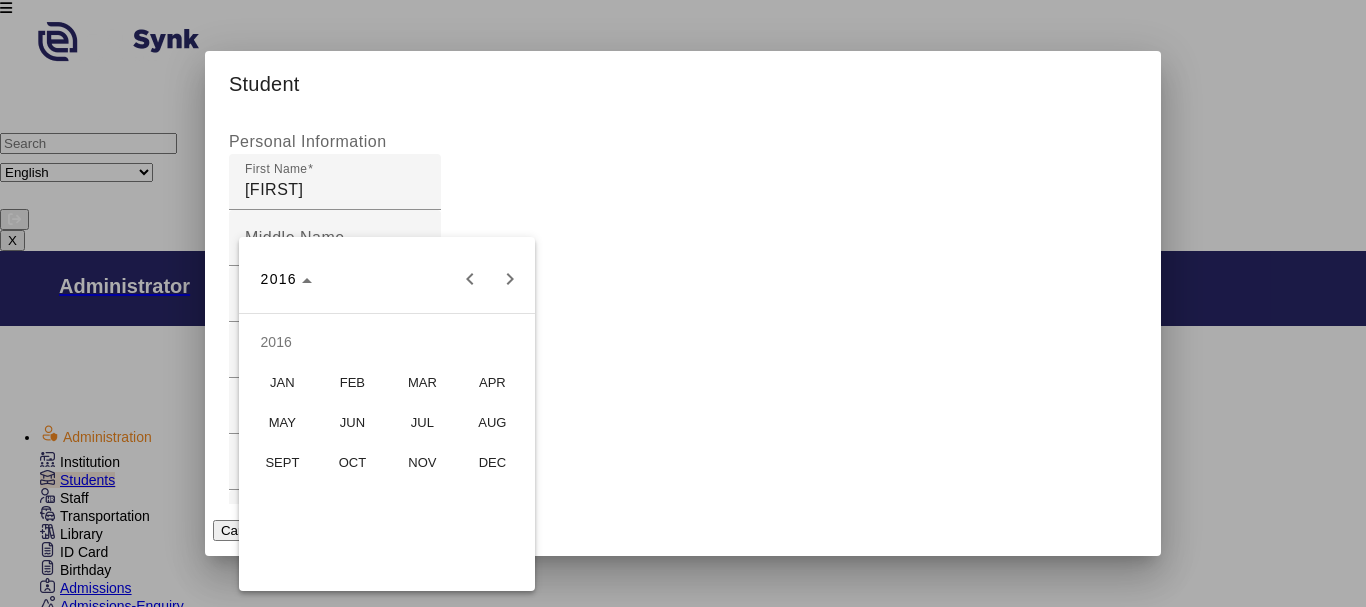 click on "FEB" at bounding box center [352, 382] 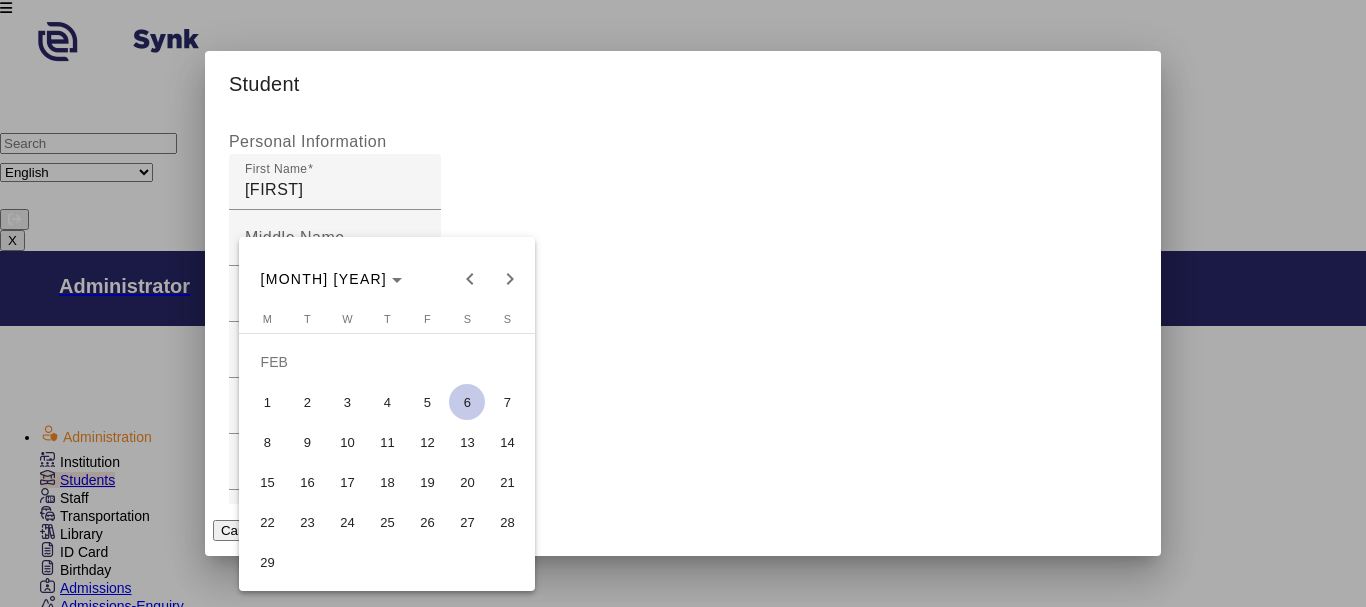 click on "16" at bounding box center [307, 482] 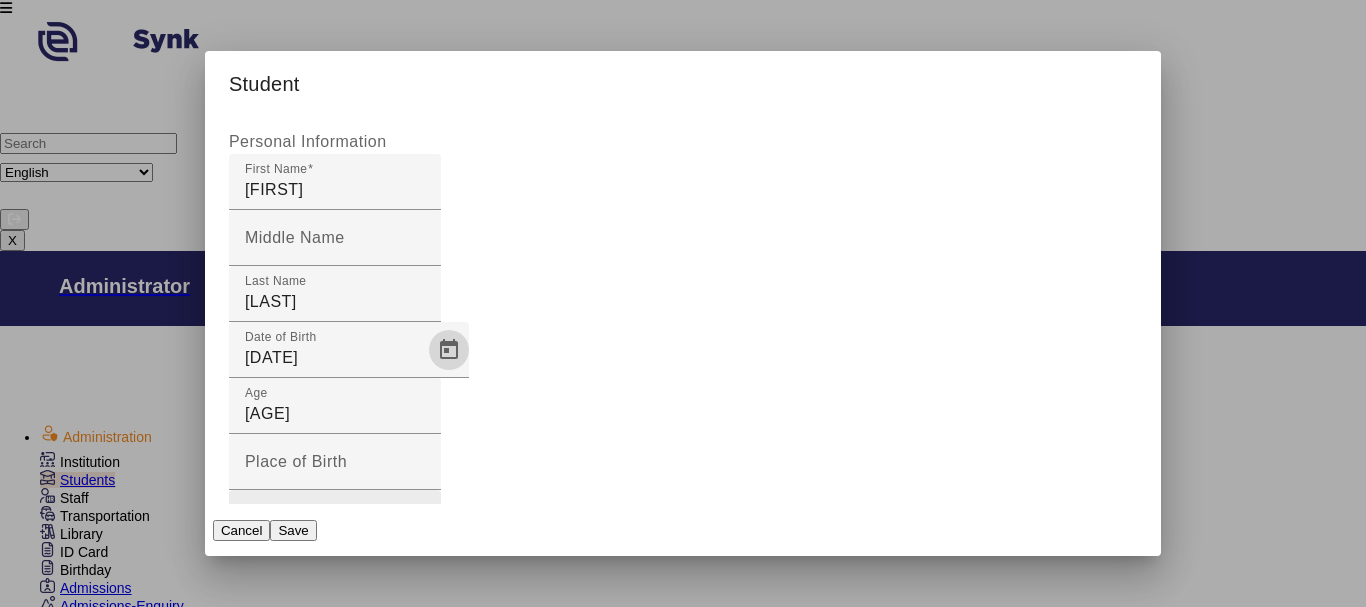 click on "Gender" at bounding box center [330, 526] 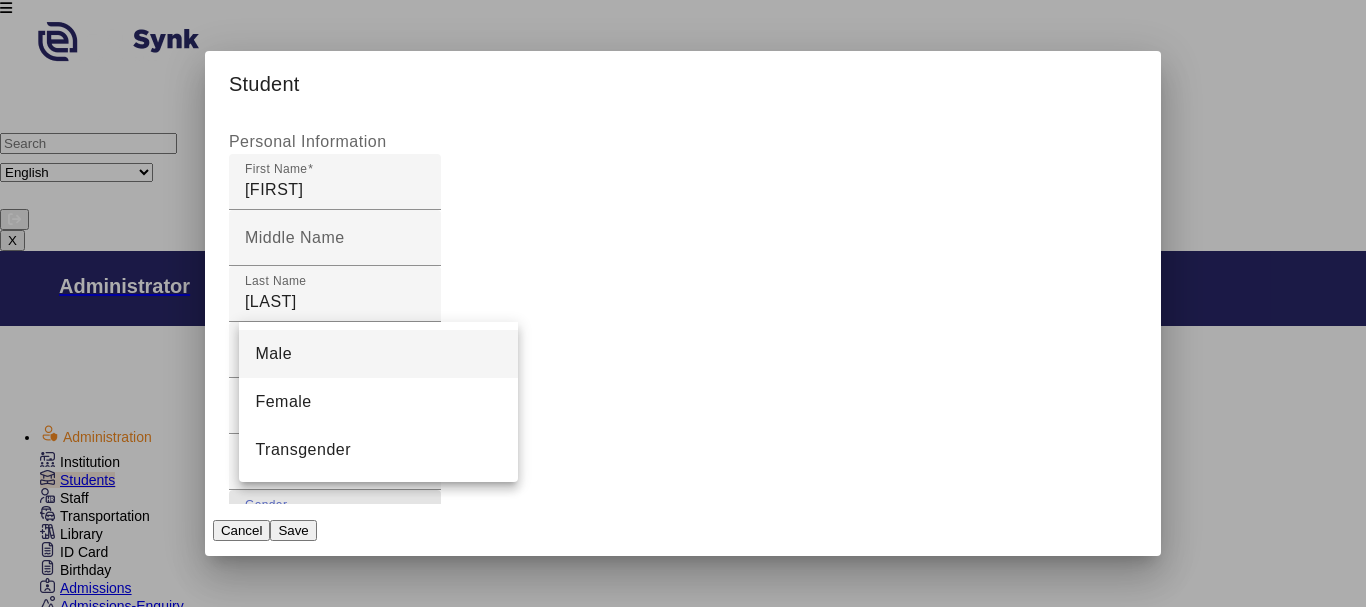 click on "Male" at bounding box center (378, 354) 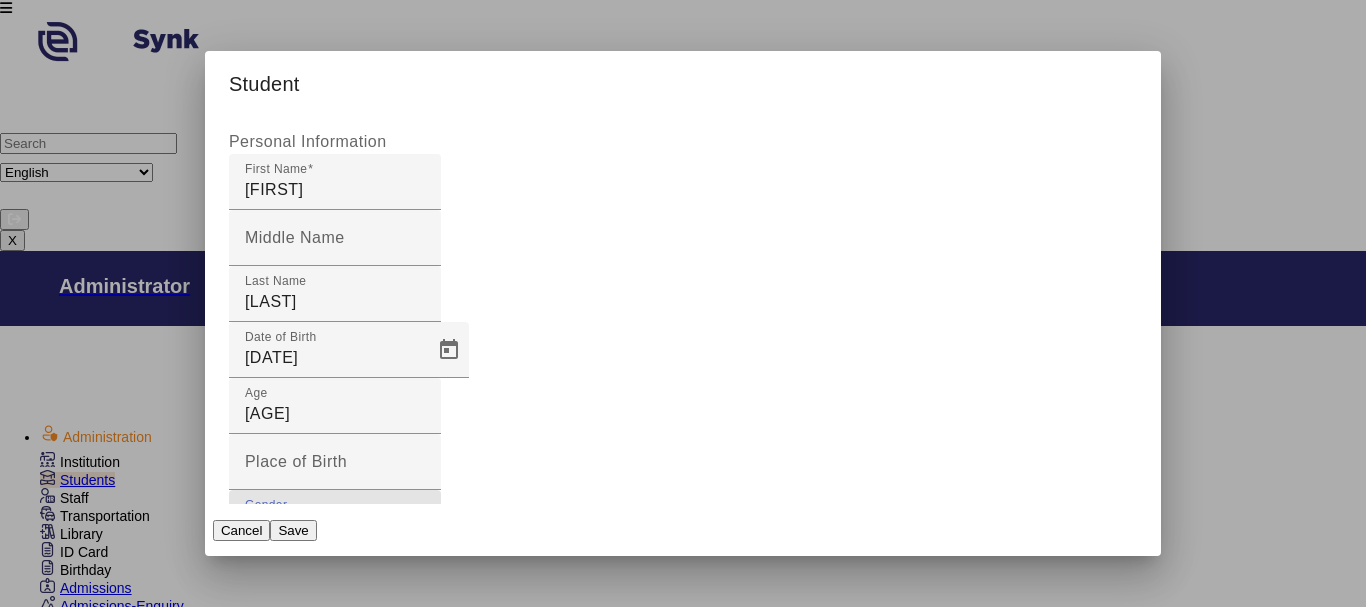 click on "Student Contact" at bounding box center (306, 573) 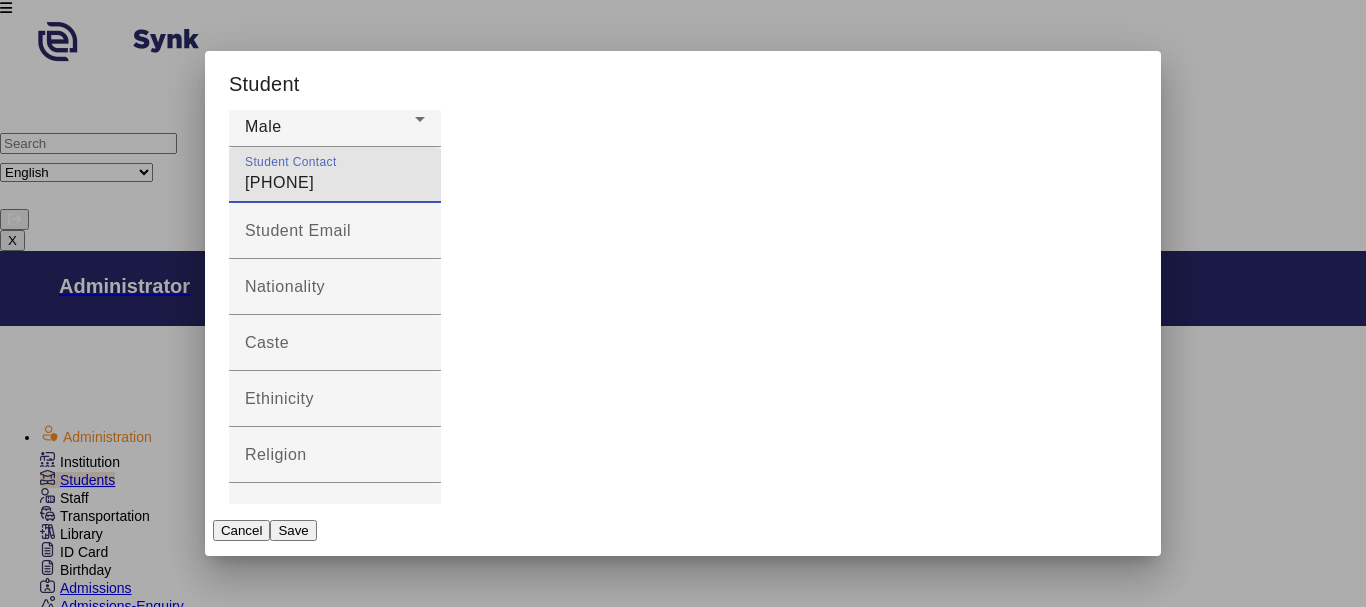 scroll, scrollTop: 400, scrollLeft: 0, axis: vertical 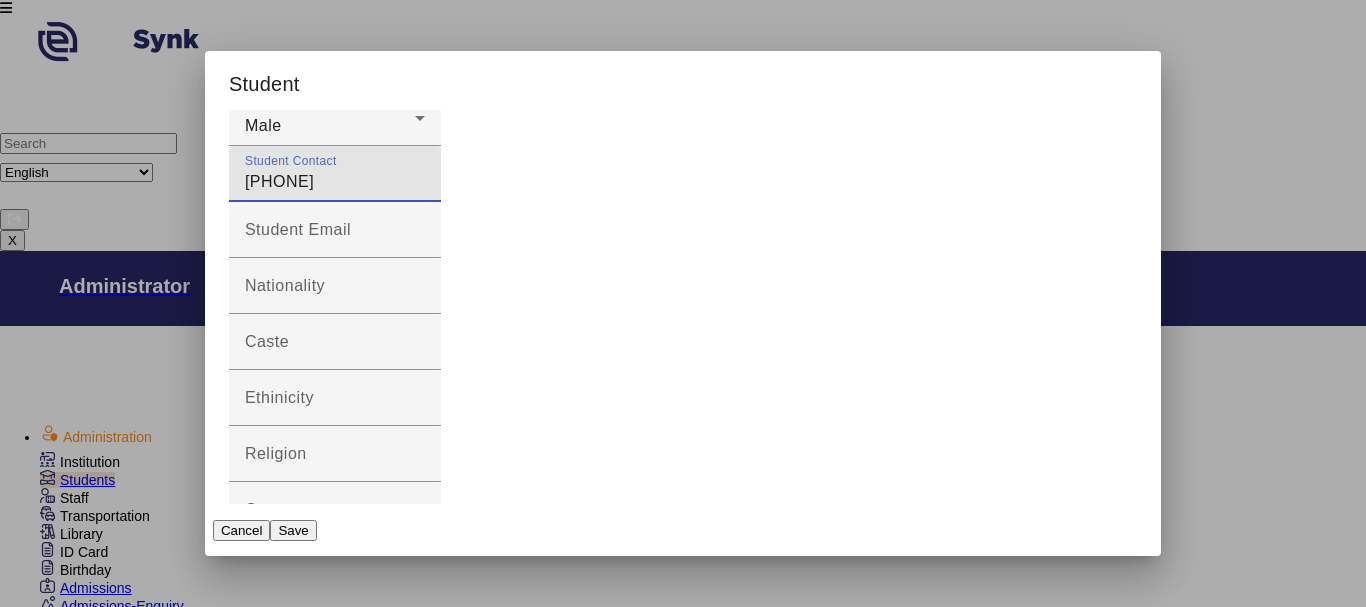 type on "7877919292" 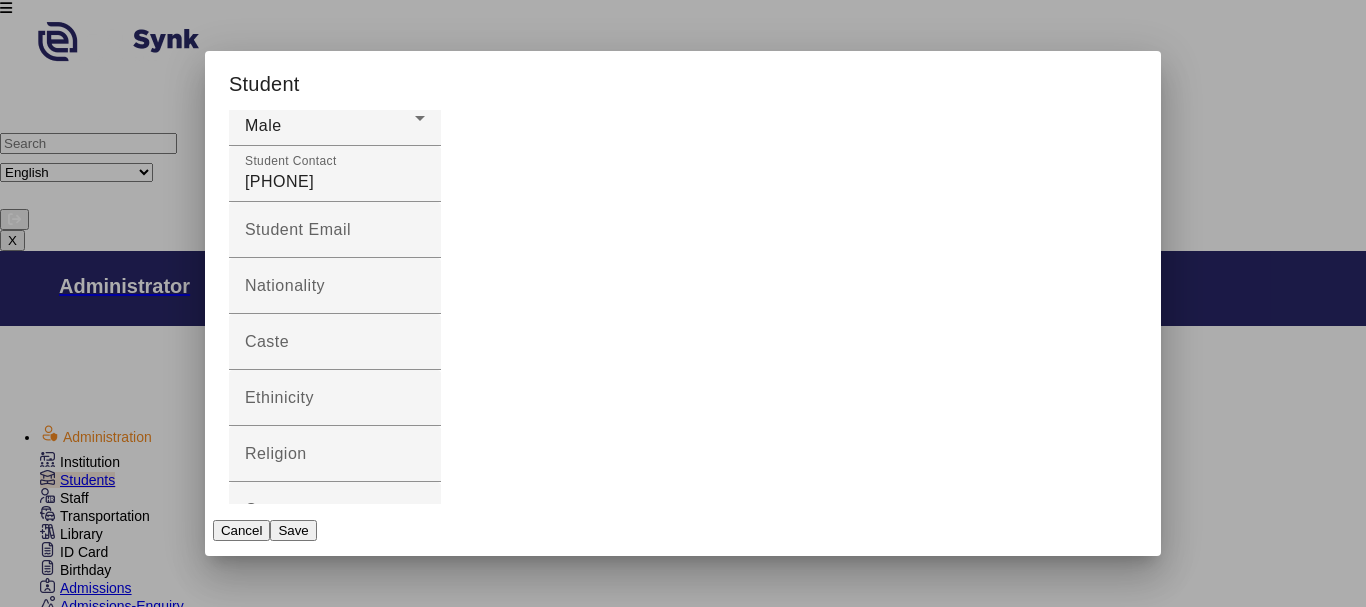 type on "SHASTRI NAGAR" 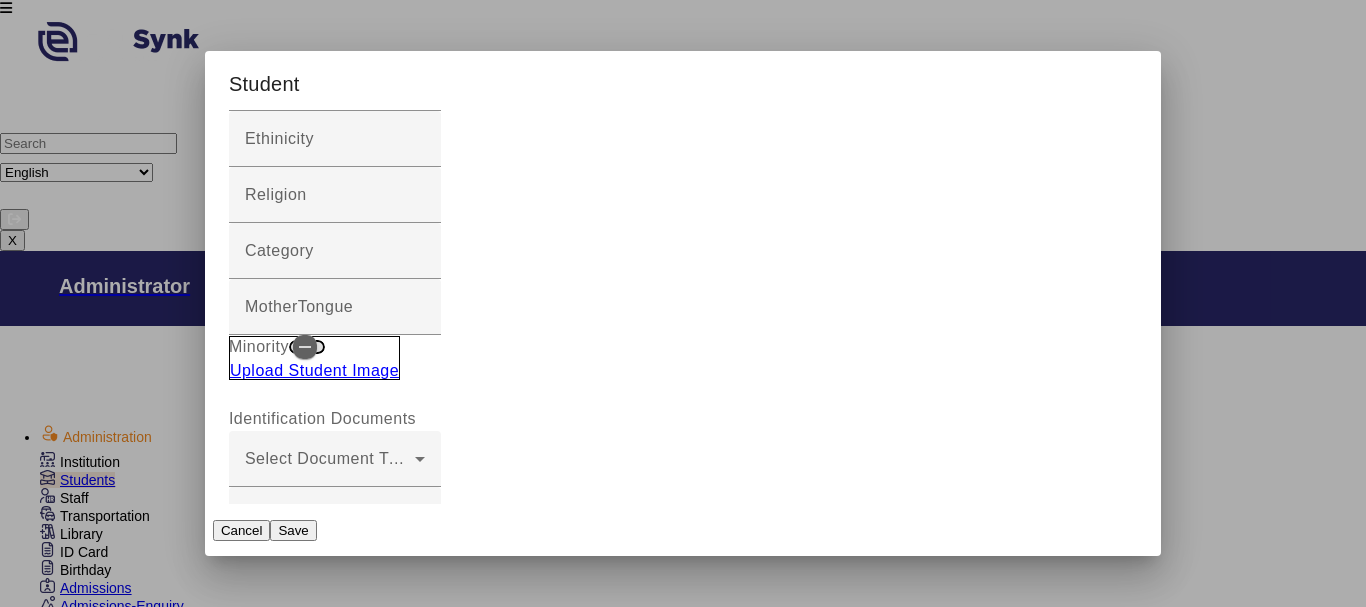 scroll, scrollTop: 700, scrollLeft: 0, axis: vertical 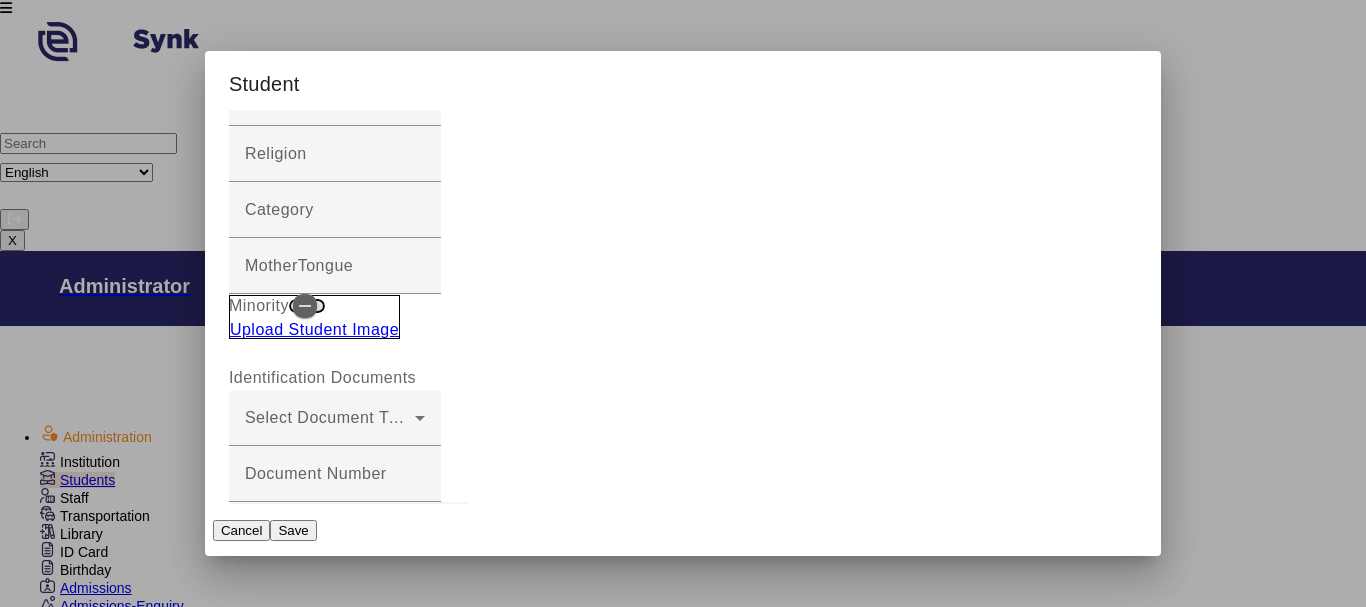 click on "Registration Id" at bounding box center [300, 1631] 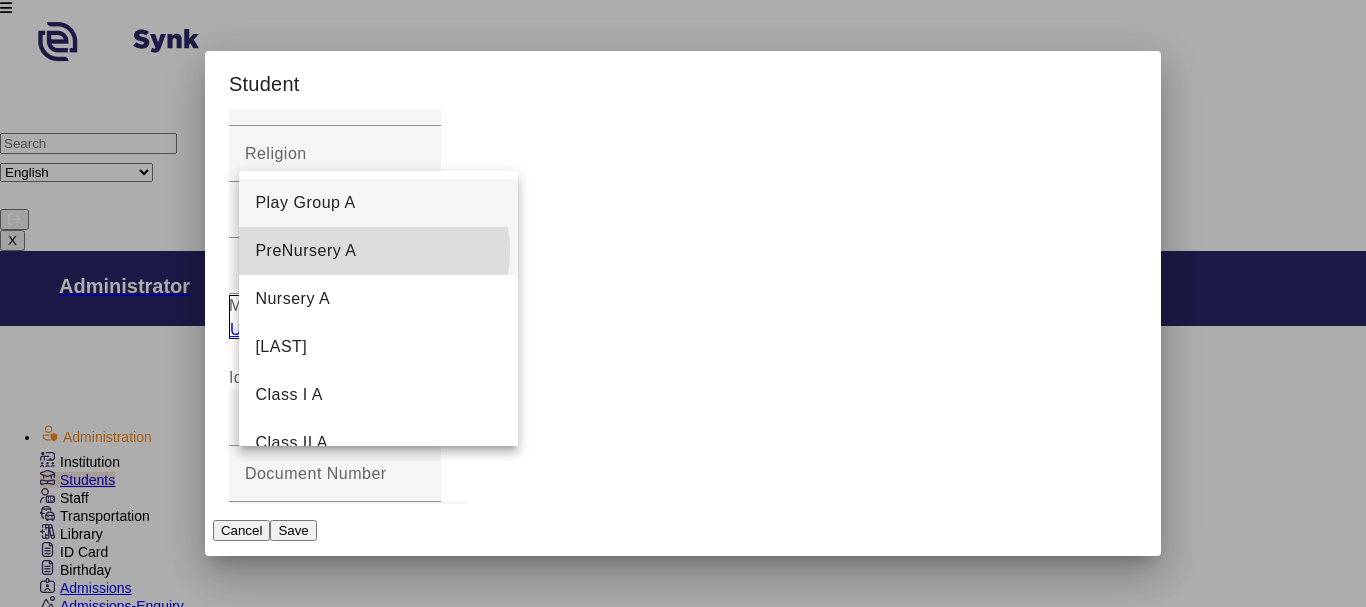 click on "PreNursery A" at bounding box center [378, 251] 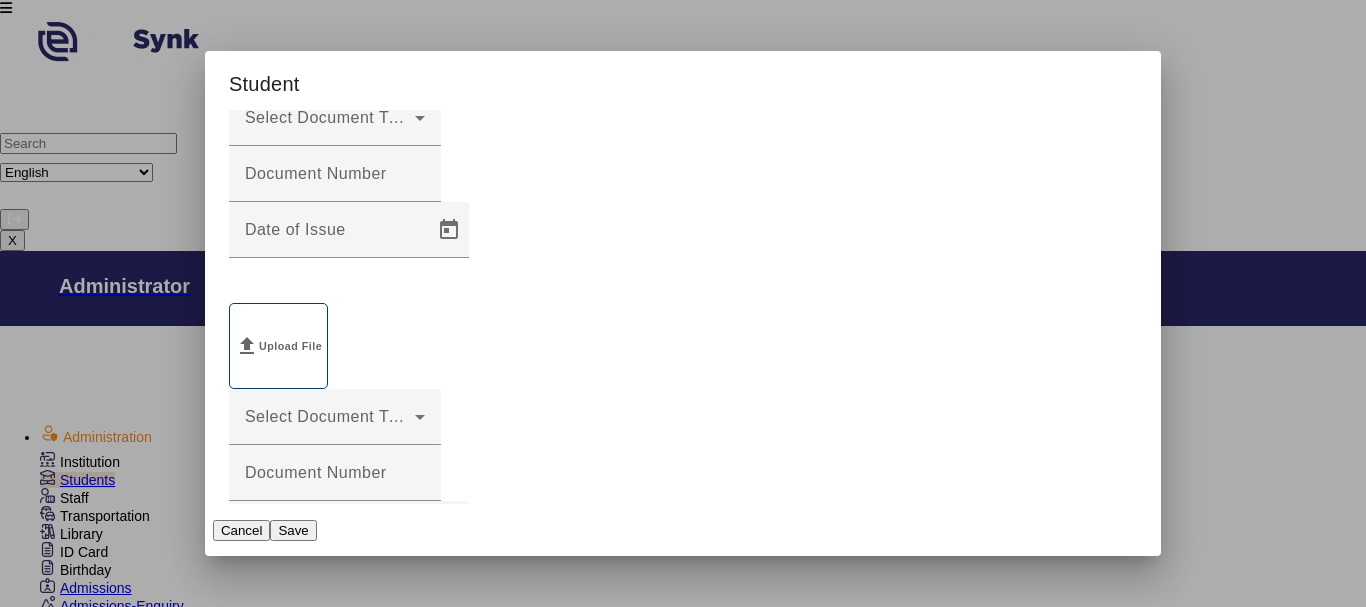 scroll, scrollTop: 1200, scrollLeft: 0, axis: vertical 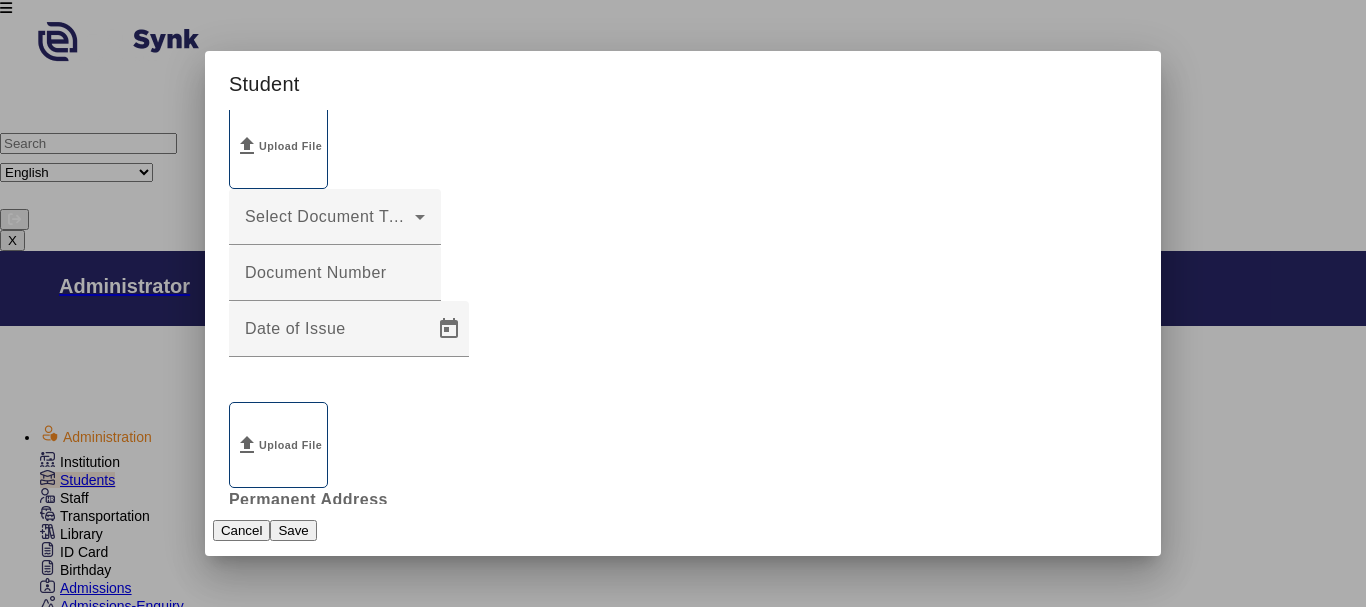 click on "First Name" at bounding box center [335, 2367] 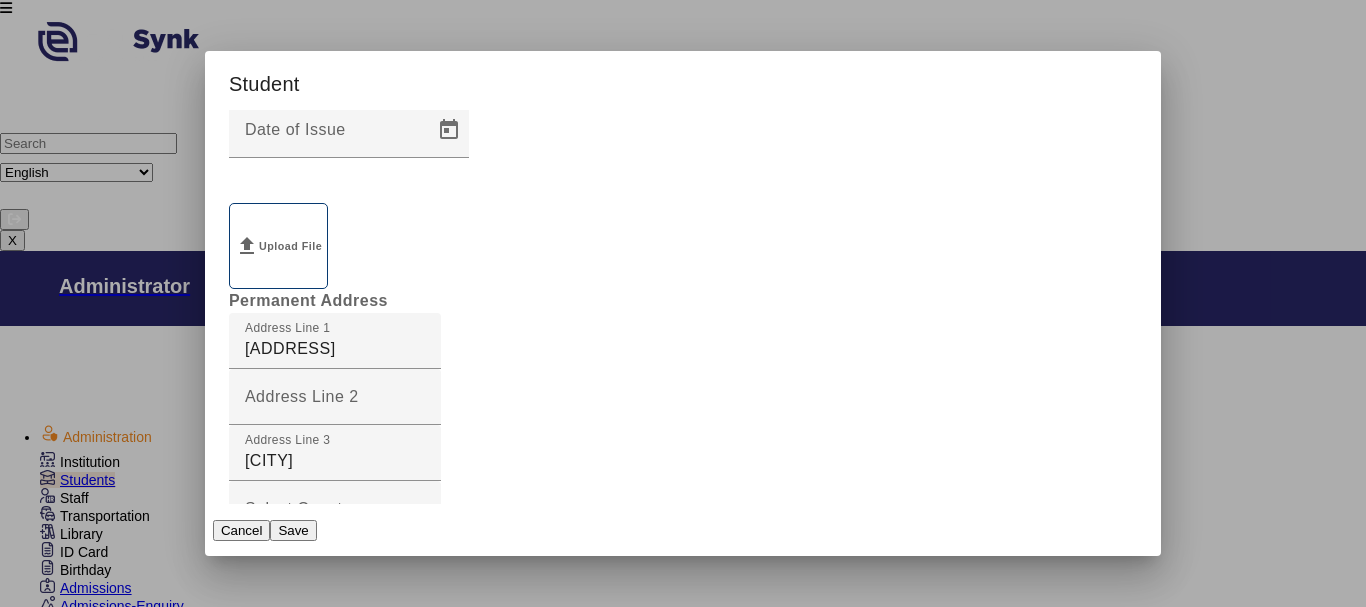 scroll, scrollTop: 1400, scrollLeft: 0, axis: vertical 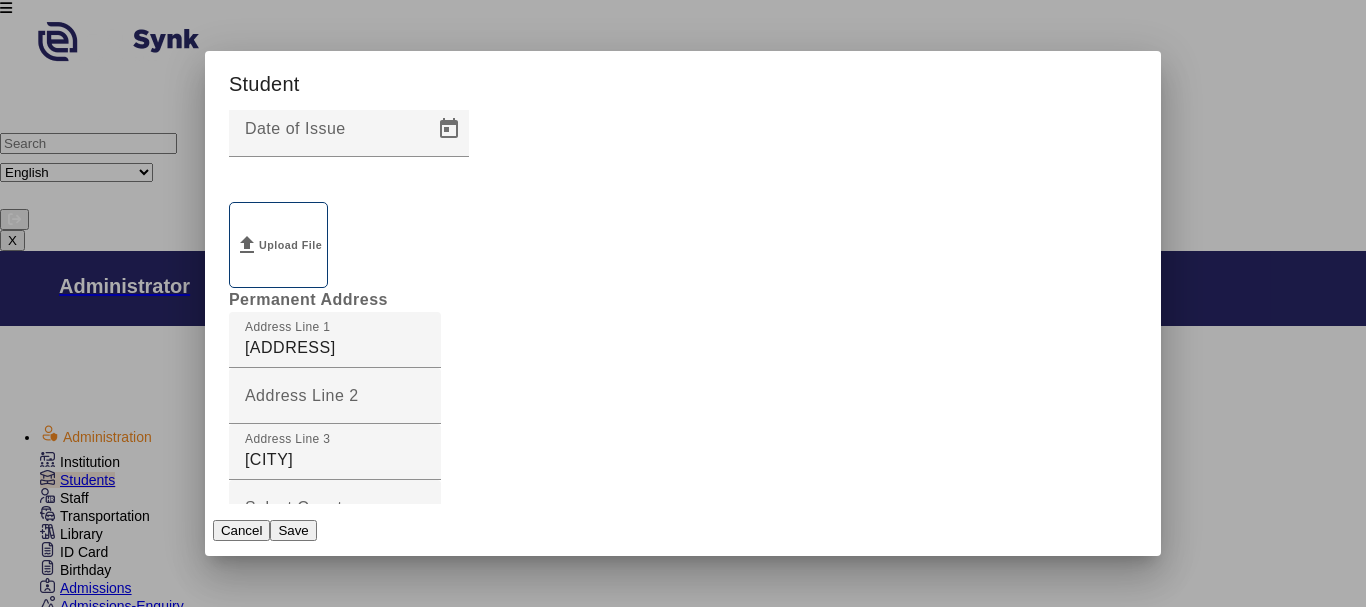 type on "7372919292" 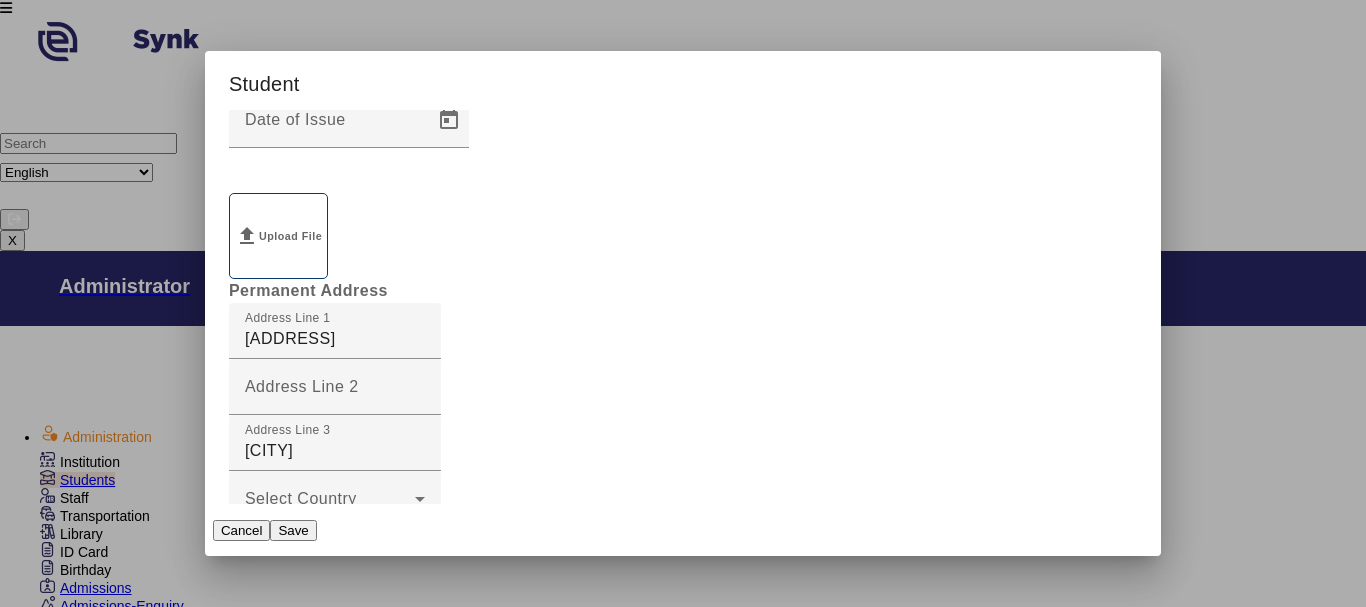 scroll, scrollTop: 1434, scrollLeft: 0, axis: vertical 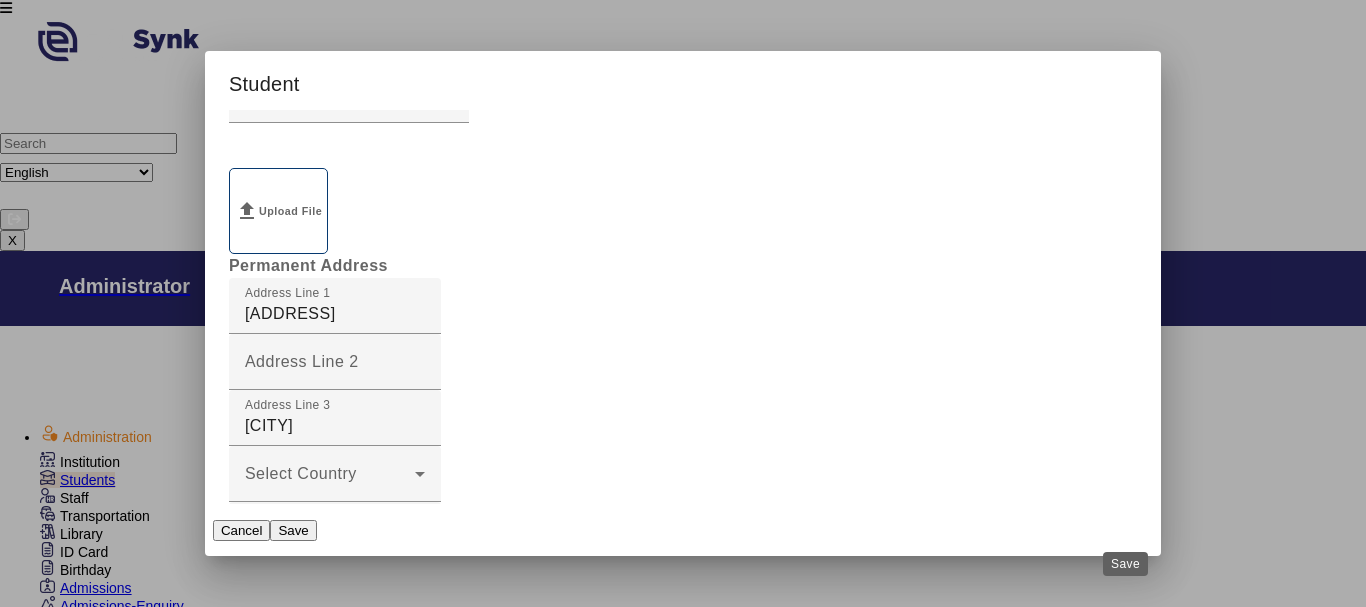 type on "RAJKAMAL" 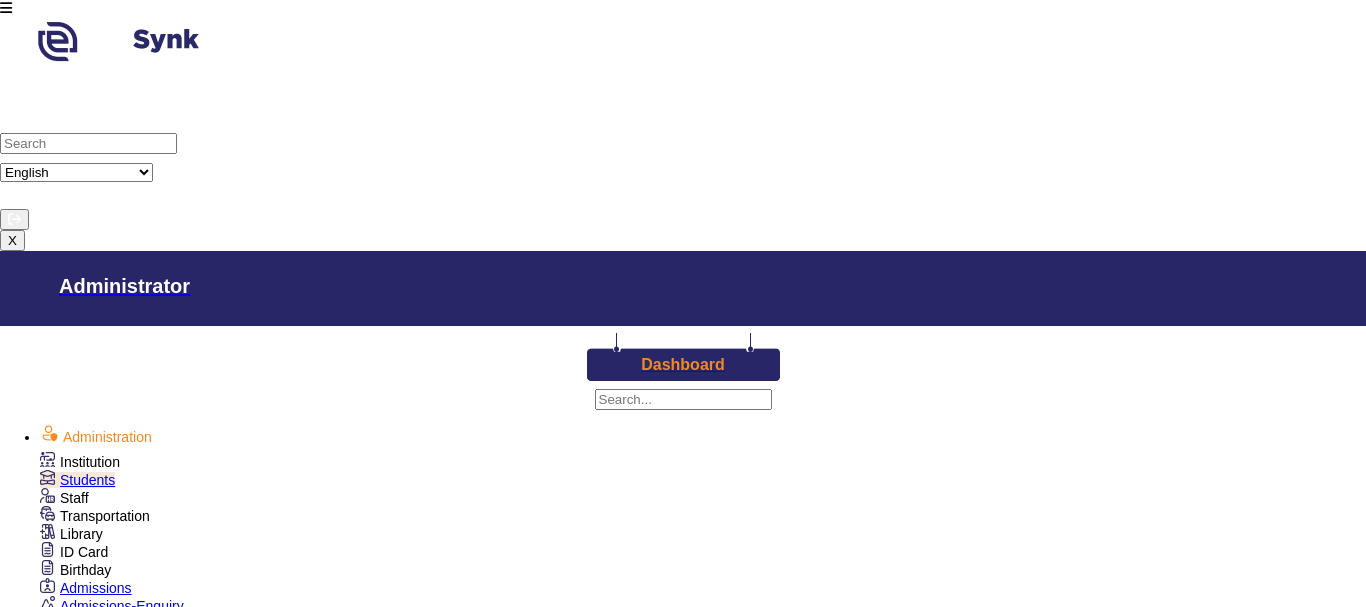 click on "Add New Student" at bounding box center (147, 1716) 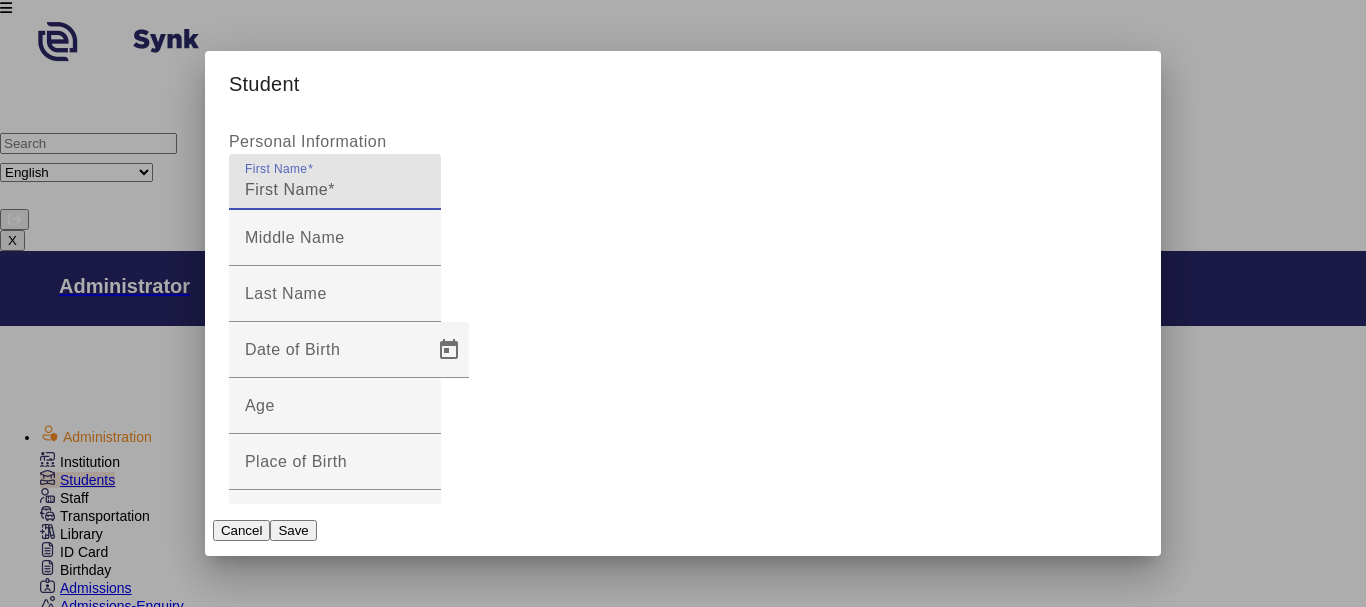 click on "Cancel" at bounding box center (242, 530) 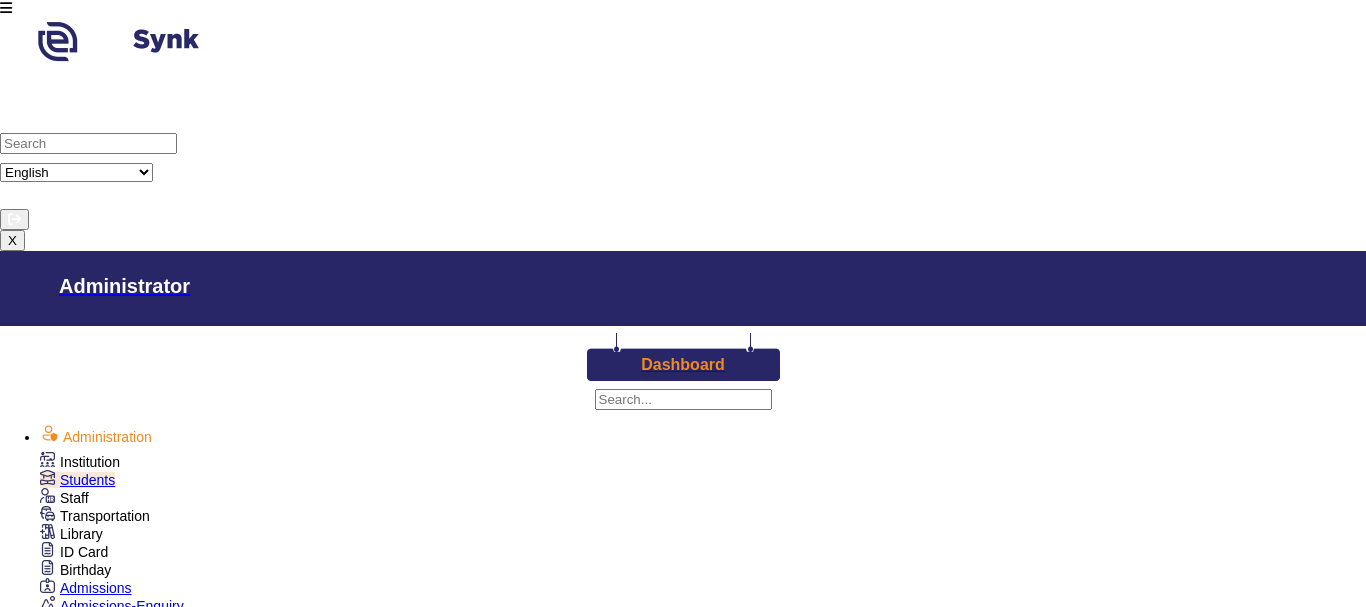 click on "KG" at bounding box center [556, 1753] 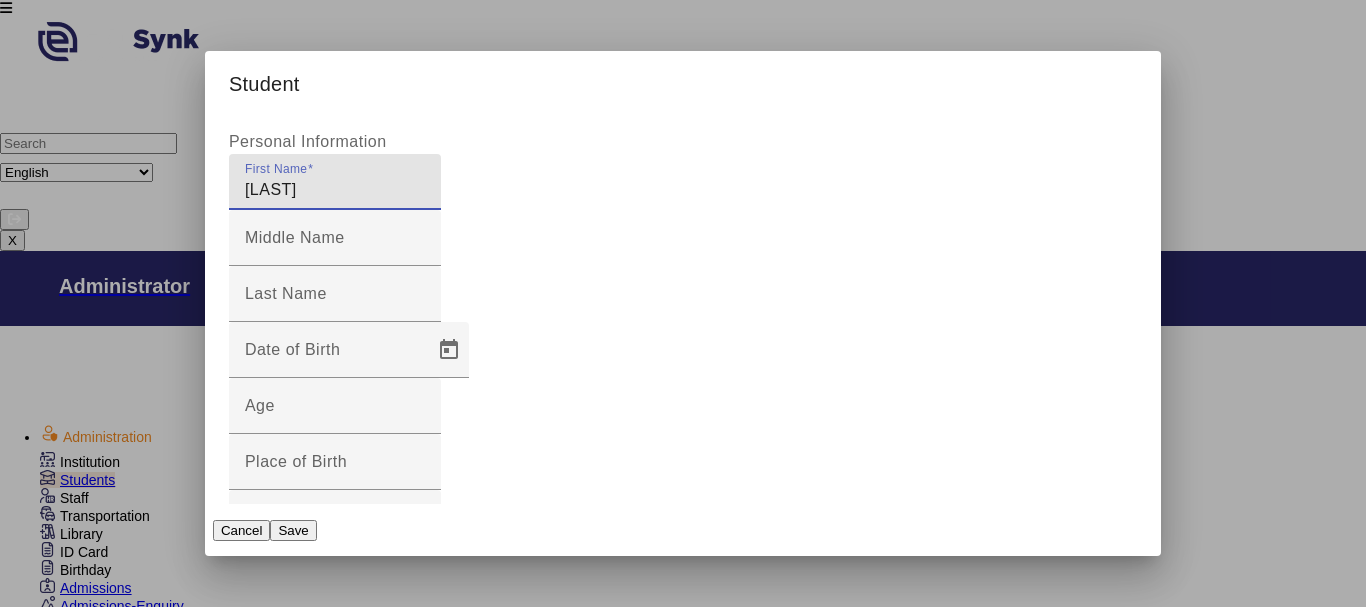 type on "MANUSHRI" 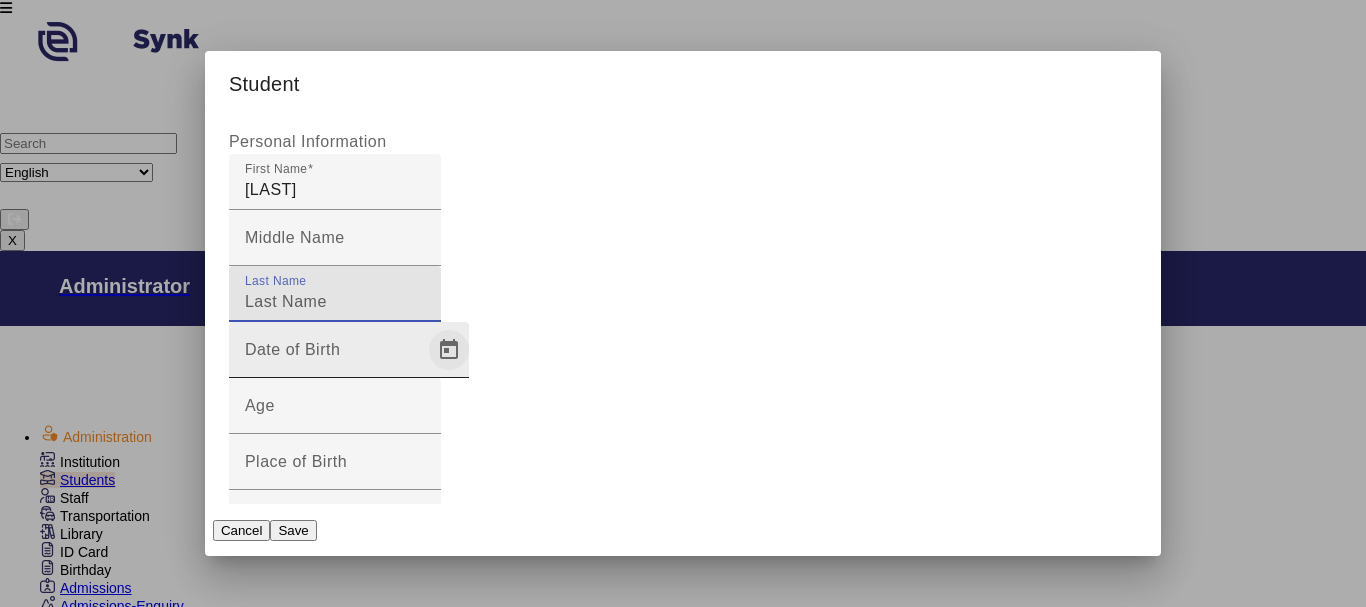 click at bounding box center (449, 350) 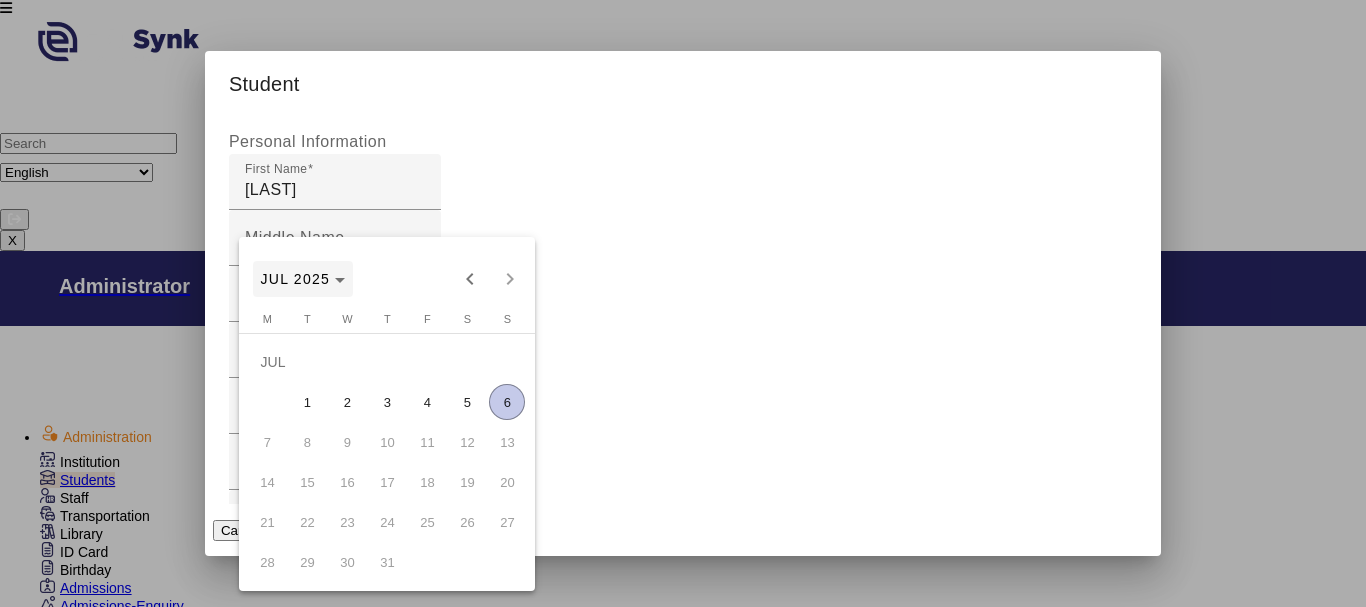 click on "JUL 2025" at bounding box center (303, 279) 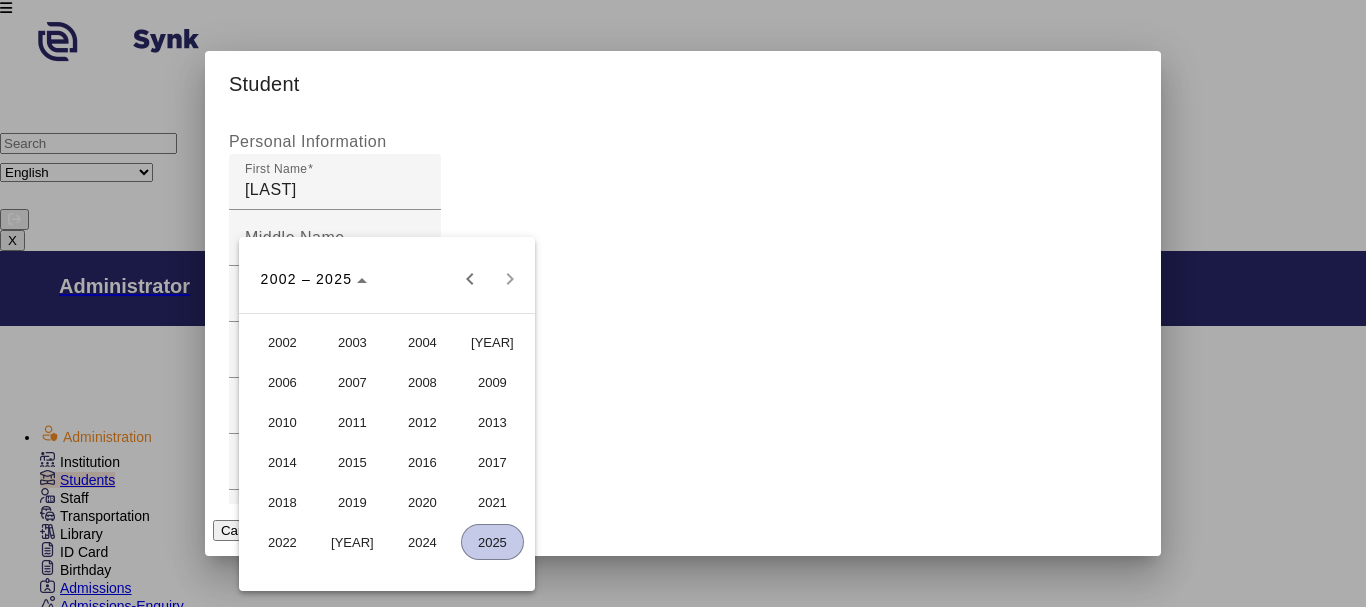 click on "2020" at bounding box center (422, 502) 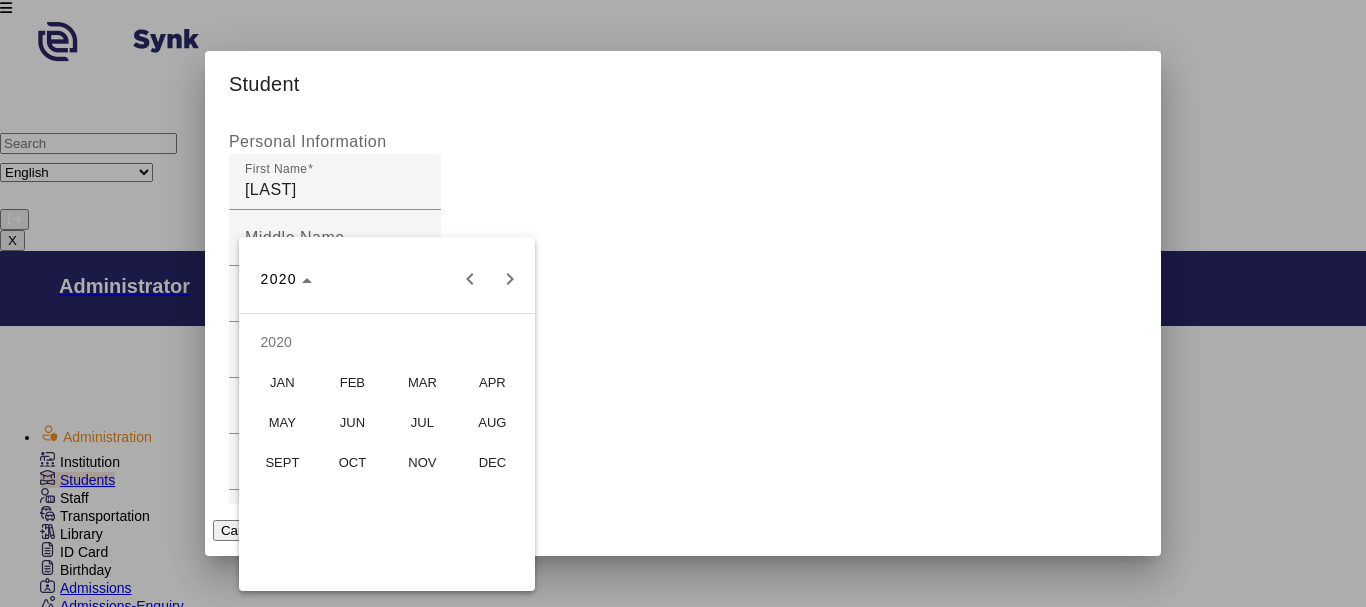 click on "FEB" at bounding box center [352, 382] 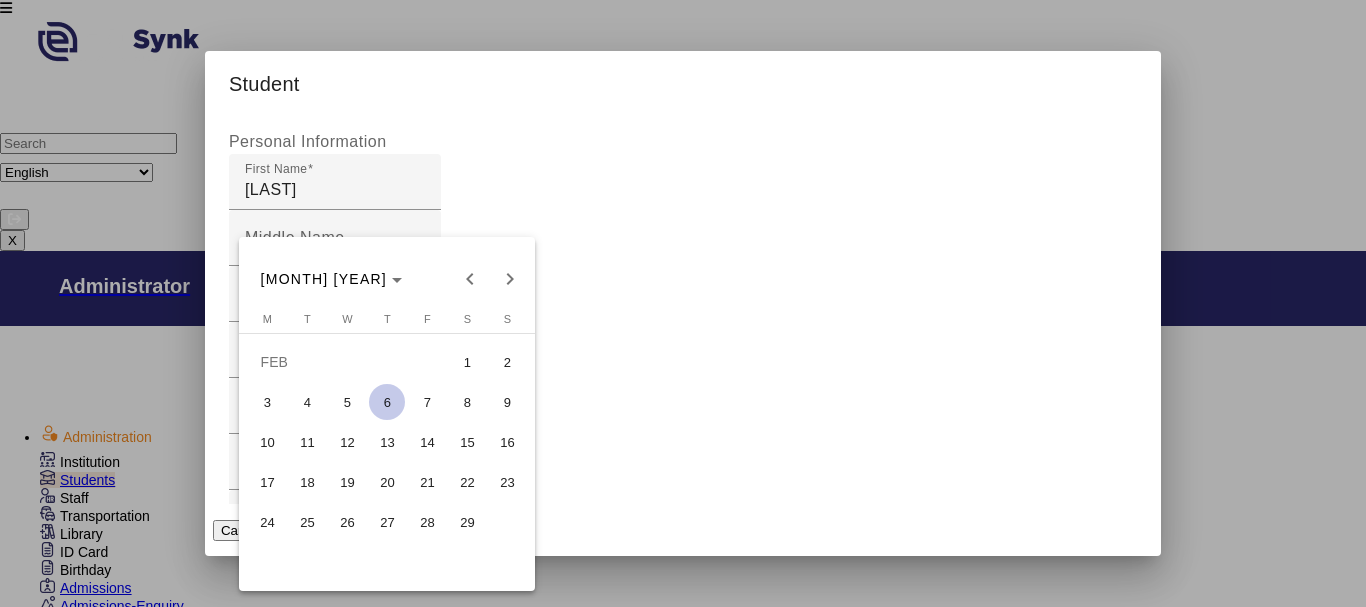 click on "10" at bounding box center (267, 442) 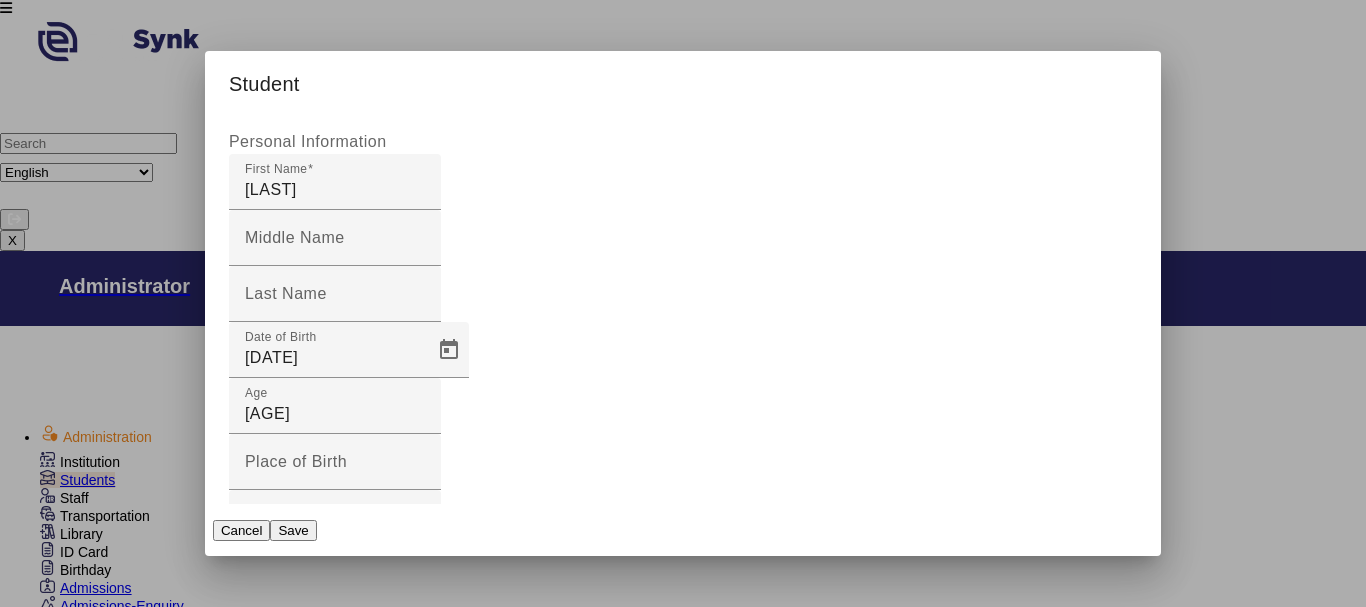 click on "Student Contact" at bounding box center [335, 582] 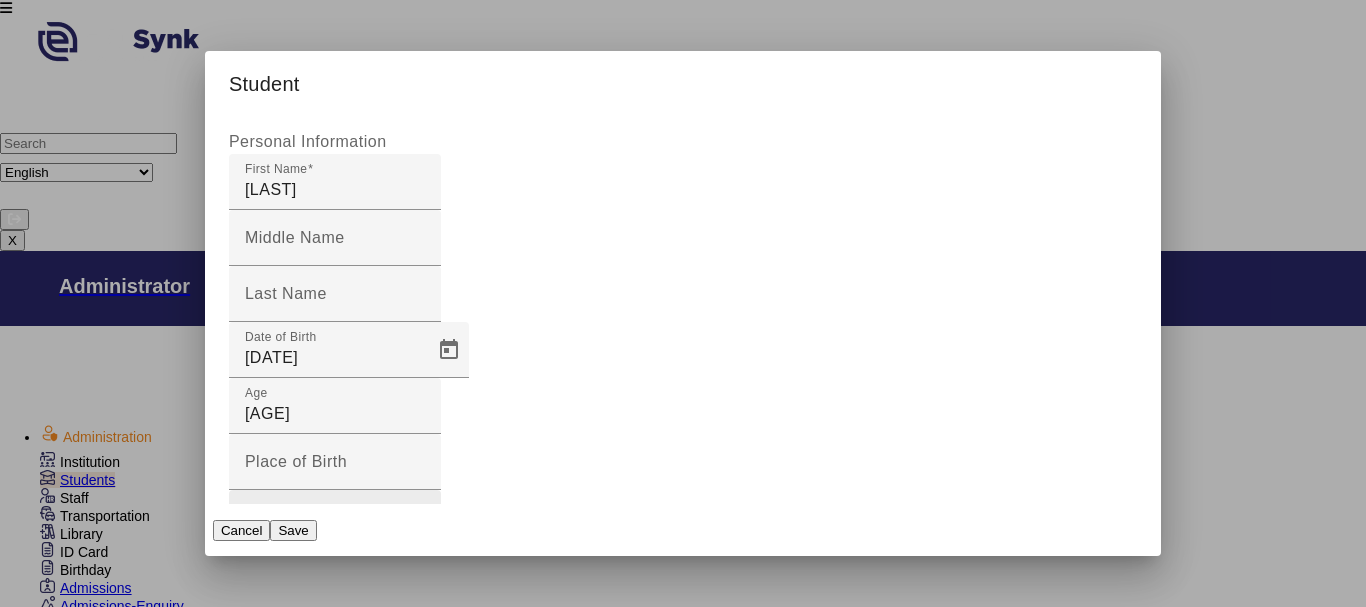 click on "Gender Gender" at bounding box center (335, 518) 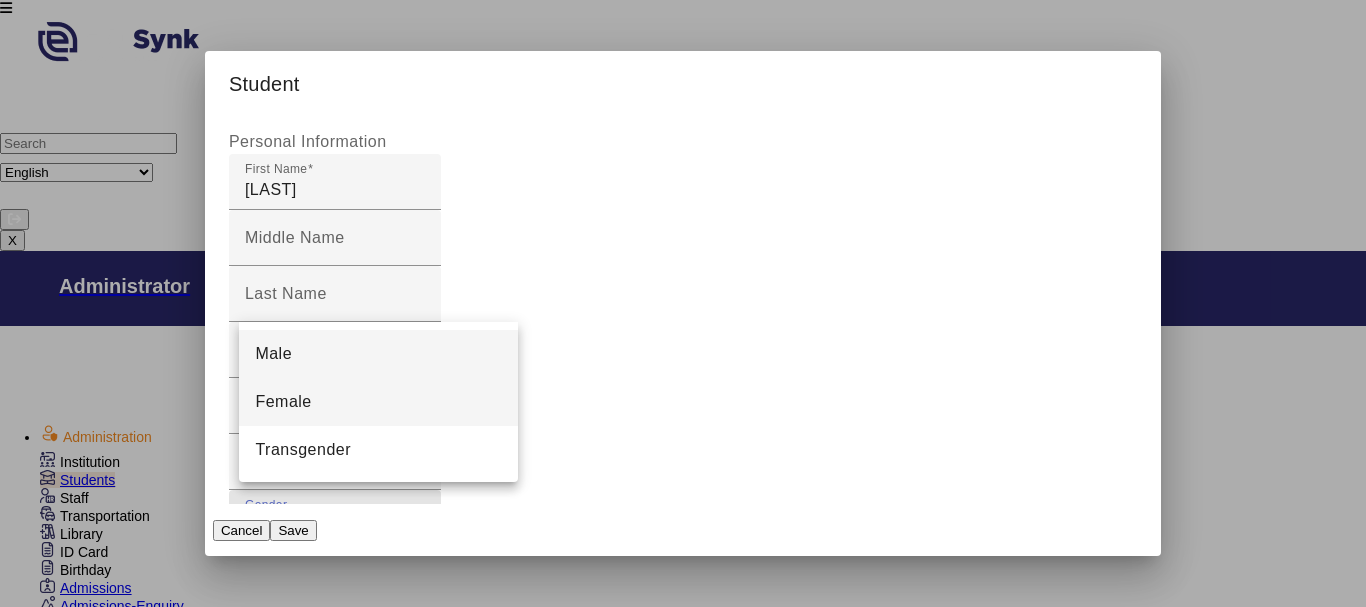 click on "Female" at bounding box center (378, 402) 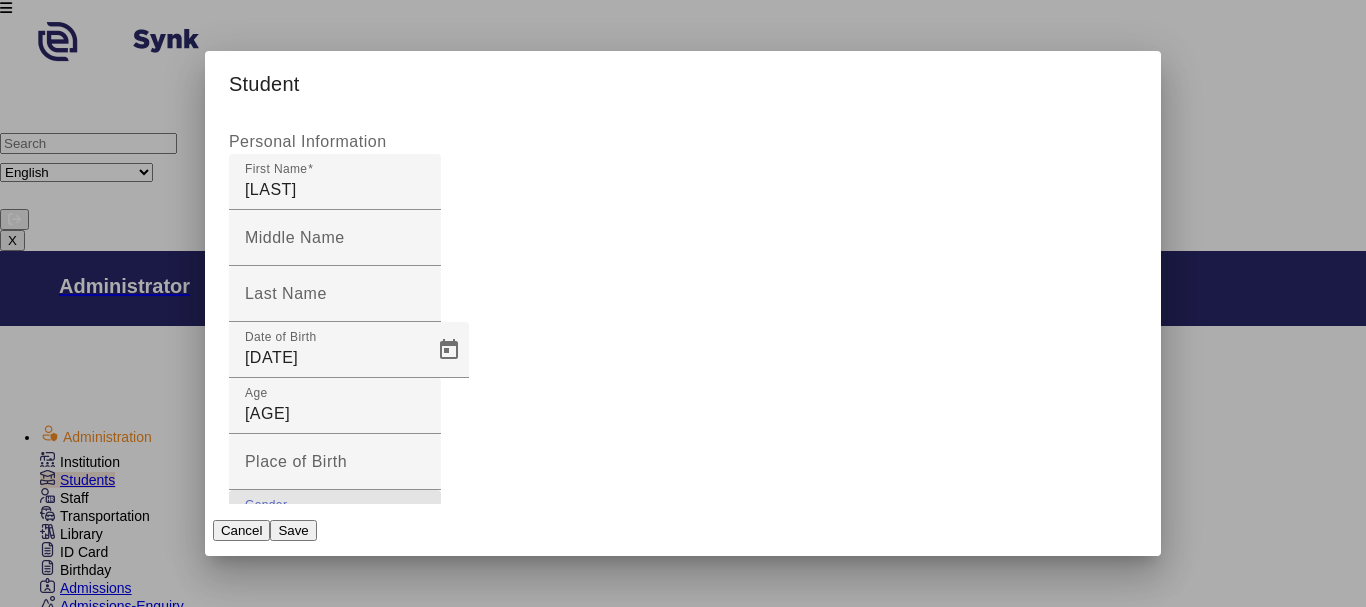 click on "Student Contact" at bounding box center [335, 582] 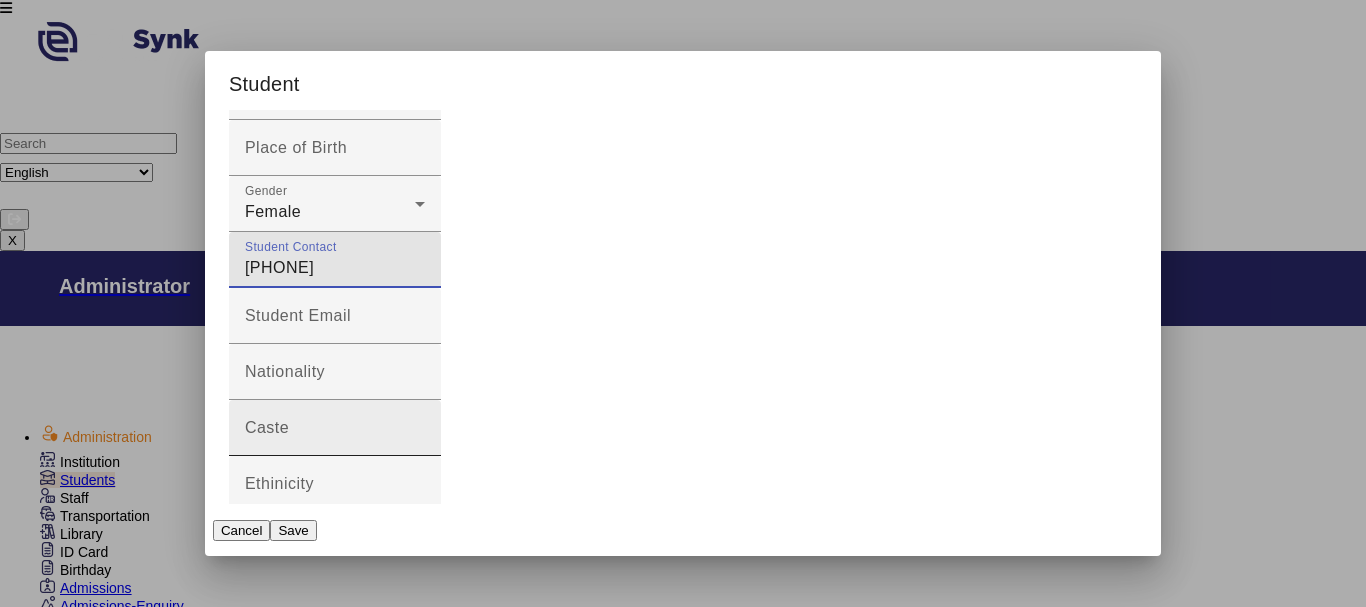 scroll, scrollTop: 400, scrollLeft: 0, axis: vertical 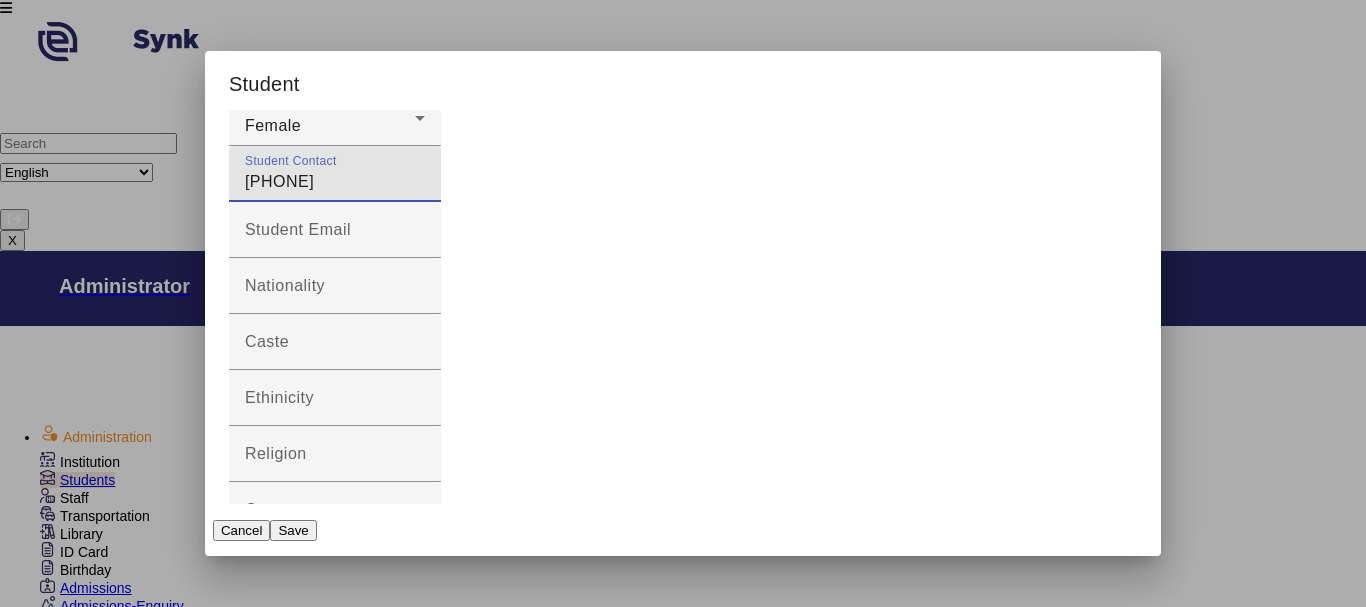 type on "7877919292" 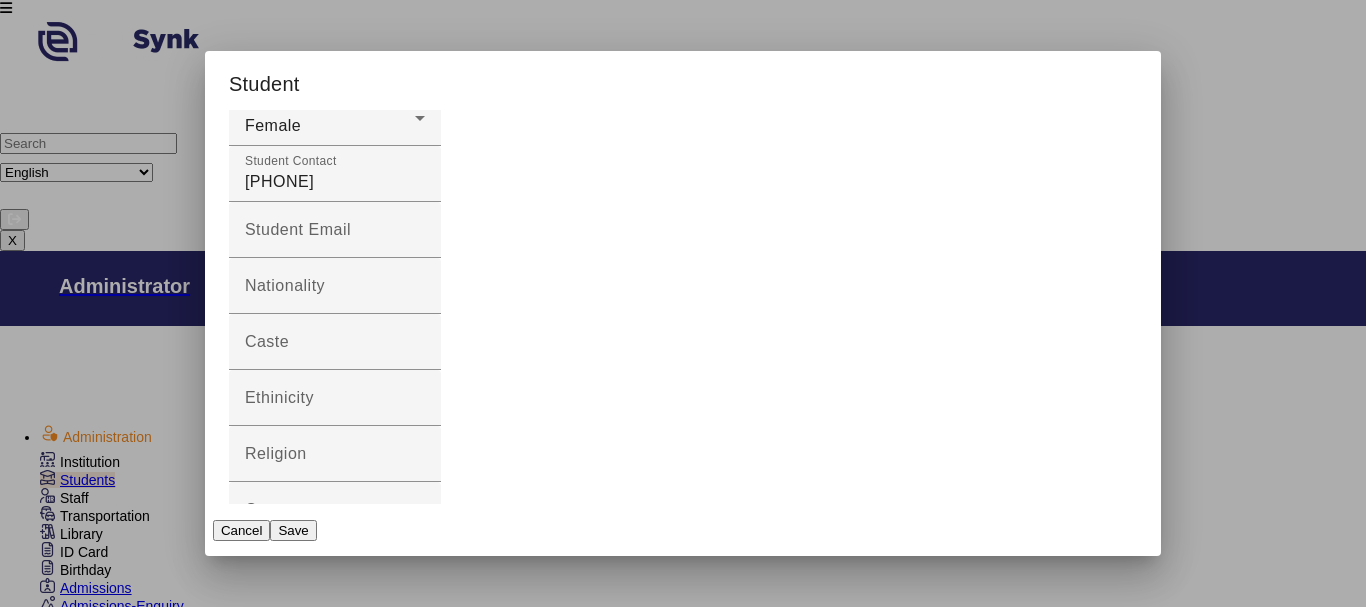 type on "SHASTRI NAGAR" 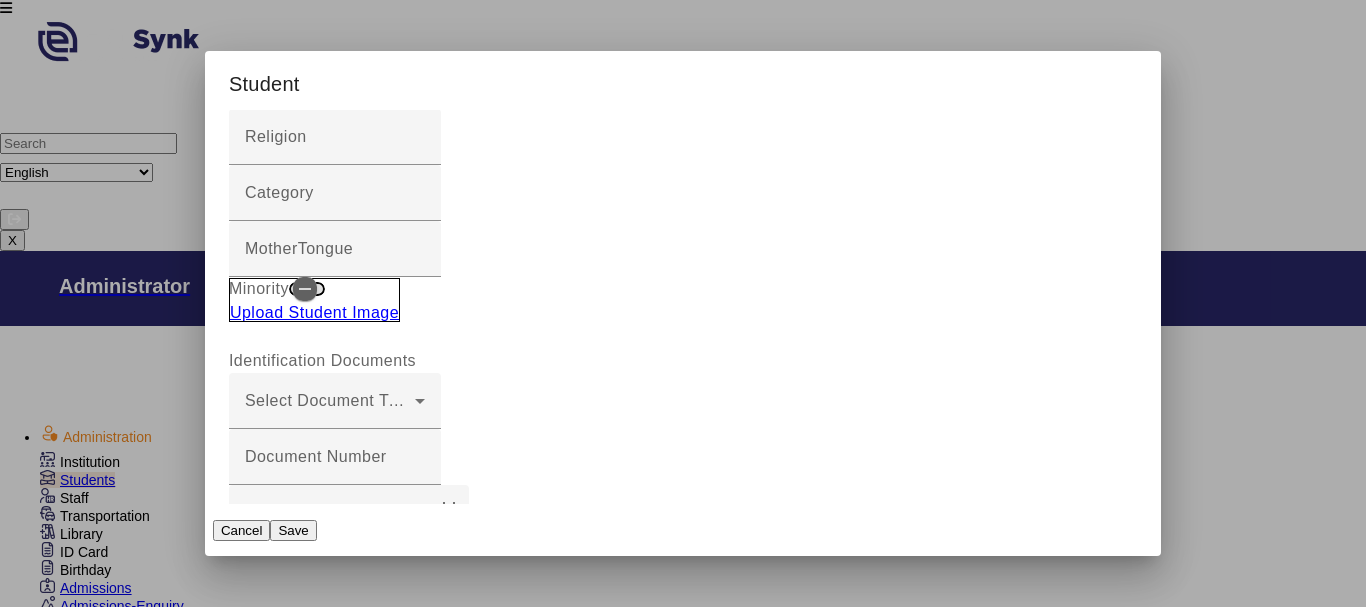 scroll, scrollTop: 700, scrollLeft: 0, axis: vertical 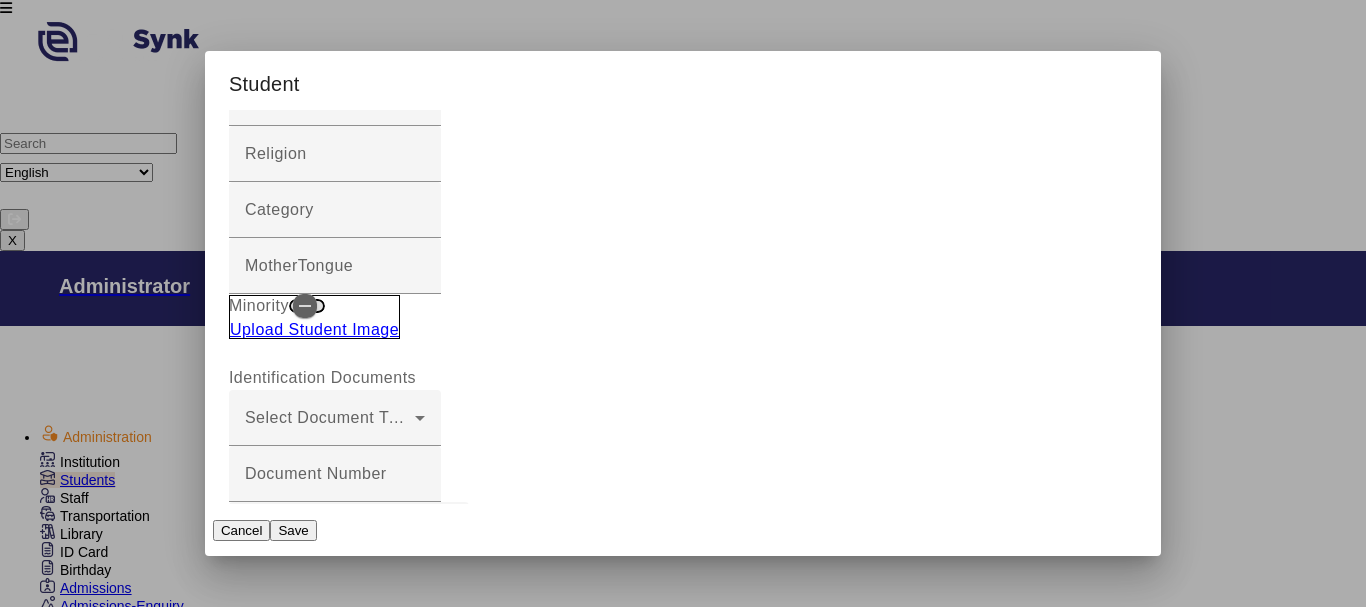 type on "[CITY]" 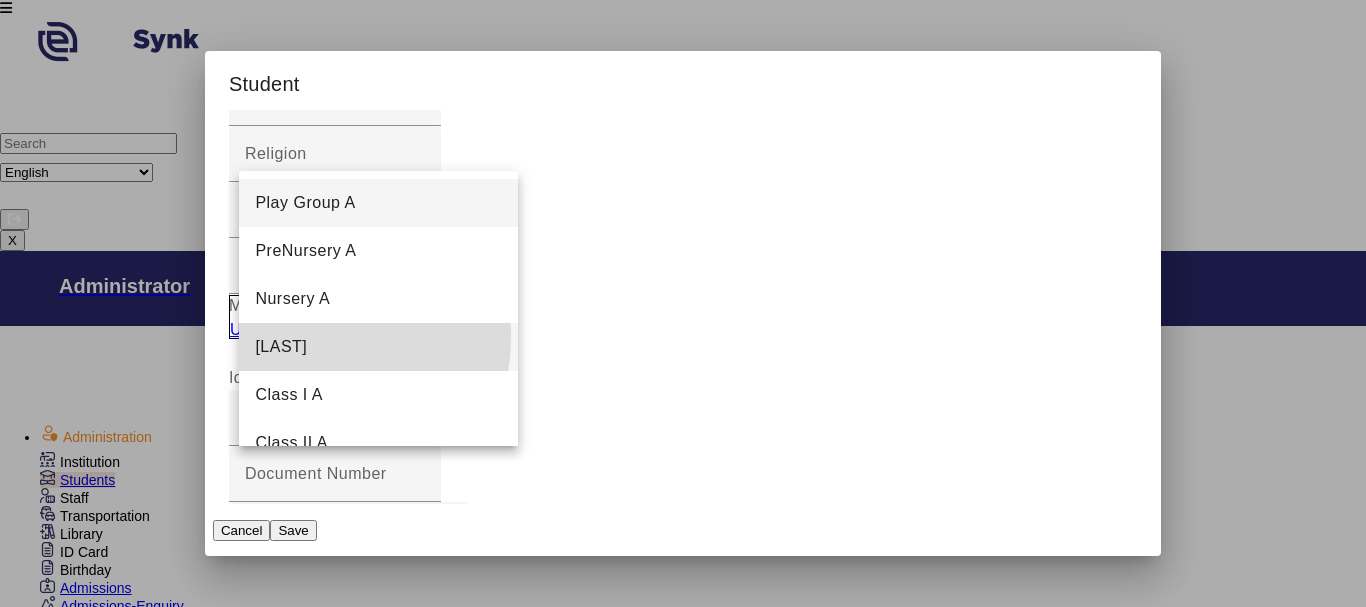 click on "[CITY]" at bounding box center (281, 347) 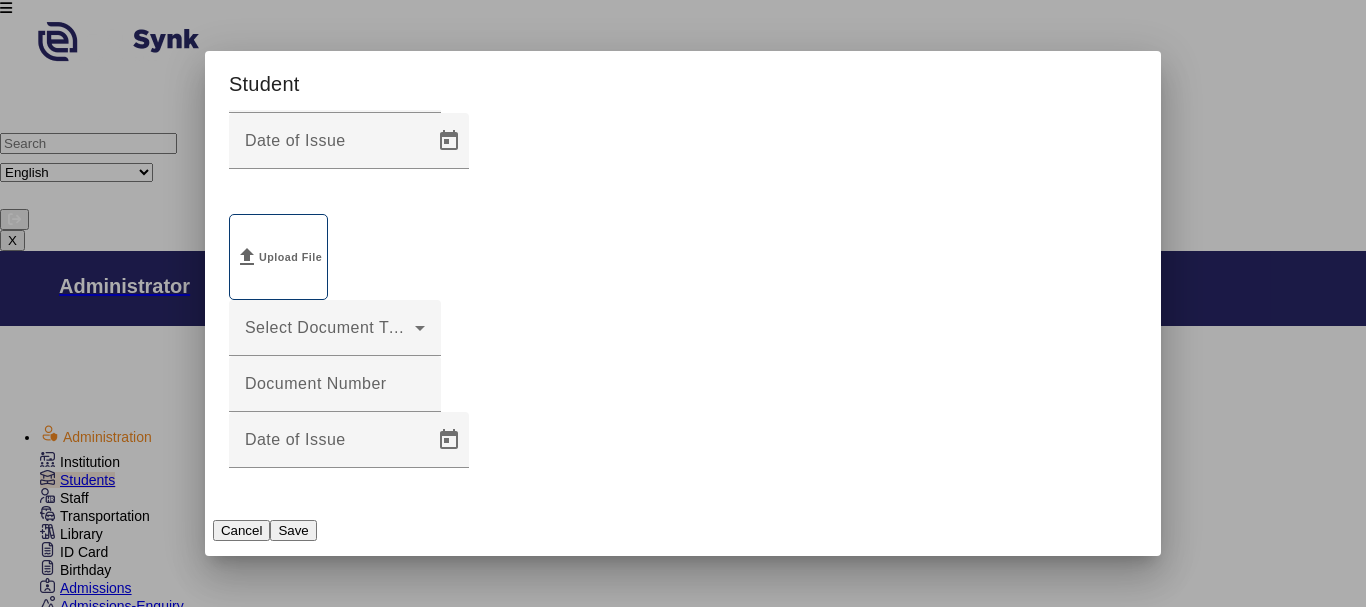 scroll, scrollTop: 1100, scrollLeft: 0, axis: vertical 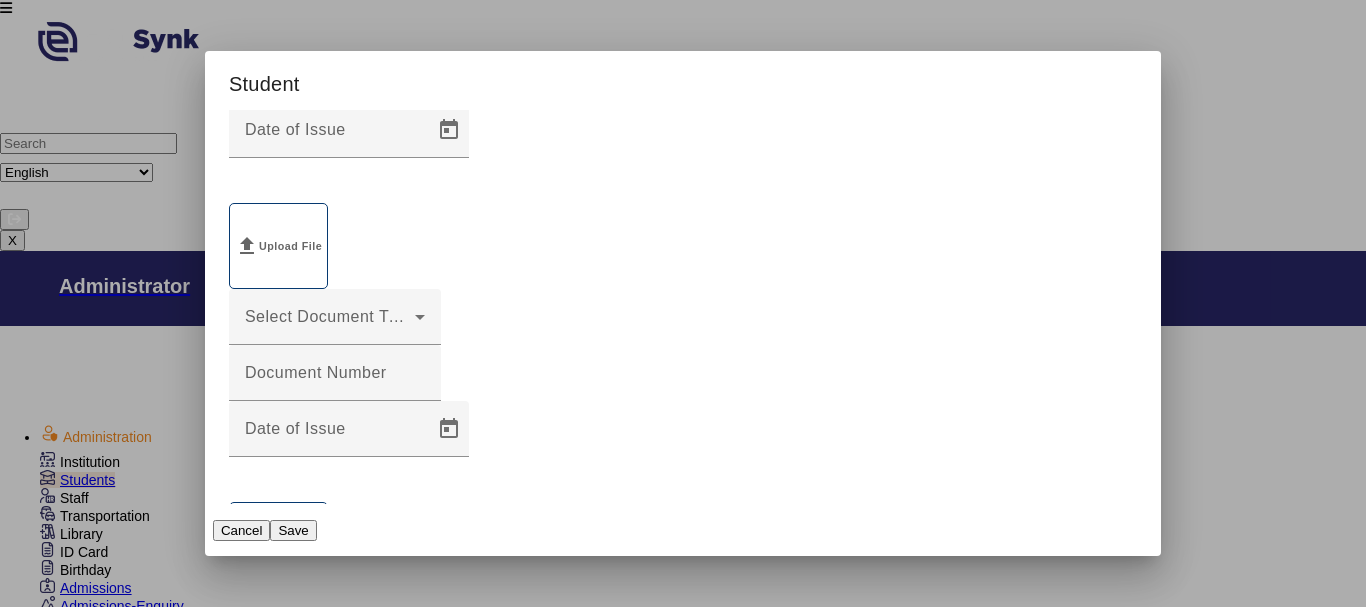 click on "First Name" at bounding box center [335, 2467] 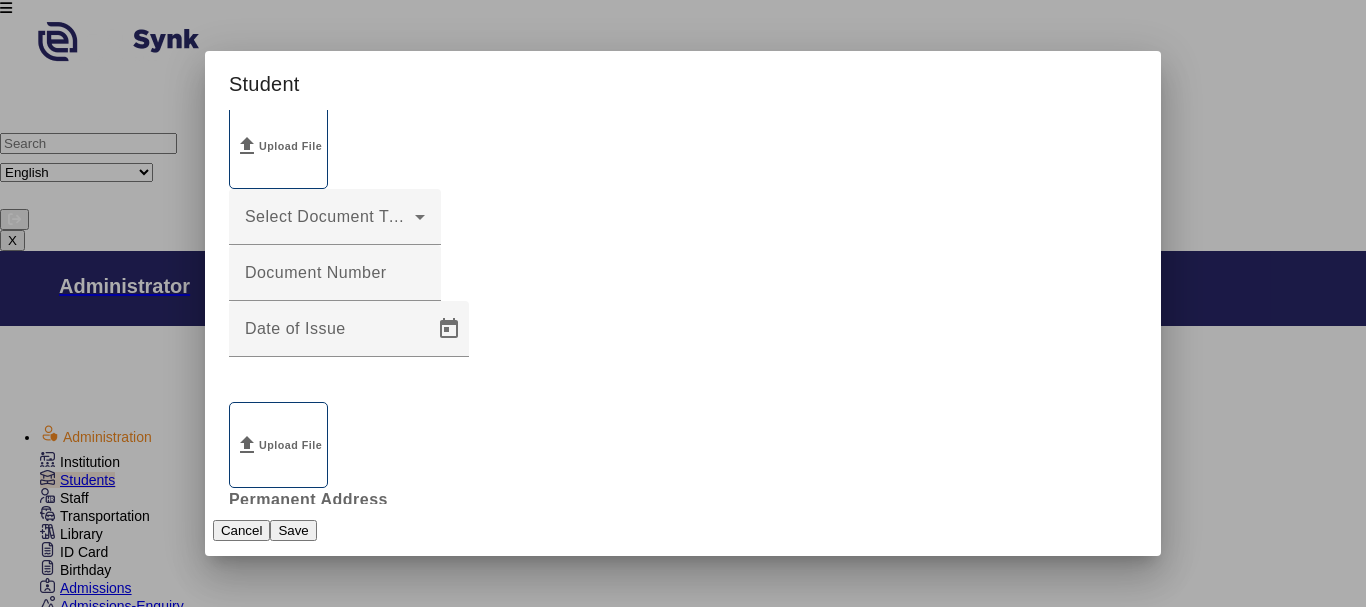 type on "JANGIR" 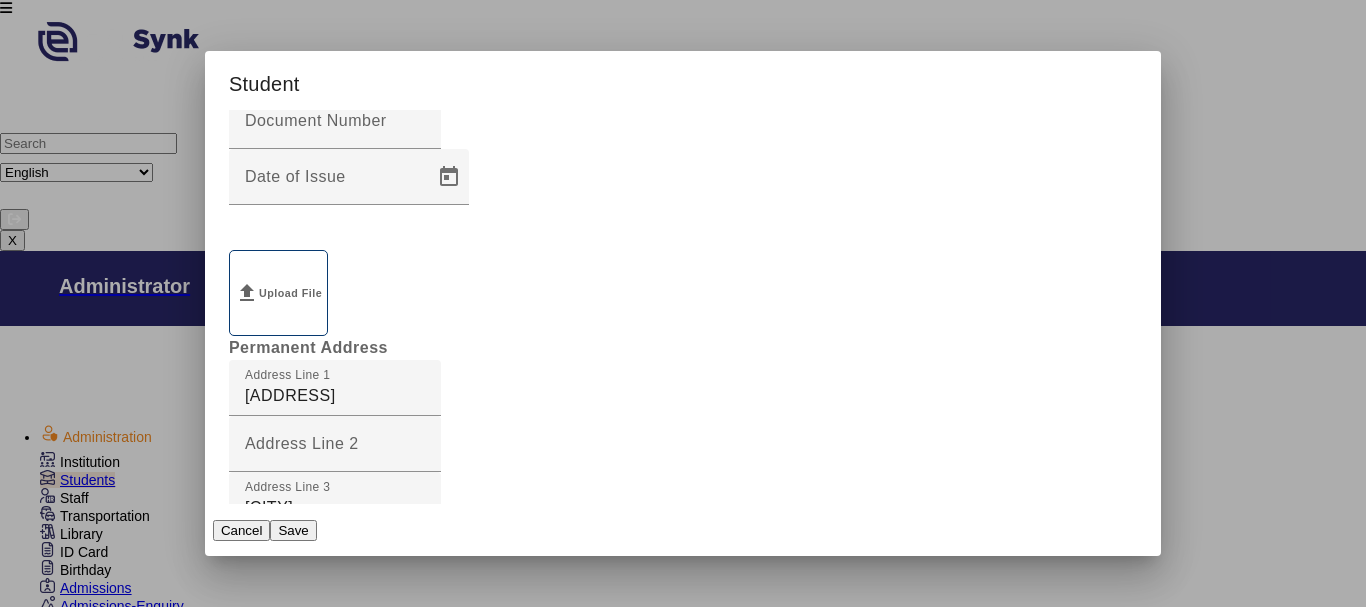 scroll, scrollTop: 1400, scrollLeft: 0, axis: vertical 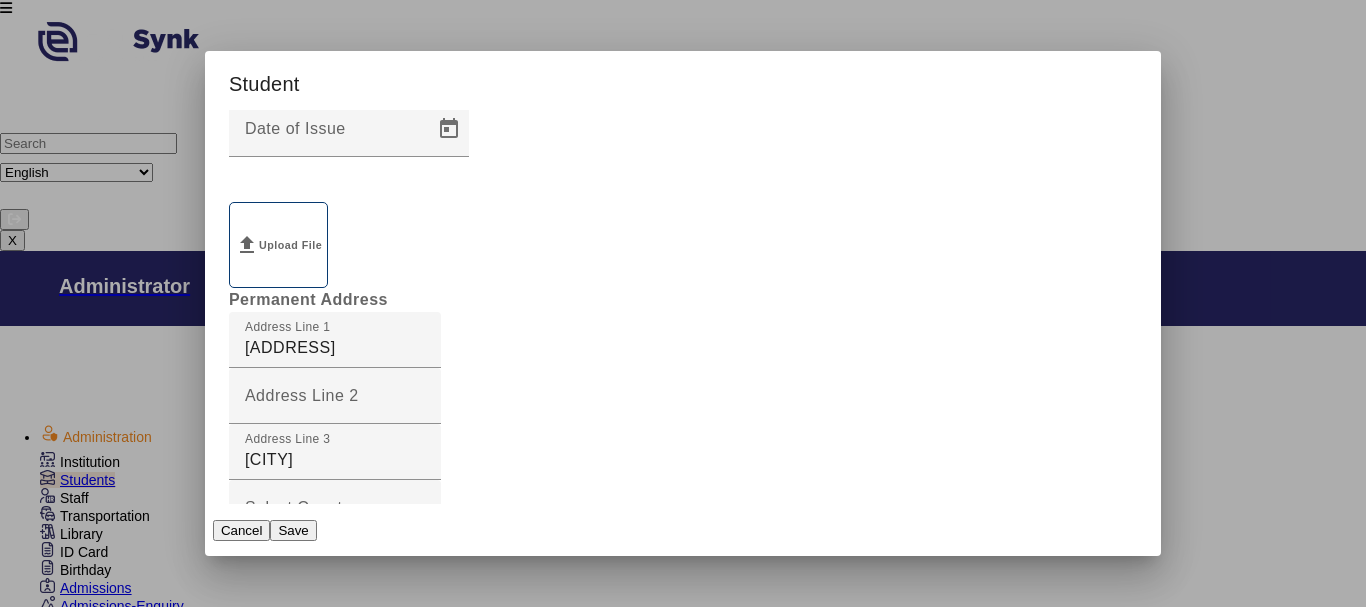 type on "7372919292" 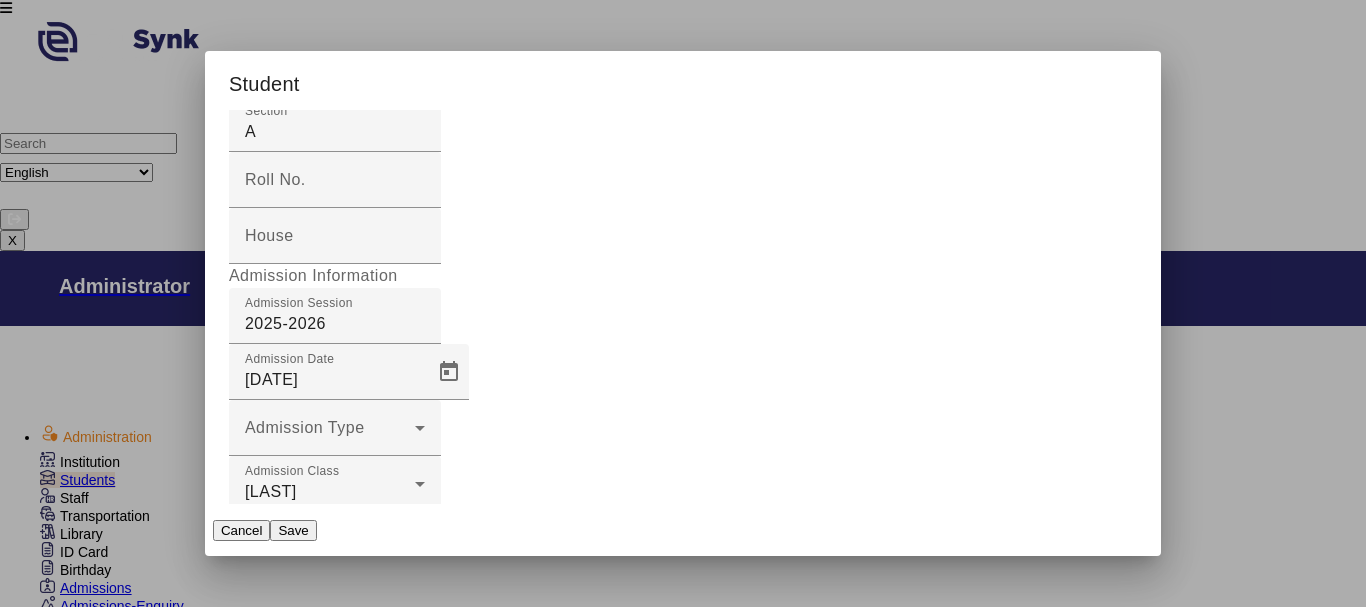 scroll, scrollTop: 2534, scrollLeft: 0, axis: vertical 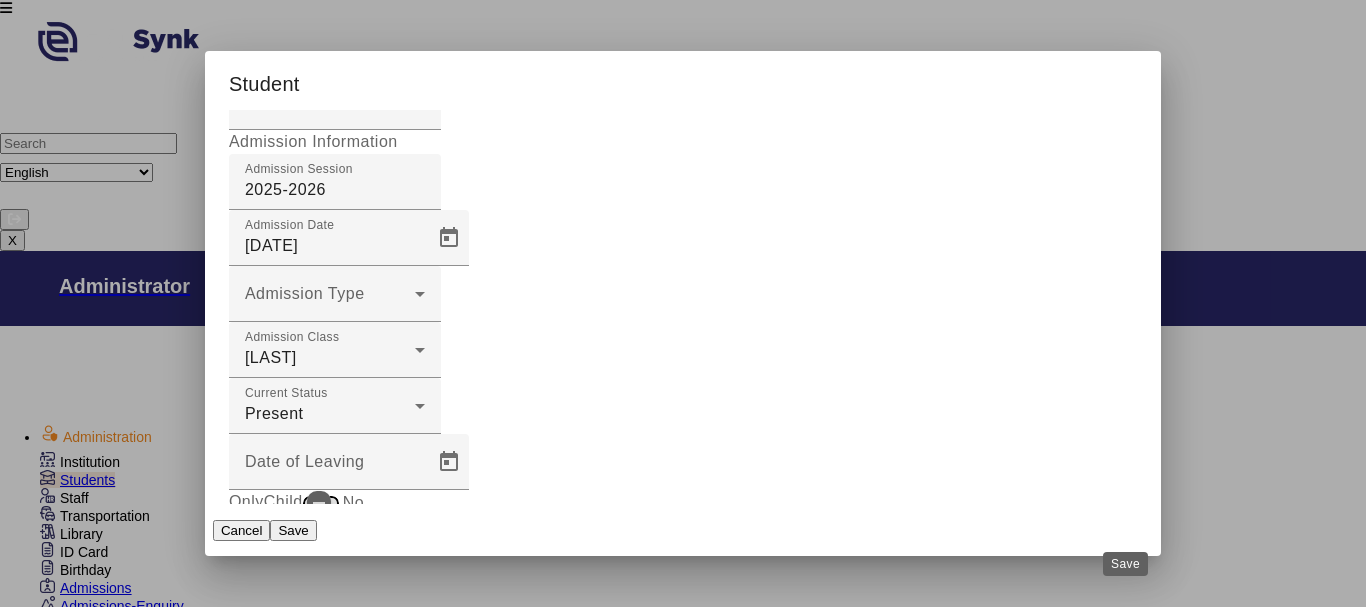 type on "RAJKAMAL" 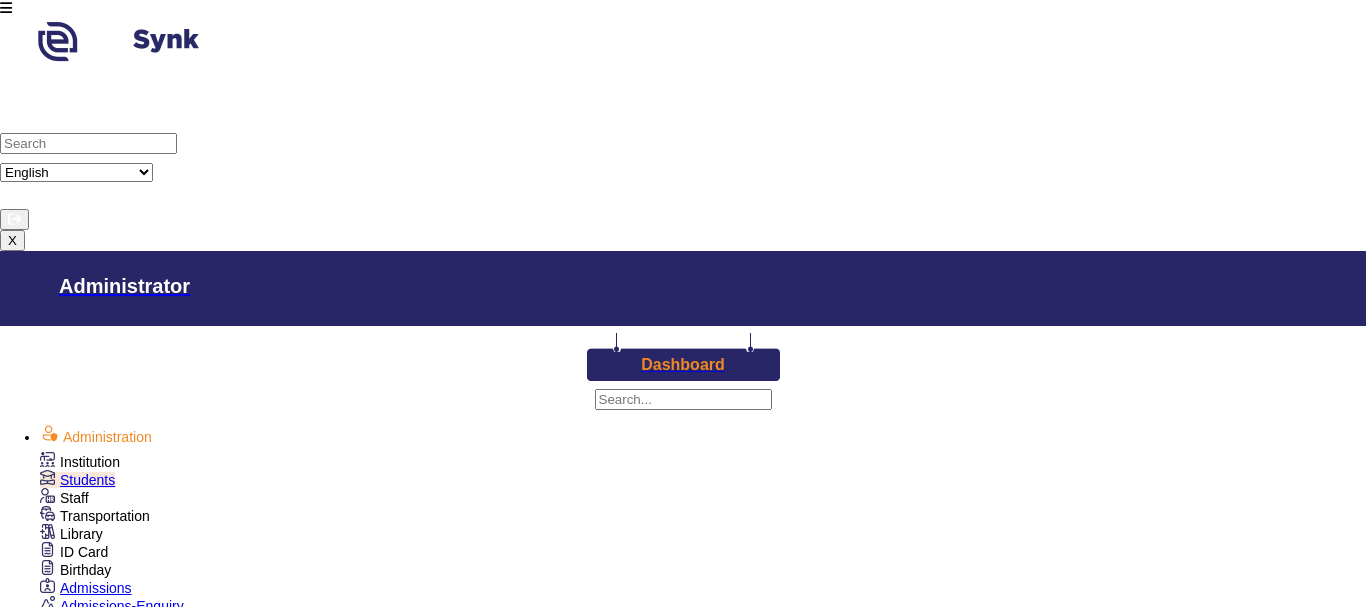 scroll, scrollTop: 1214, scrollLeft: 0, axis: vertical 